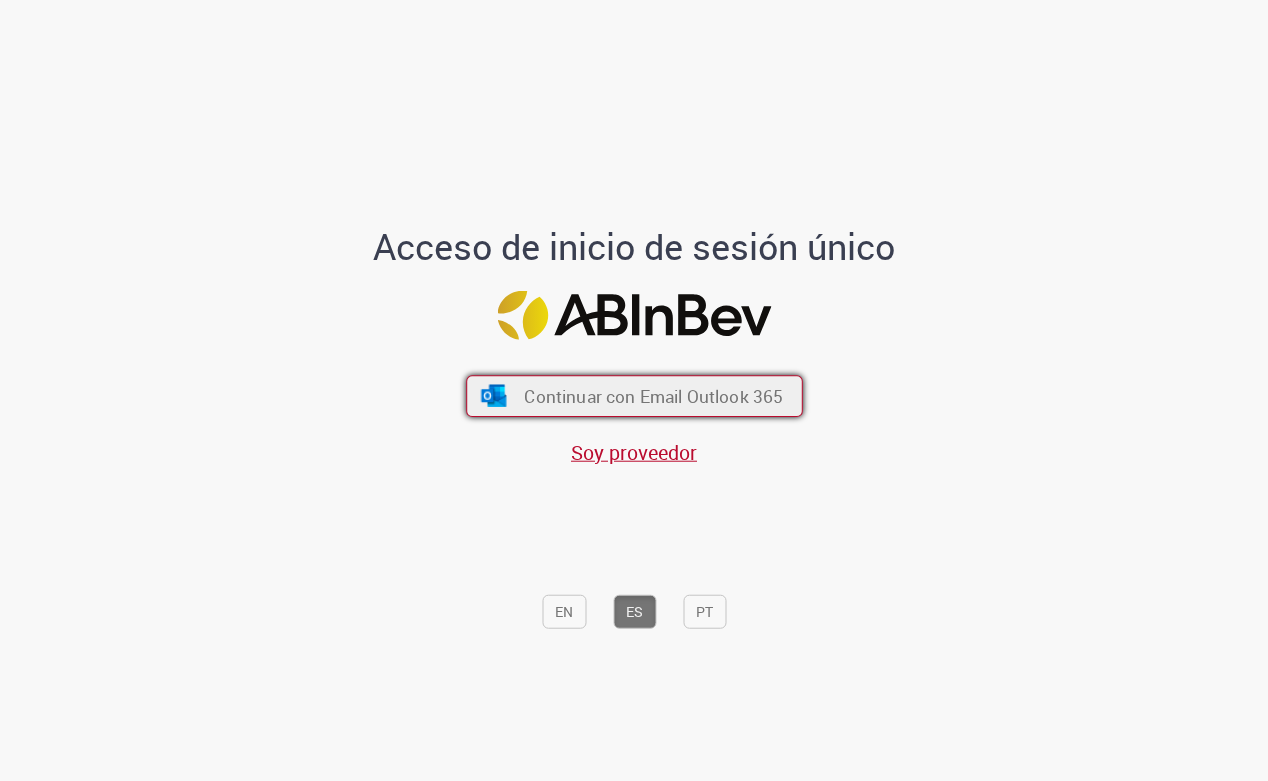 scroll, scrollTop: 0, scrollLeft: 0, axis: both 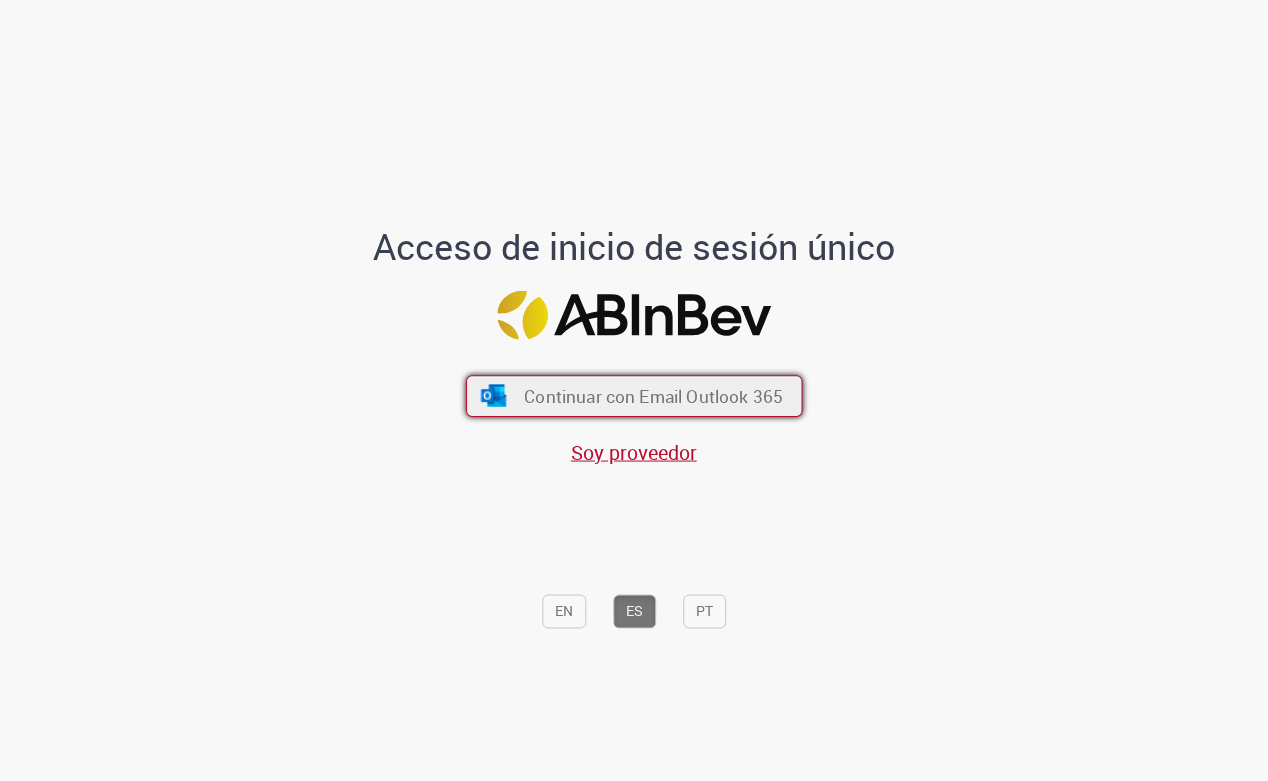 click on "Continuar con Email Outlook 365" at bounding box center (653, 396) 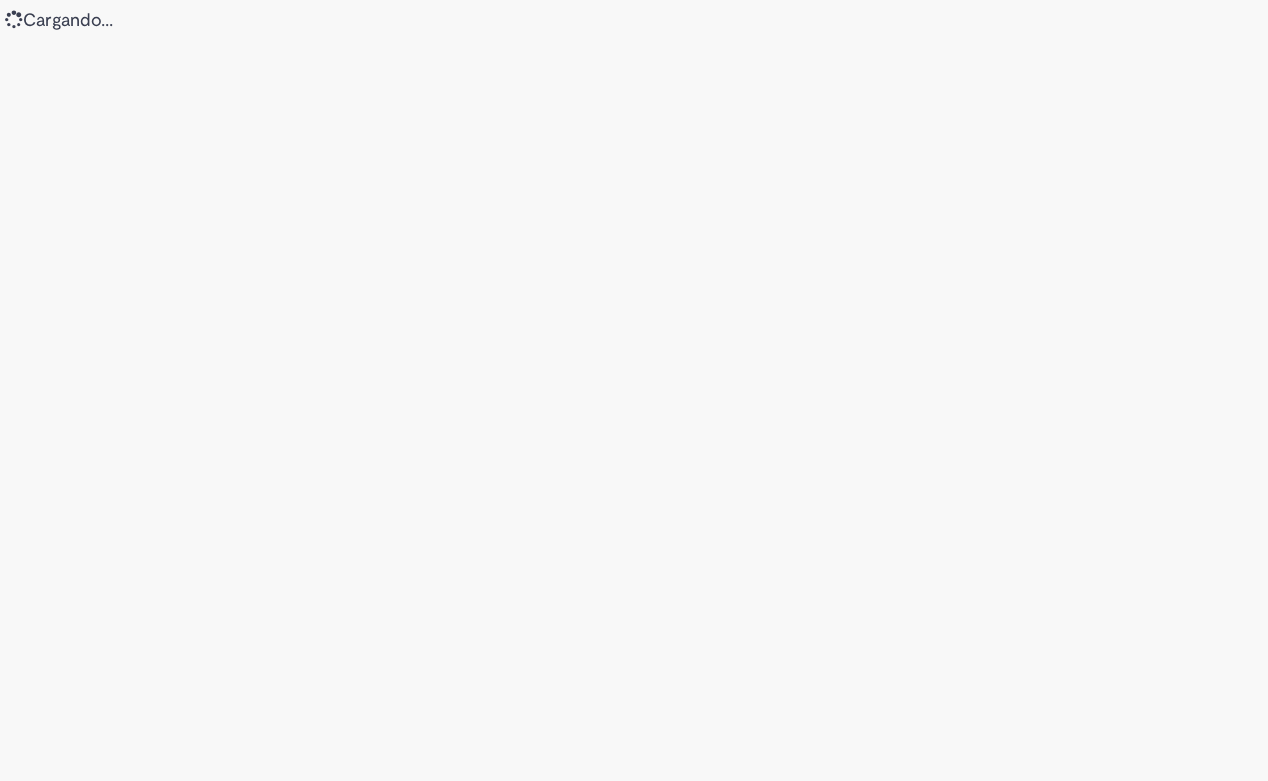 scroll, scrollTop: 0, scrollLeft: 0, axis: both 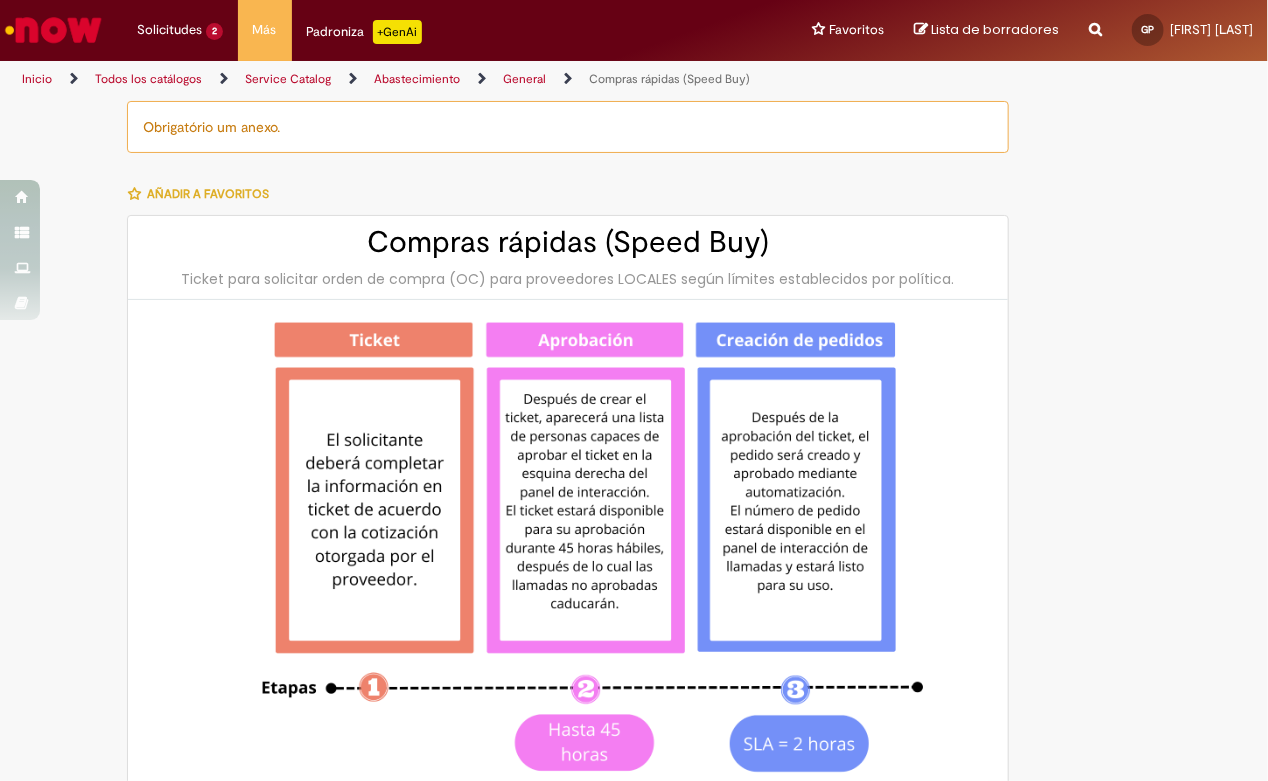type on "*******" 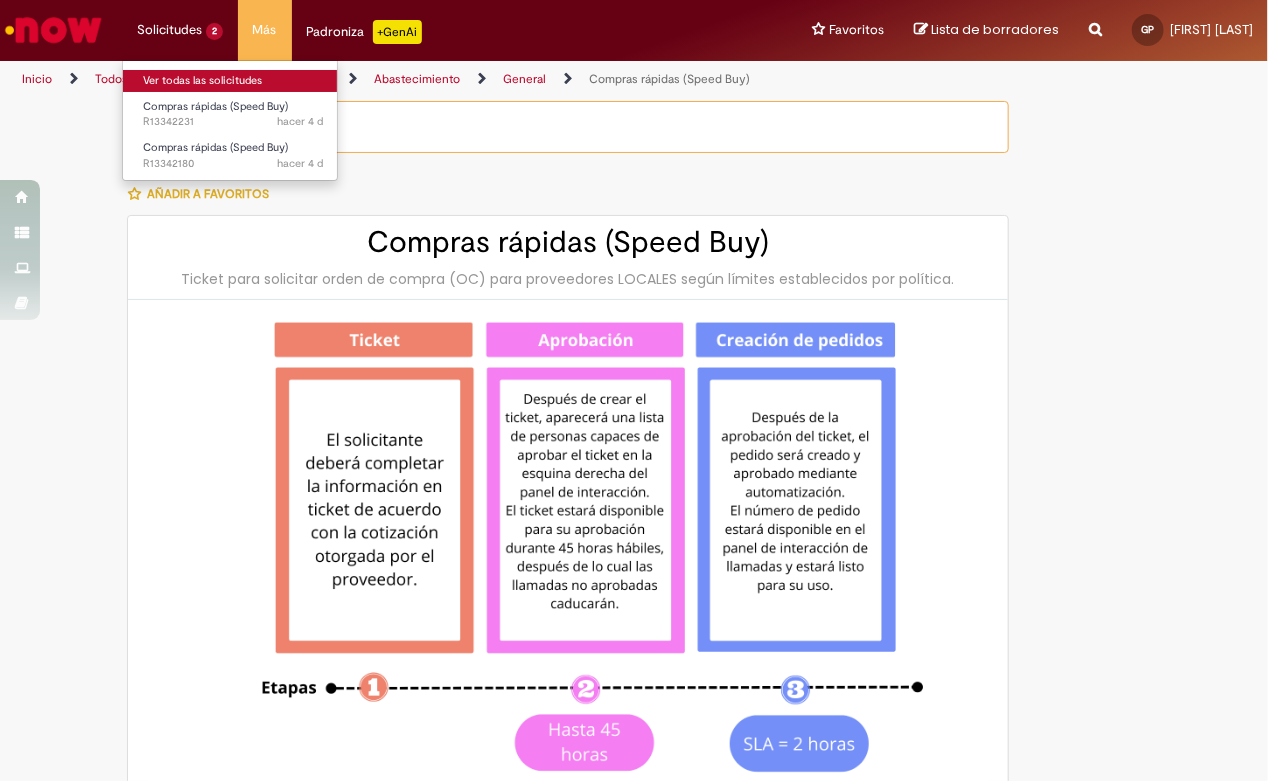 click on "Ver todas las solicitudes" at bounding box center [233, 81] 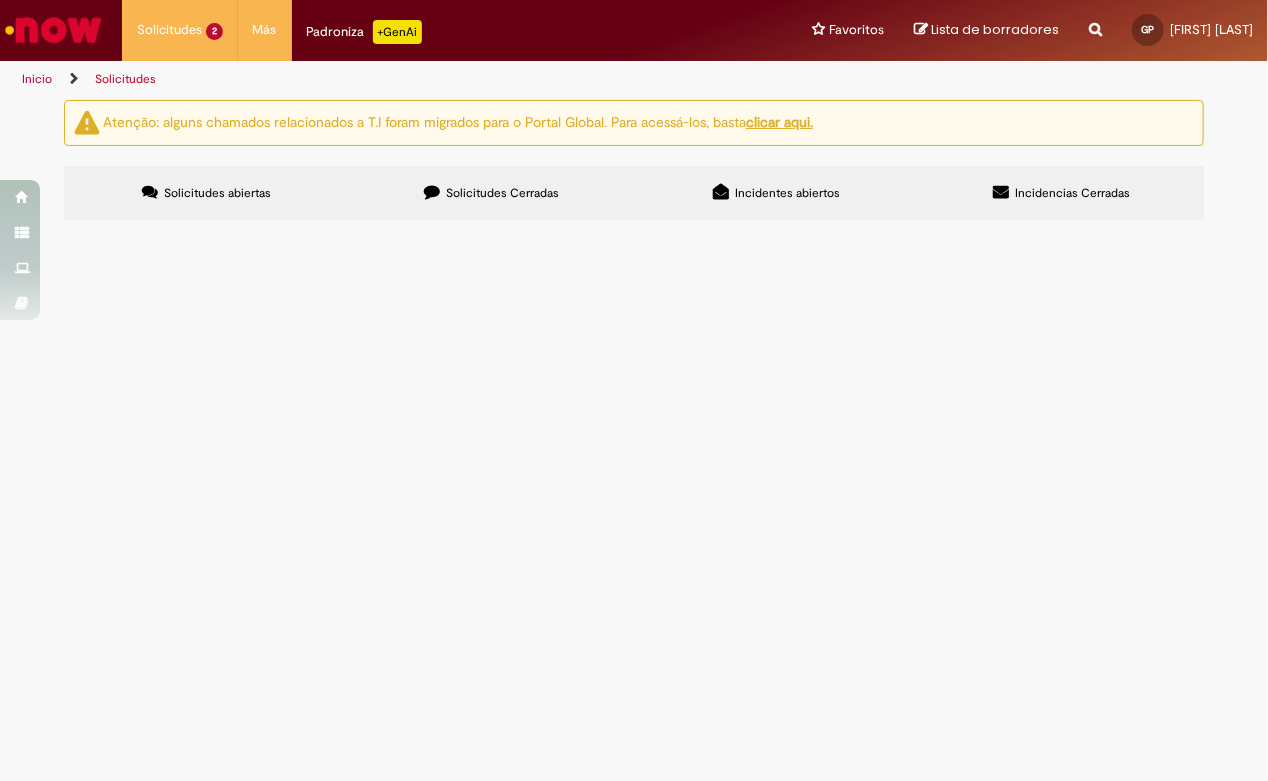 click on "Solicitudes Cerradas" at bounding box center (502, 193) 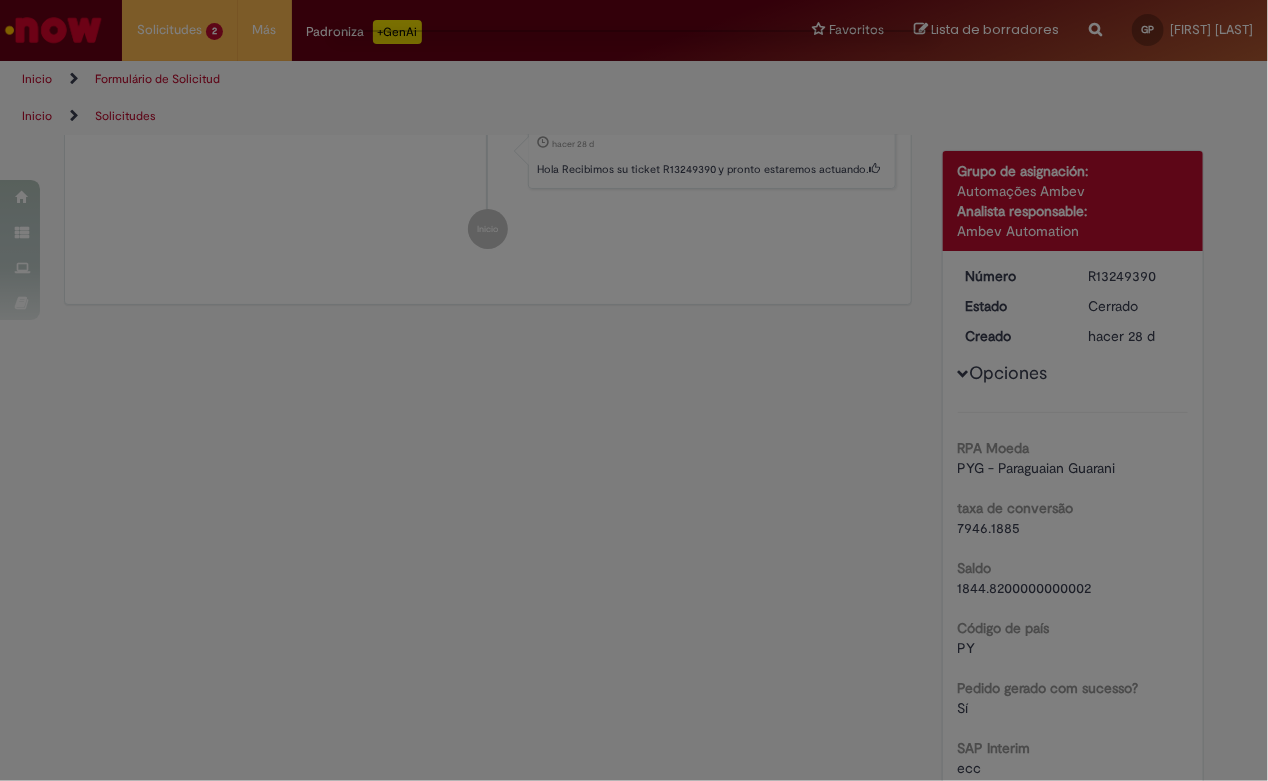 click at bounding box center (634, 390) 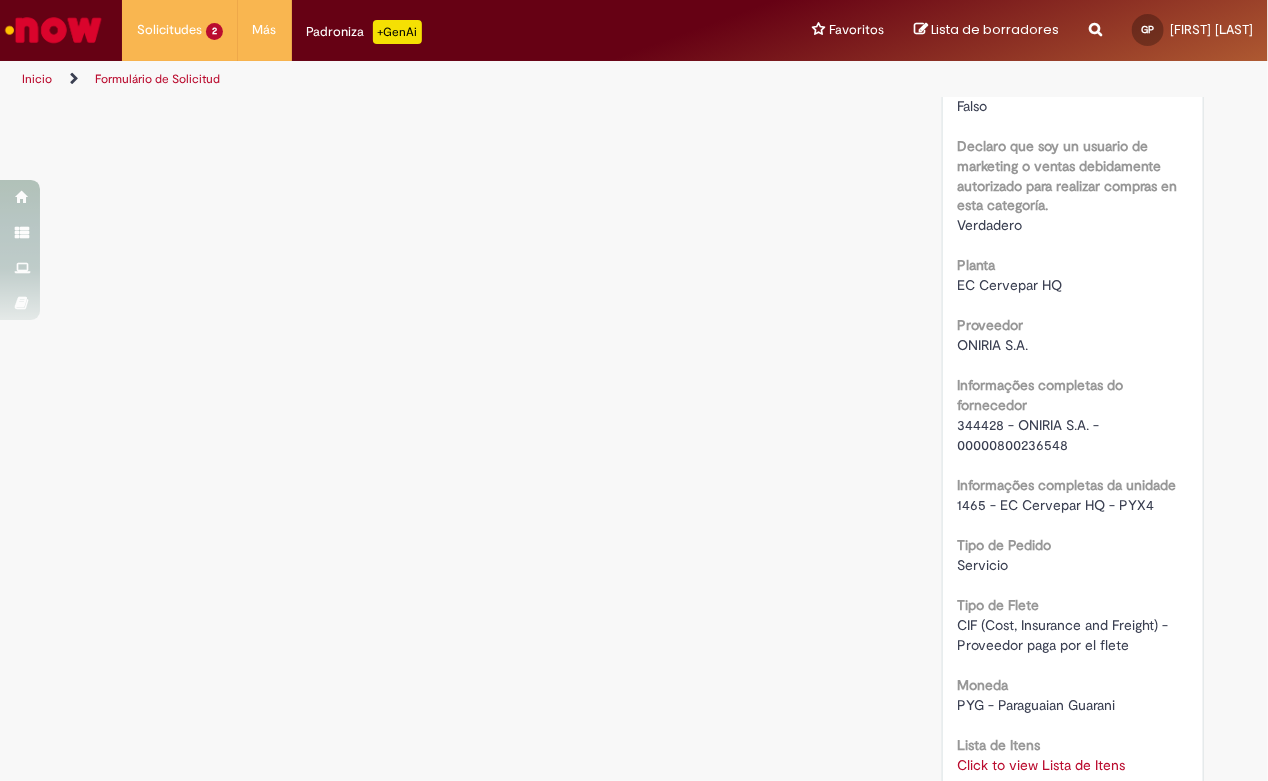 scroll, scrollTop: 1333, scrollLeft: 0, axis: vertical 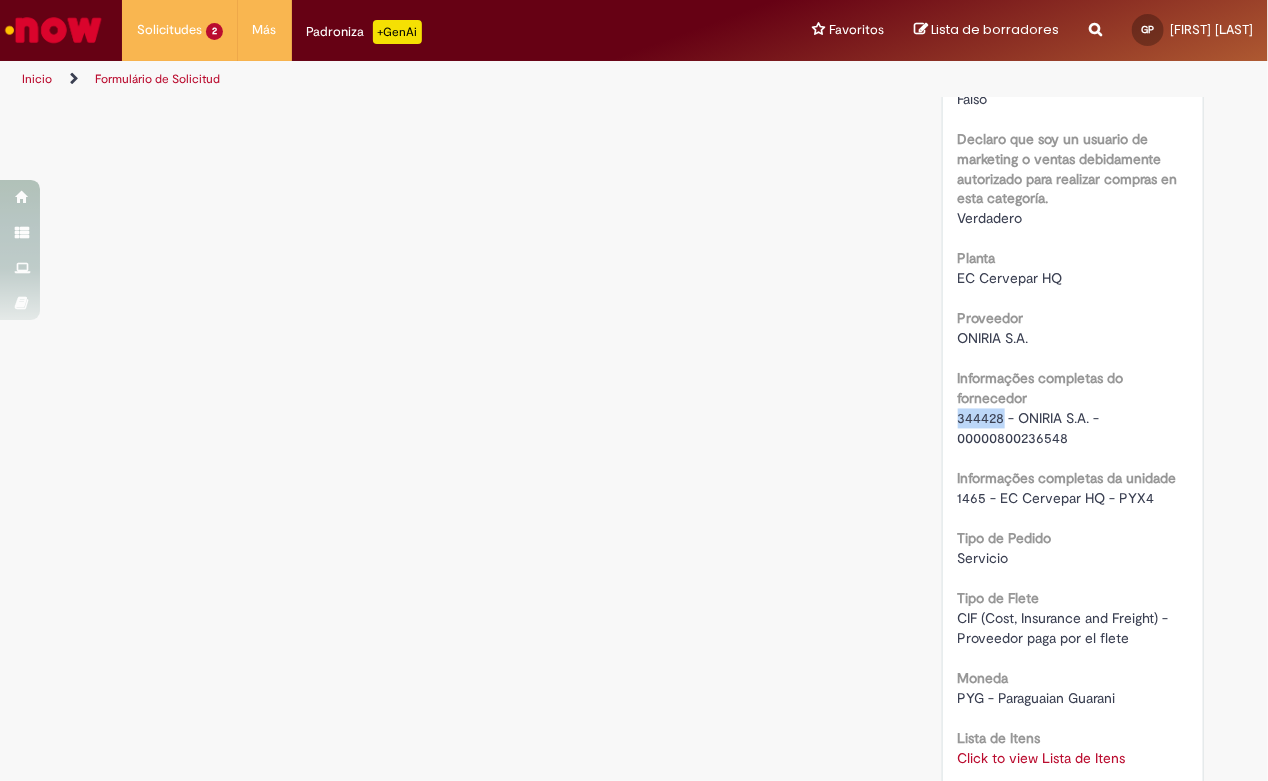 drag, startPoint x: 994, startPoint y: 416, endPoint x: 945, endPoint y: 422, distance: 49.365982 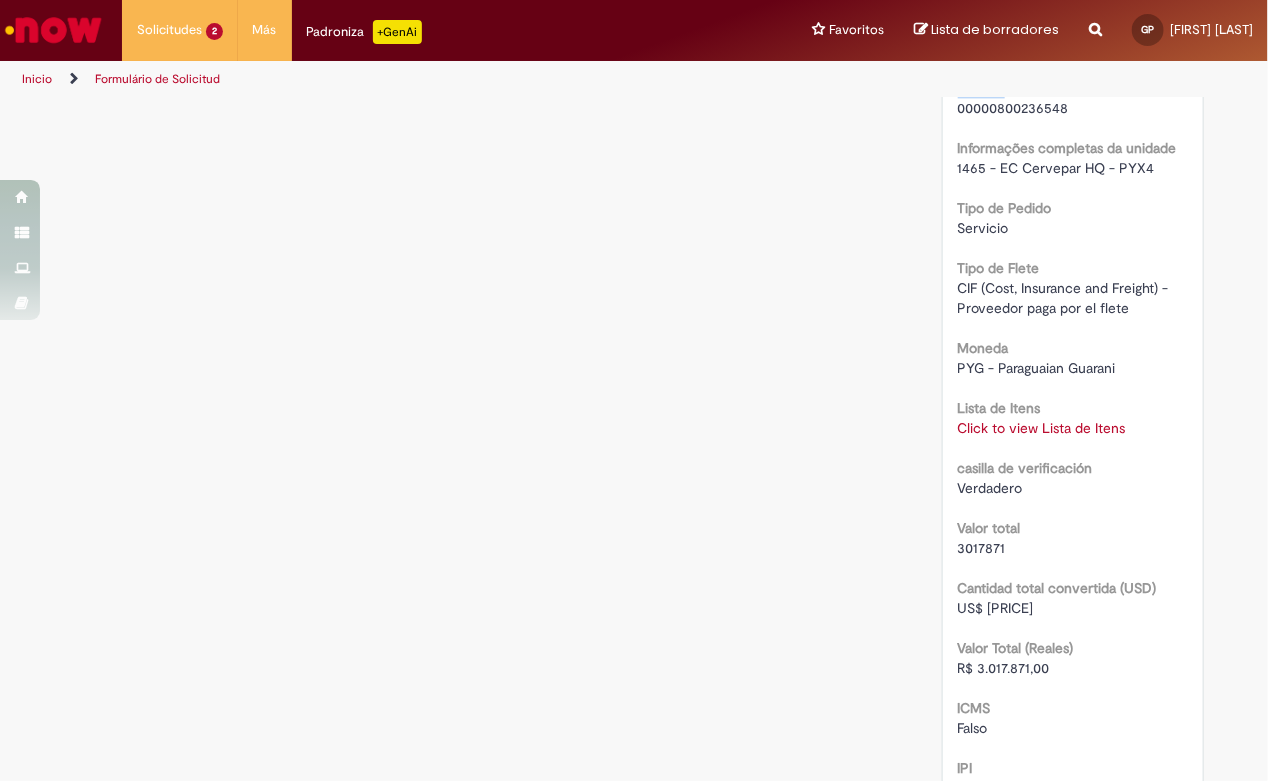 scroll, scrollTop: 1666, scrollLeft: 0, axis: vertical 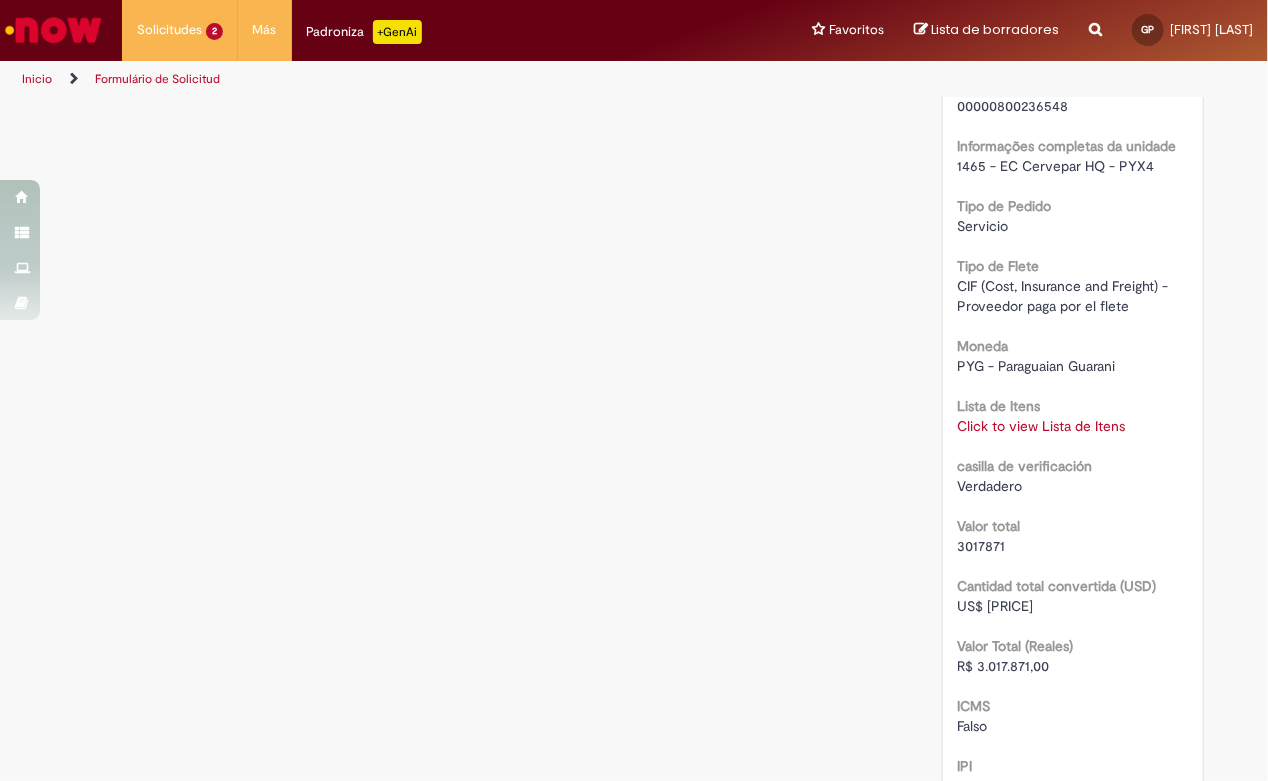 click on "Click to view Lista de Itens" at bounding box center [1042, 426] 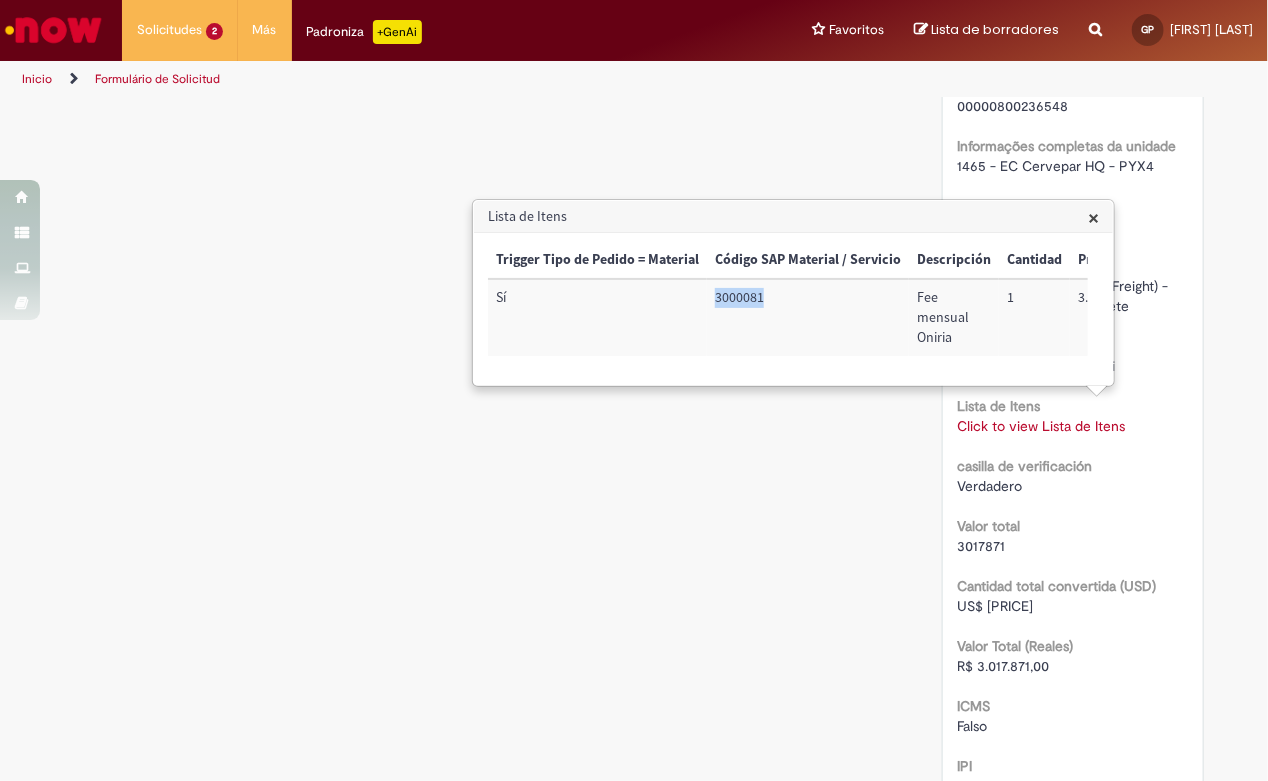drag, startPoint x: 768, startPoint y: 289, endPoint x: 716, endPoint y: 297, distance: 52.611786 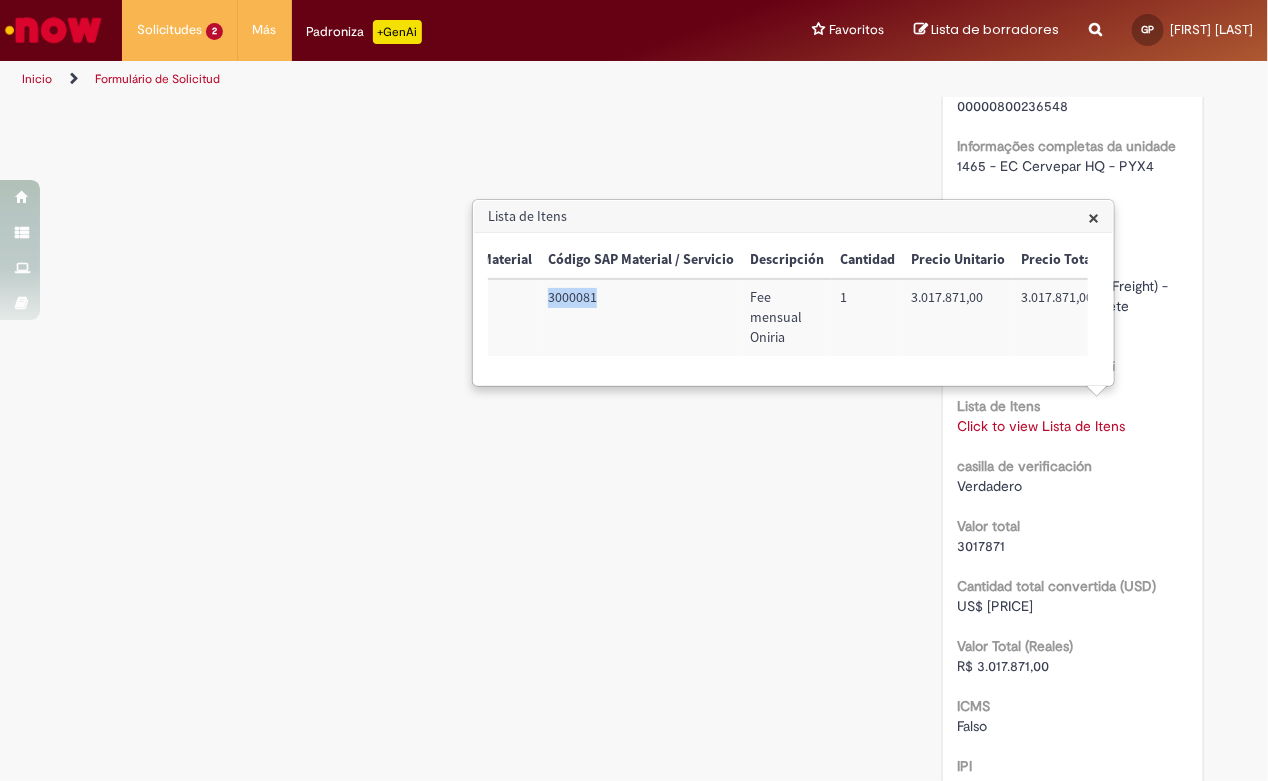 scroll, scrollTop: 0, scrollLeft: 168, axis: horizontal 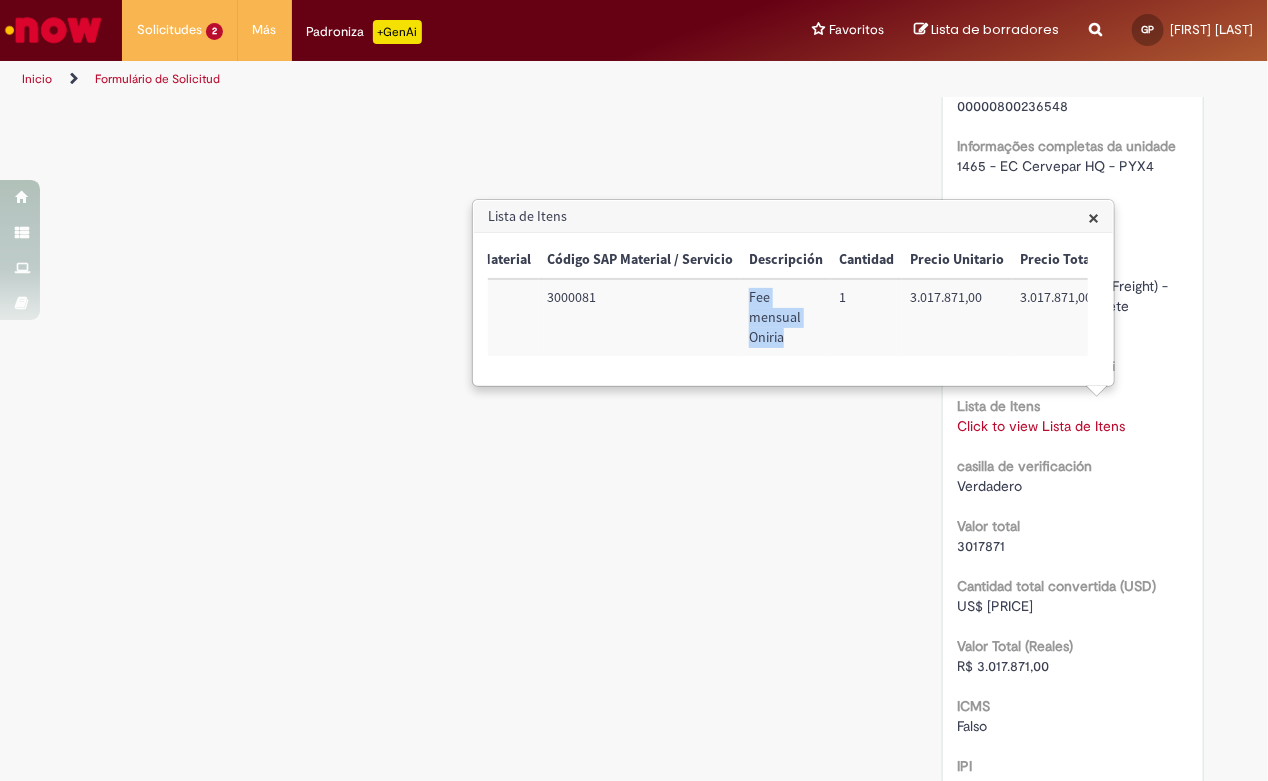 drag, startPoint x: 750, startPoint y: 322, endPoint x: 745, endPoint y: 300, distance: 22.561028 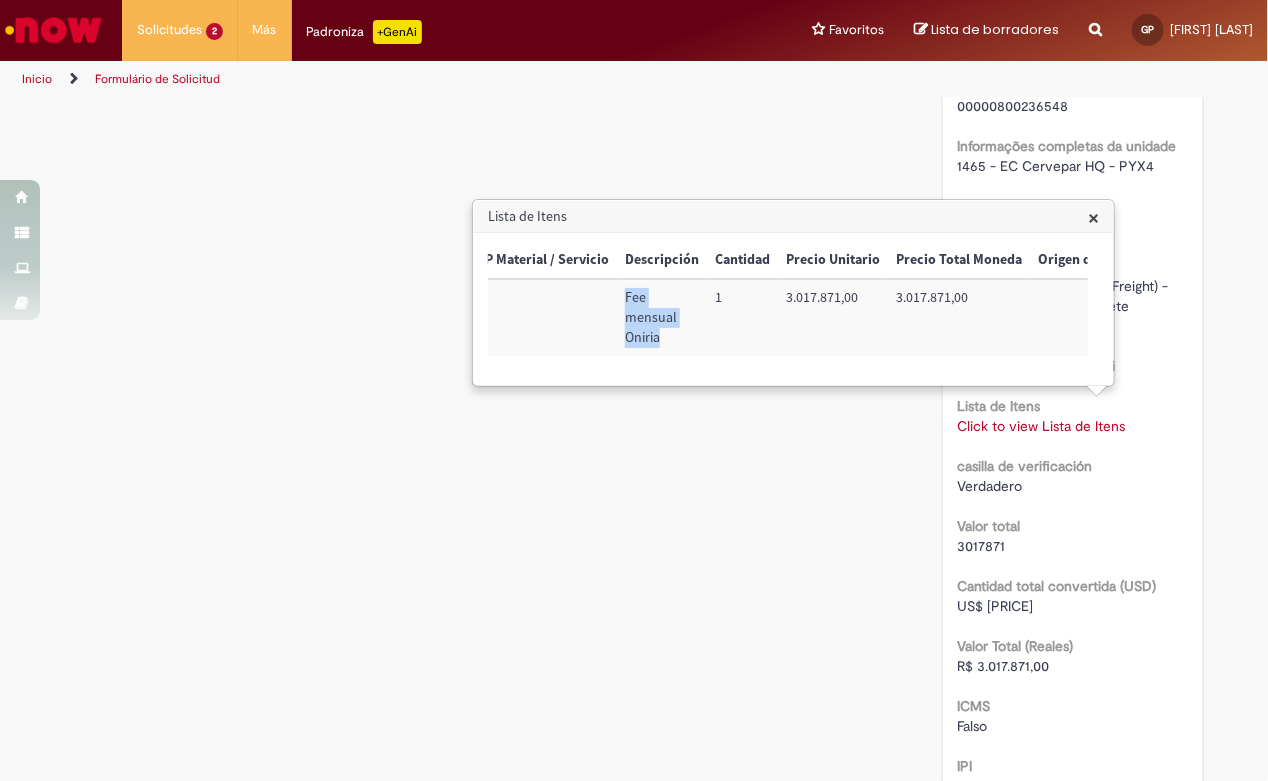 scroll, scrollTop: 0, scrollLeft: 293, axis: horizontal 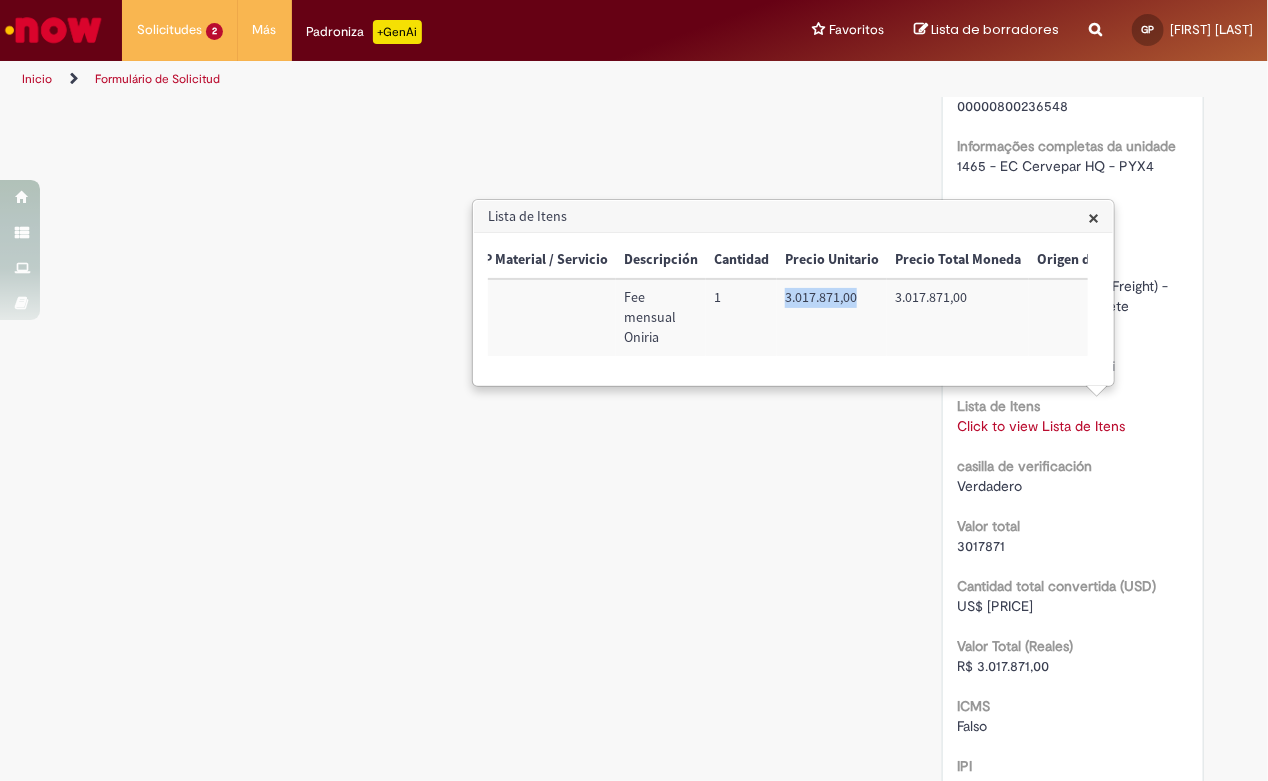 drag, startPoint x: 782, startPoint y: 297, endPoint x: 855, endPoint y: 296, distance: 73.00685 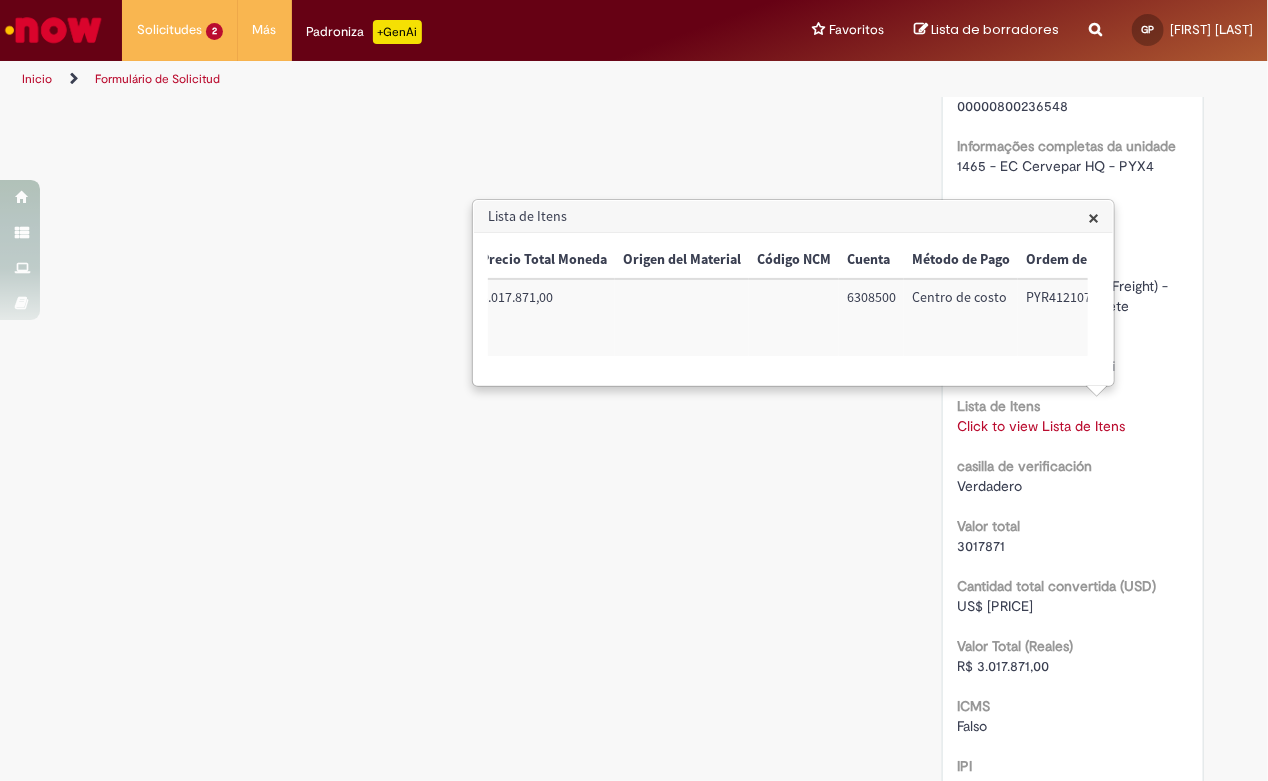 scroll, scrollTop: 0, scrollLeft: 741, axis: horizontal 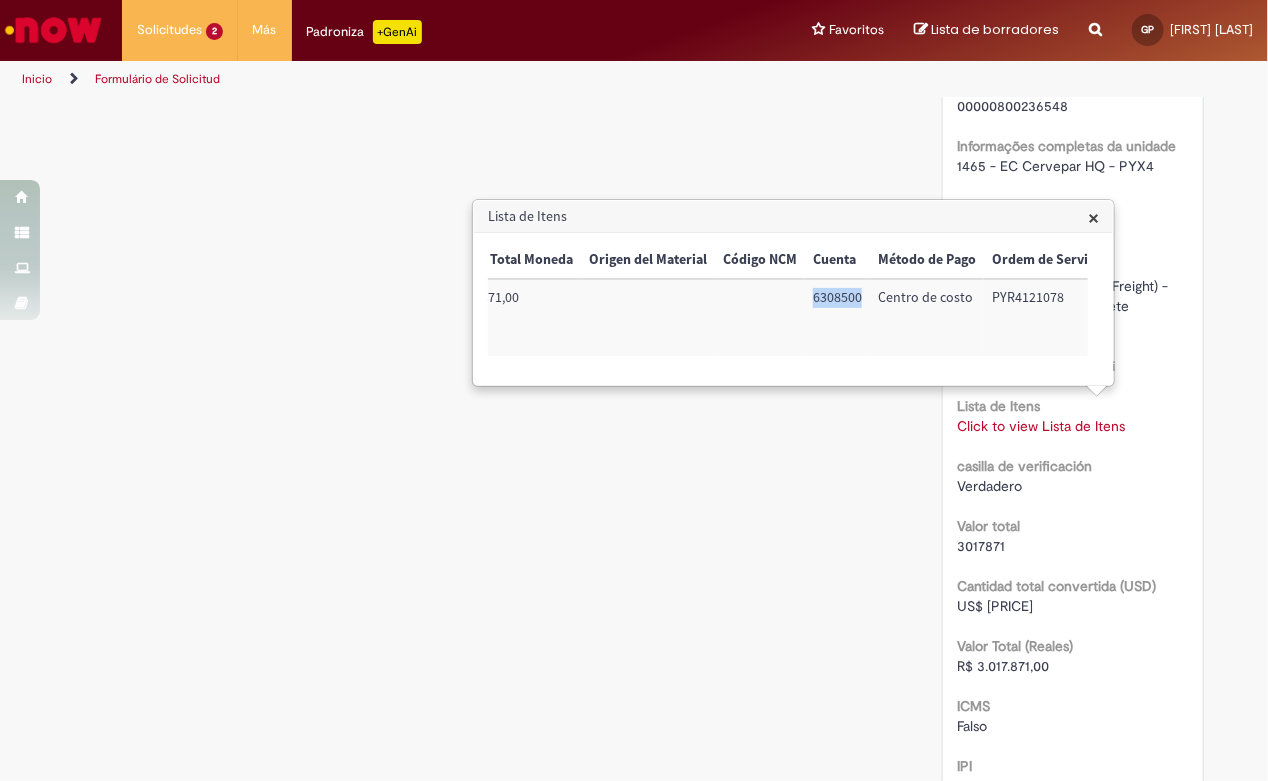 drag, startPoint x: 802, startPoint y: 298, endPoint x: 856, endPoint y: 303, distance: 54.230988 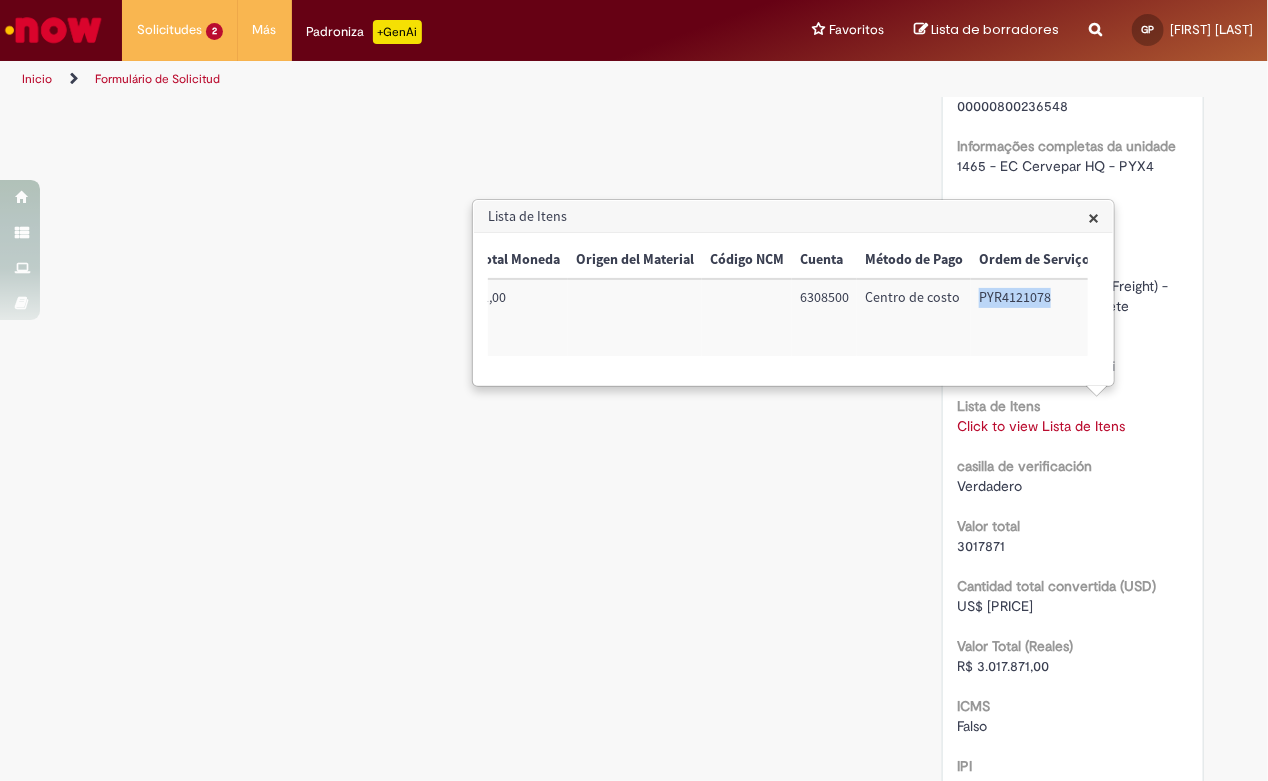 drag, startPoint x: 970, startPoint y: 294, endPoint x: 1049, endPoint y: 297, distance: 79.05694 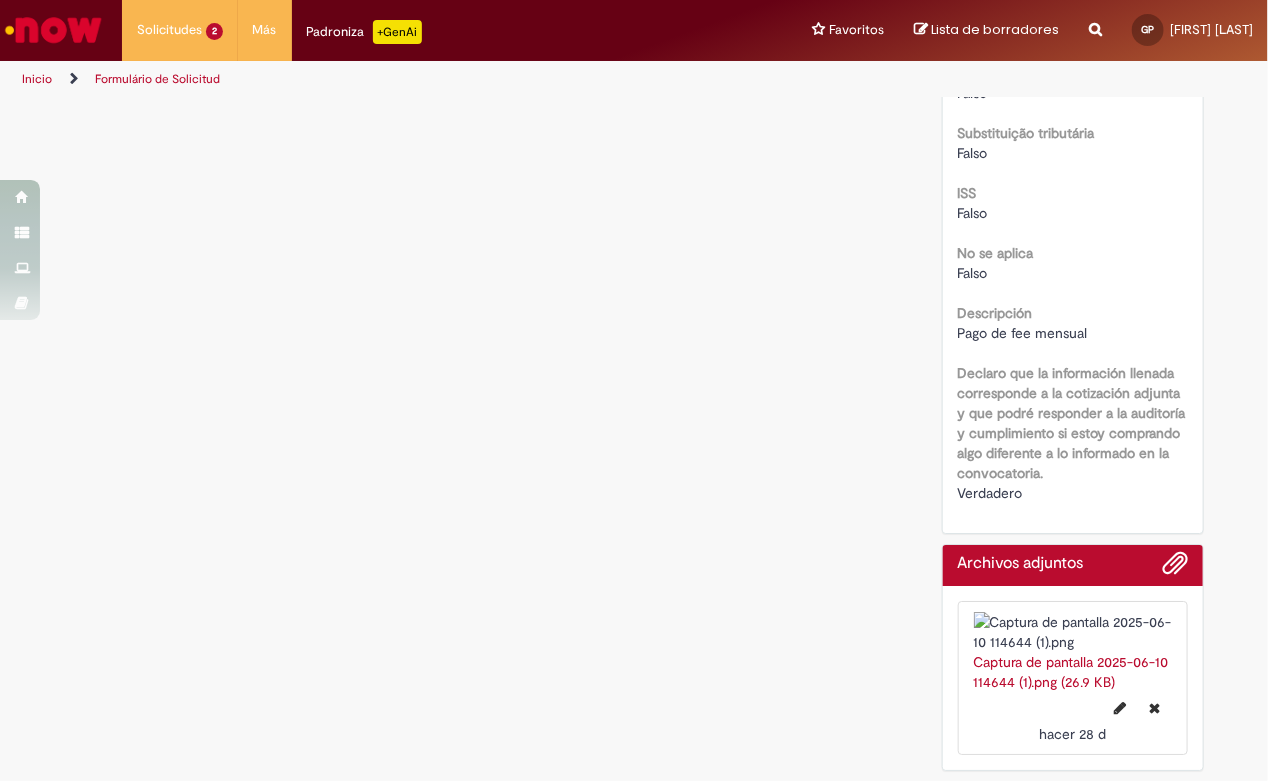 scroll, scrollTop: 2608, scrollLeft: 0, axis: vertical 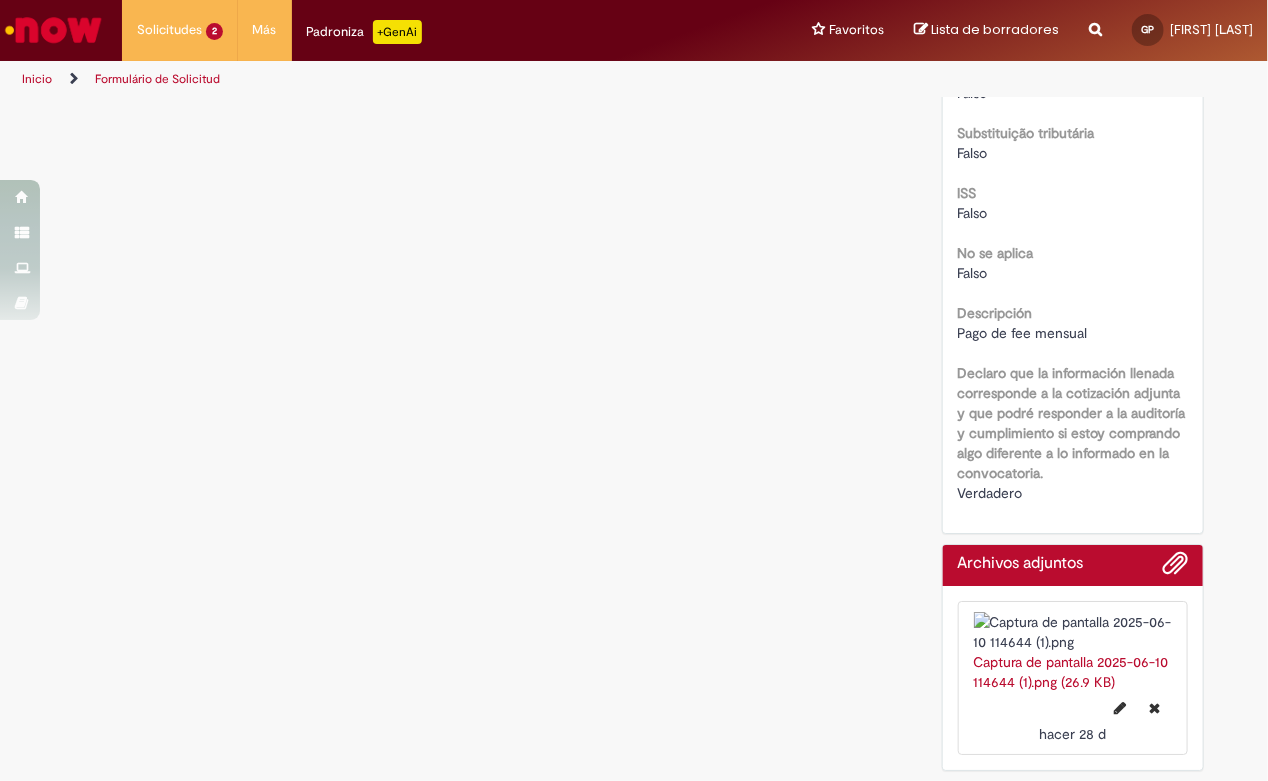 click on "Captura de pantalla 2025-06-10 114644 (1).png (26.9 KB)" at bounding box center (1071, 672) 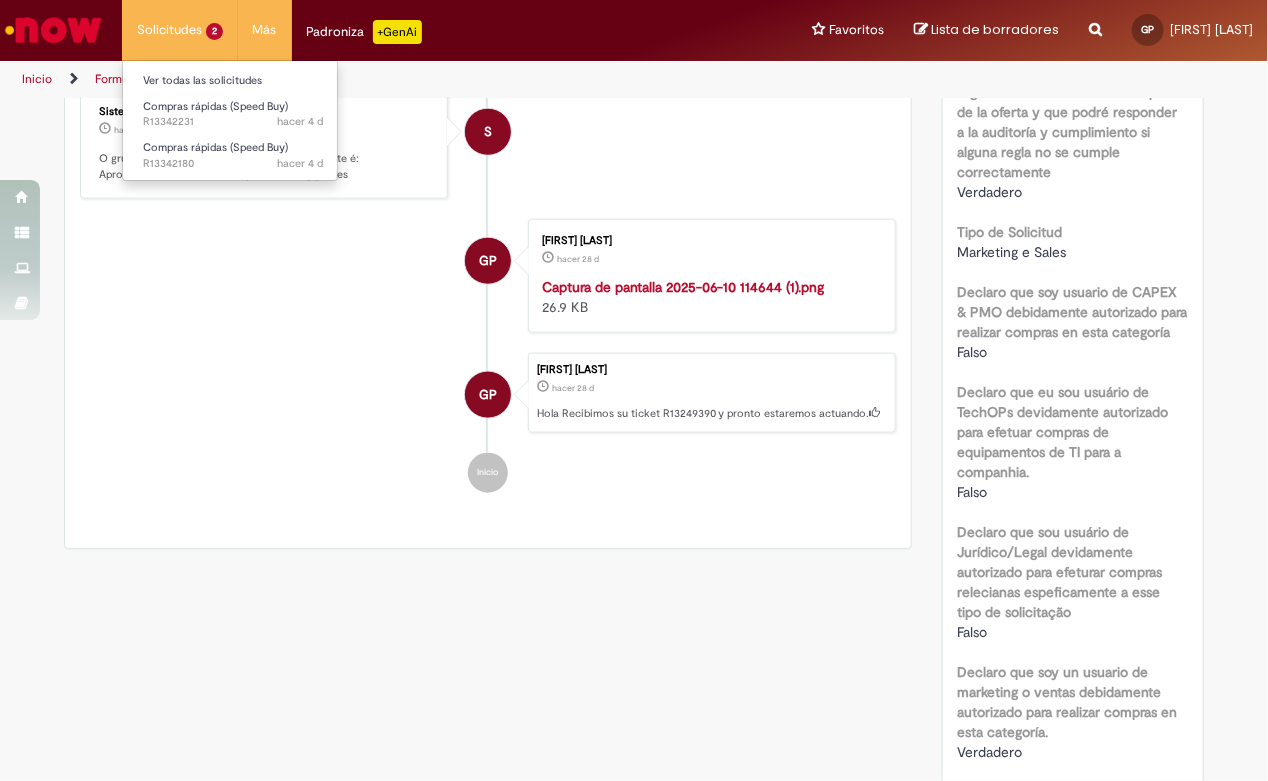 scroll, scrollTop: 719, scrollLeft: 0, axis: vertical 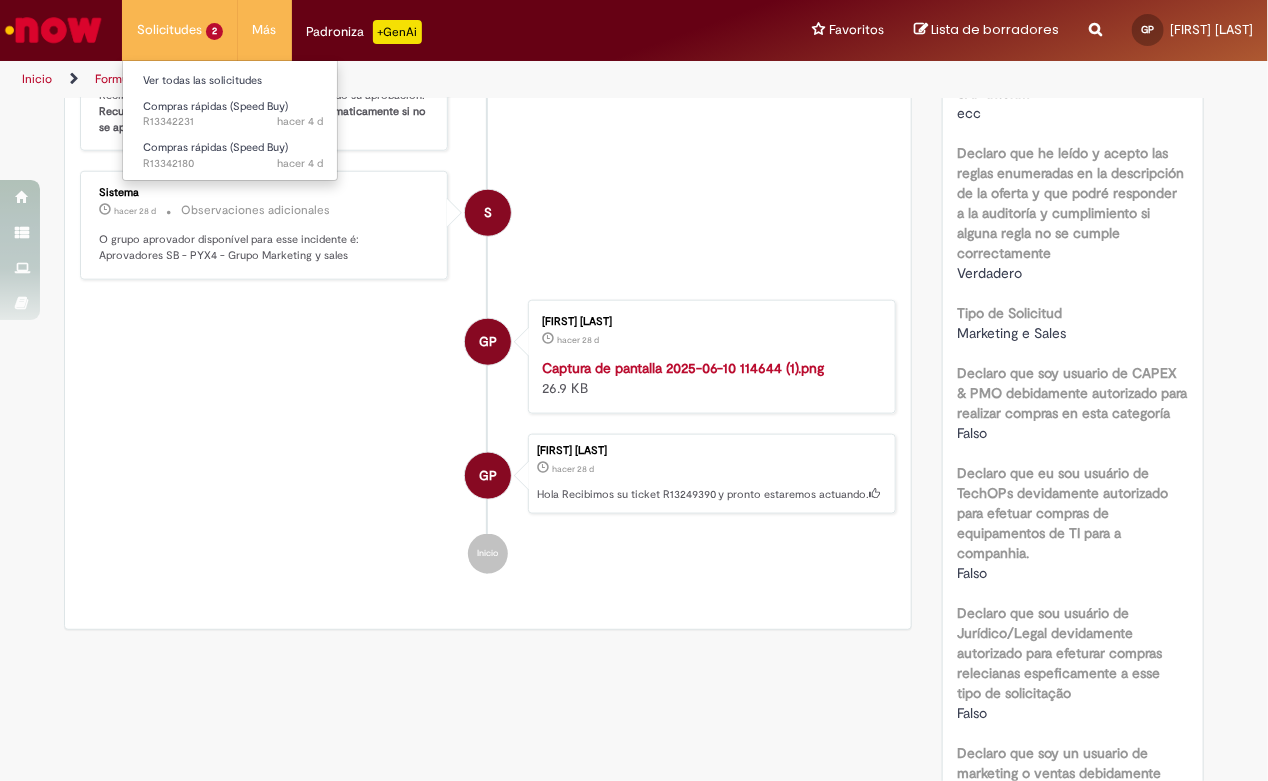 click on "Solicitudes   2
Ver todas las solicitudes
Compras rápidas (Speed Buy)
hacer 4 d hacer 4 días  R13342231
Compras rápidas (Speed Buy)
hacer 4 d hacer 4 días  R13342180" at bounding box center (180, 30) 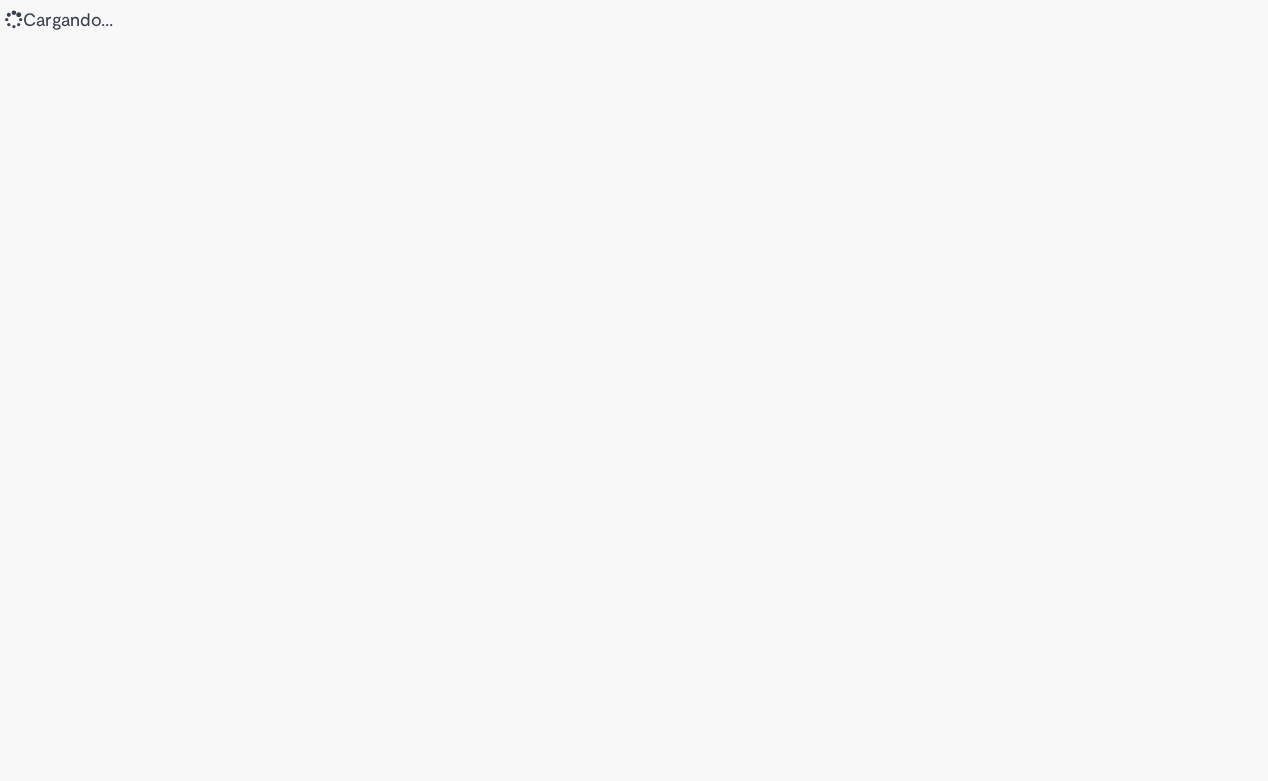 scroll, scrollTop: 0, scrollLeft: 0, axis: both 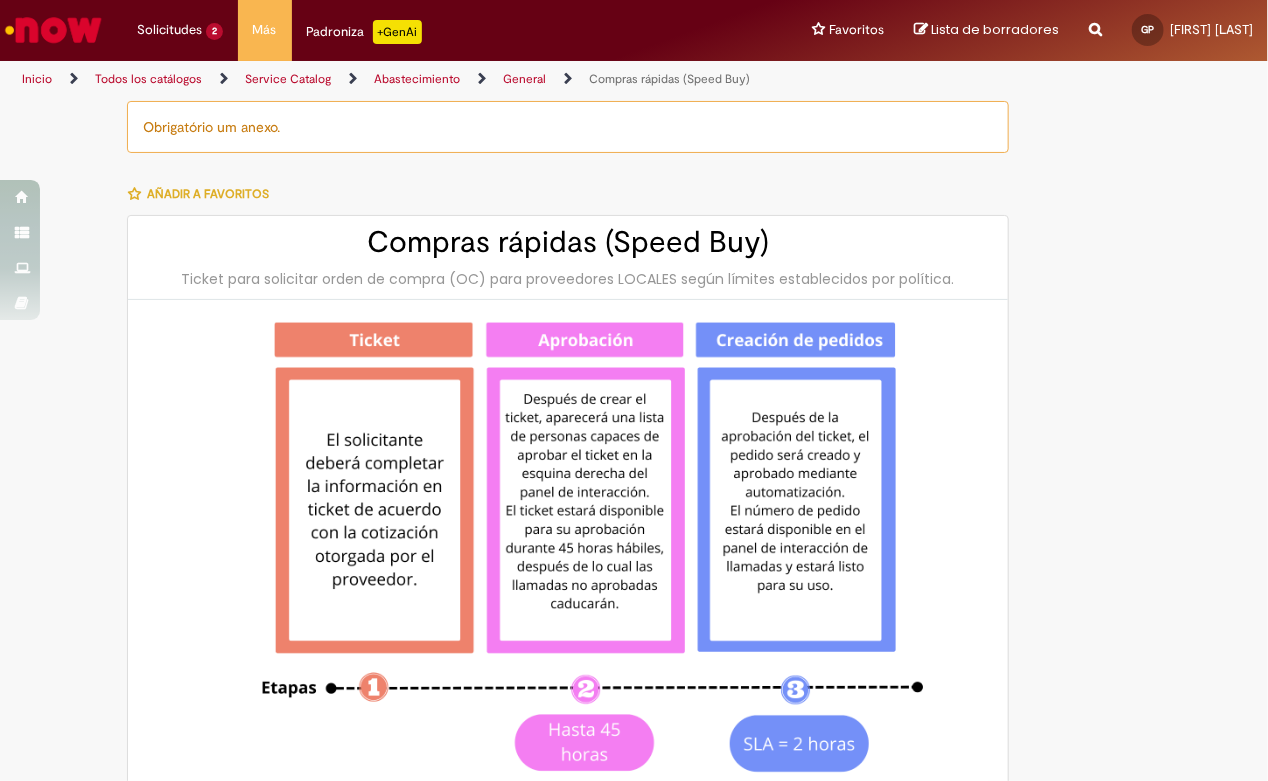 type on "*******" 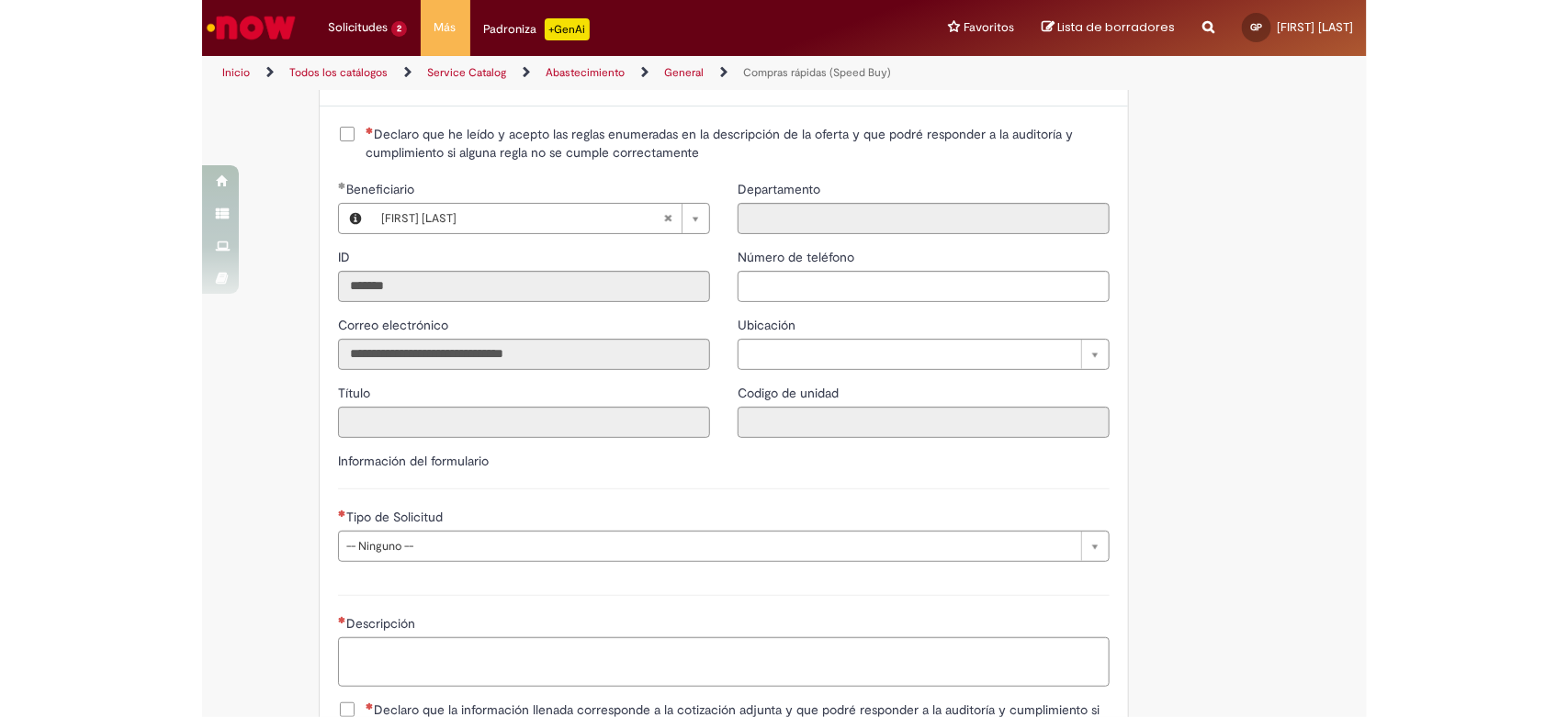 scroll, scrollTop: 1836, scrollLeft: 0, axis: vertical 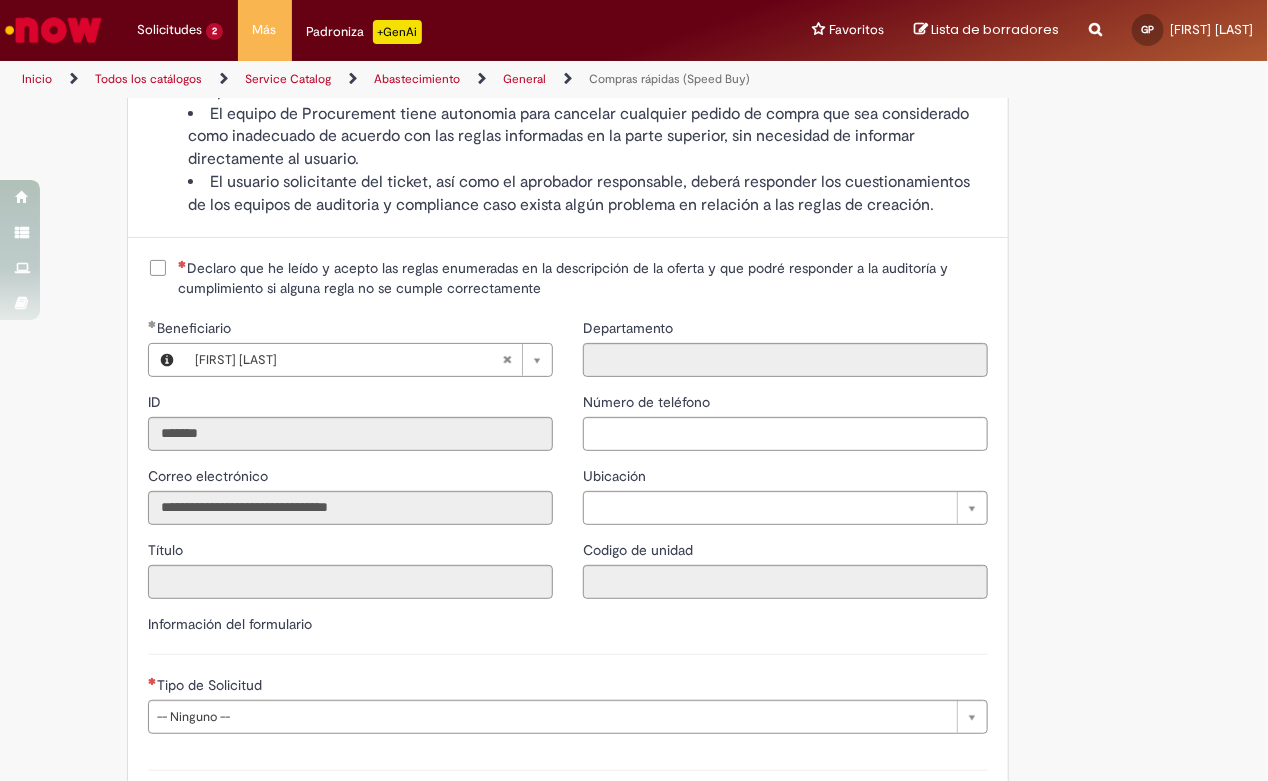 click on "Declaro que he leído y acepto las reglas enumeradas en la descripción de la oferta y que podré responder a la auditoría y cumplimiento si alguna regla no se cumple correctamente" at bounding box center [583, 278] 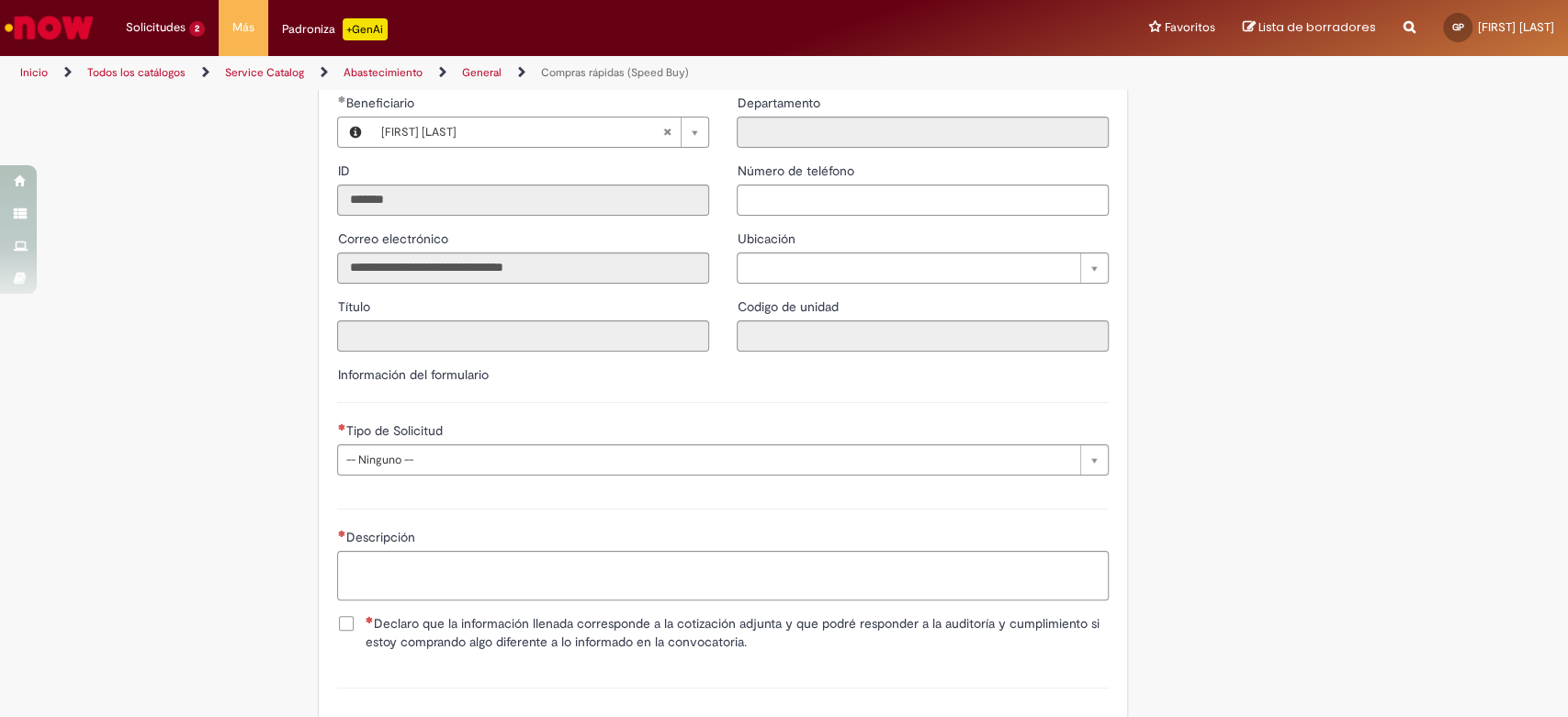 scroll, scrollTop: 2142, scrollLeft: 0, axis: vertical 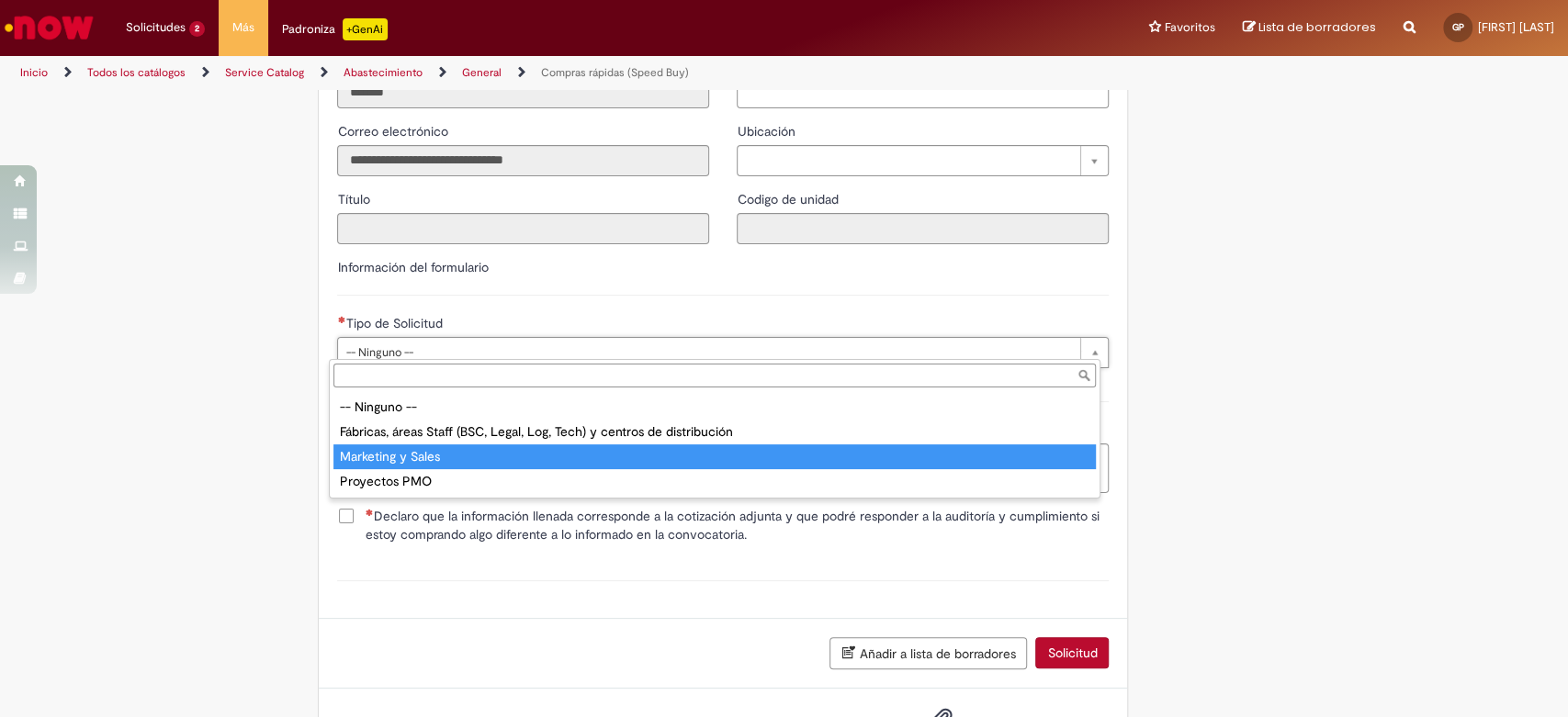 type on "**********" 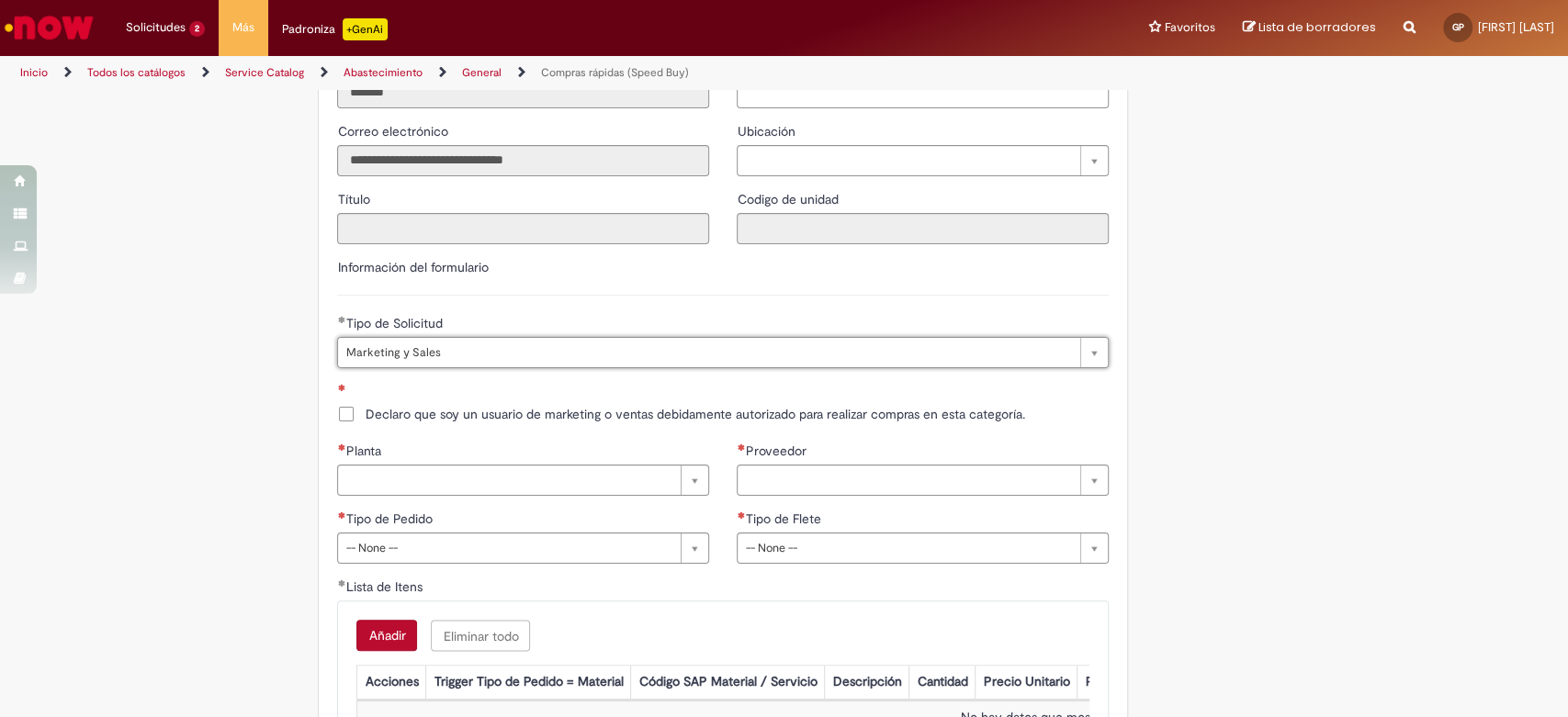 click on "Declaro que soy un usuario de marketing o ventas debidamente autorizado para realizar compras en esta categoría." at bounding box center (694, 414) 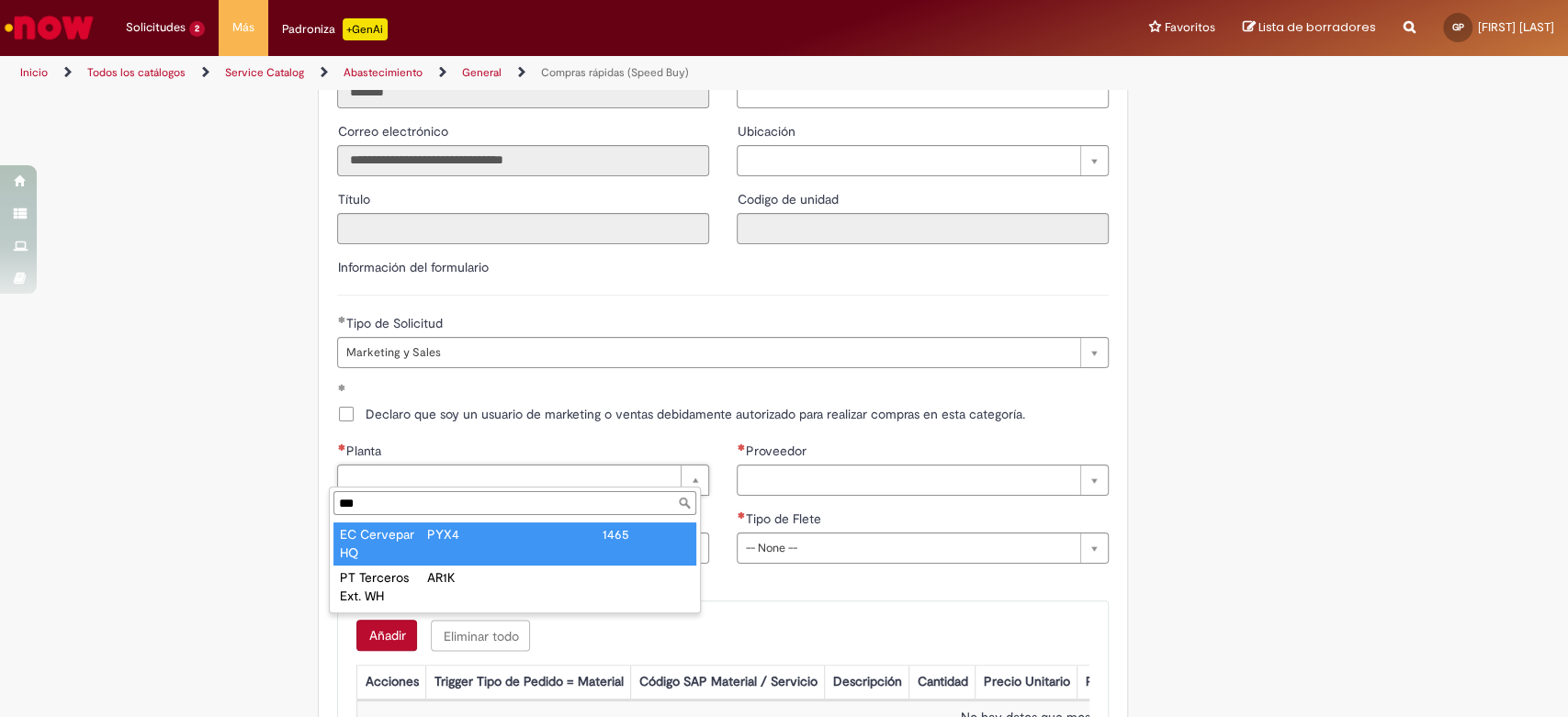 type on "***" 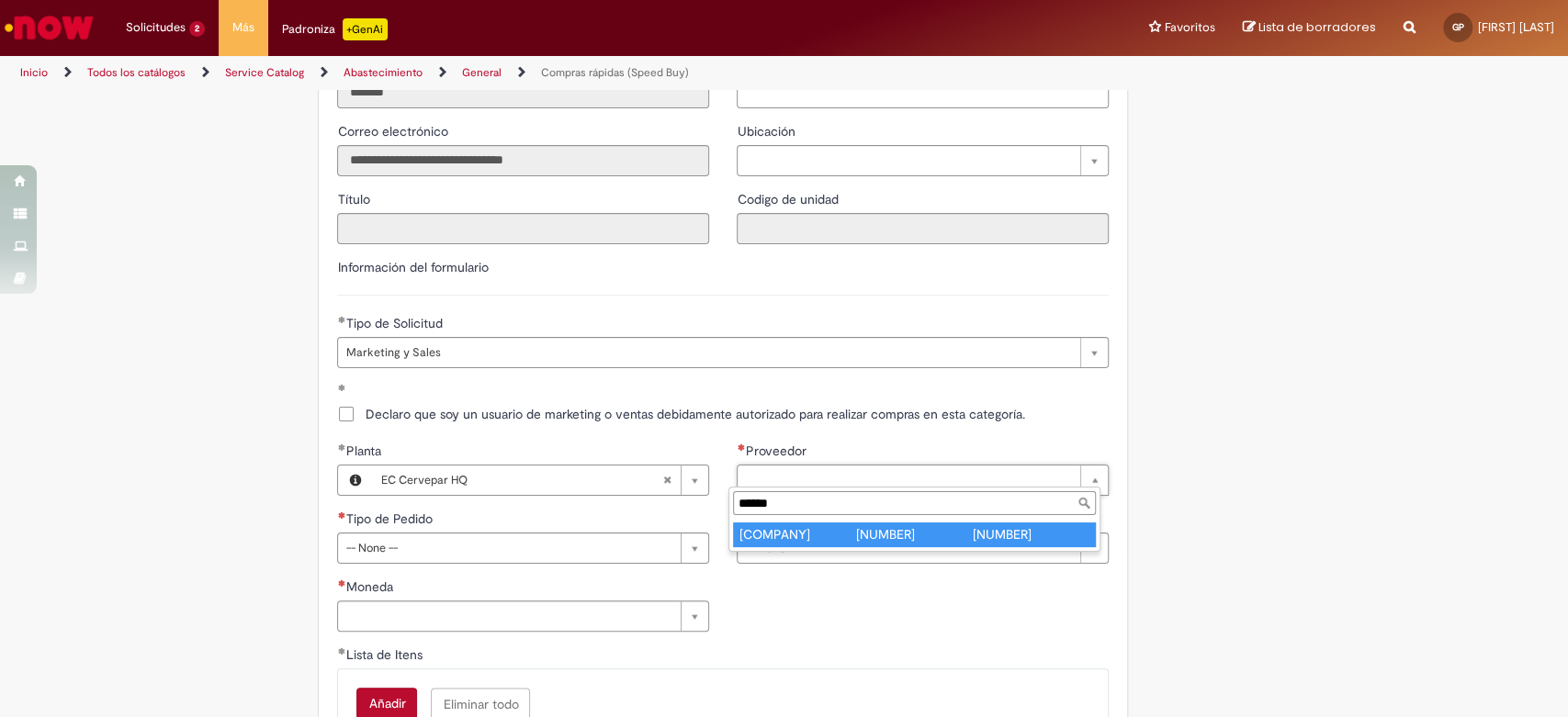 type on "******" 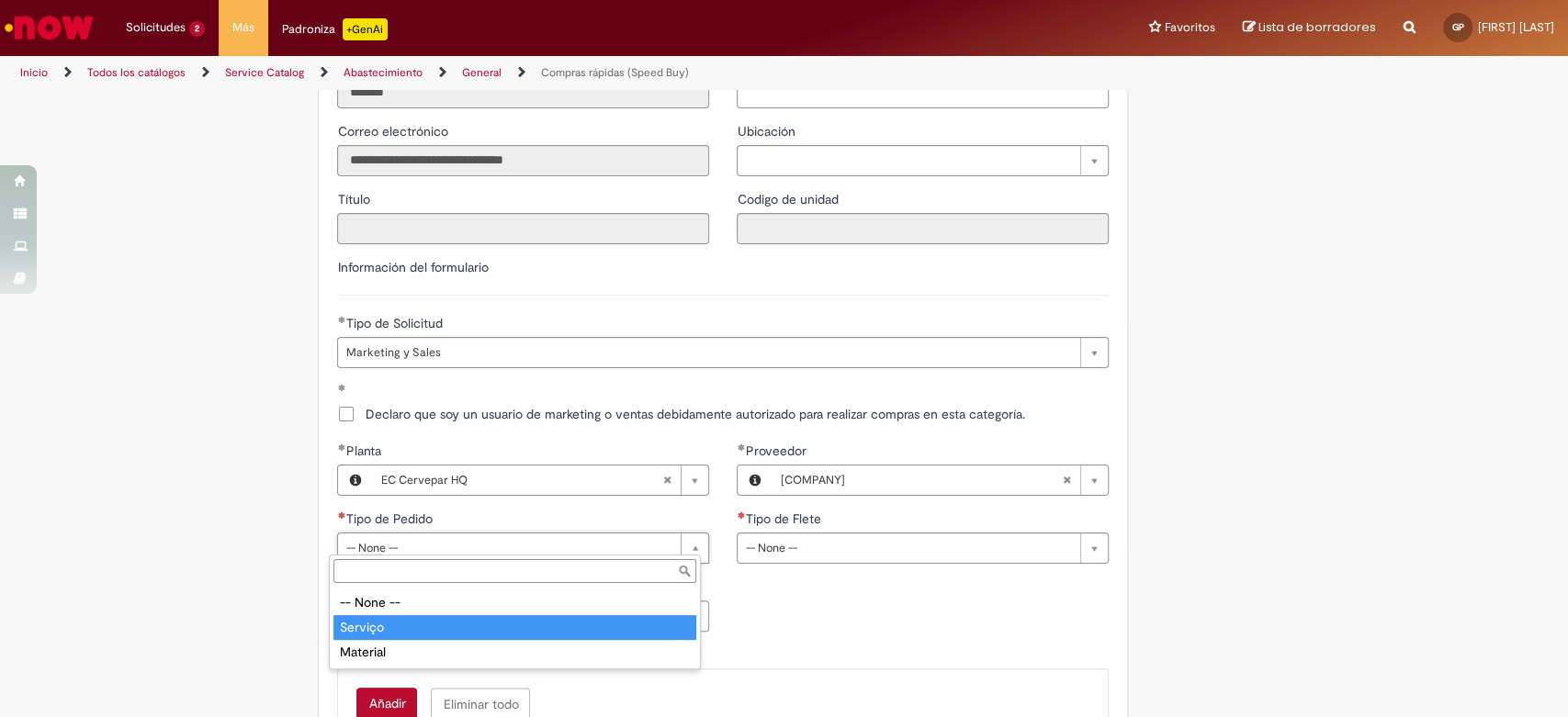 type on "*******" 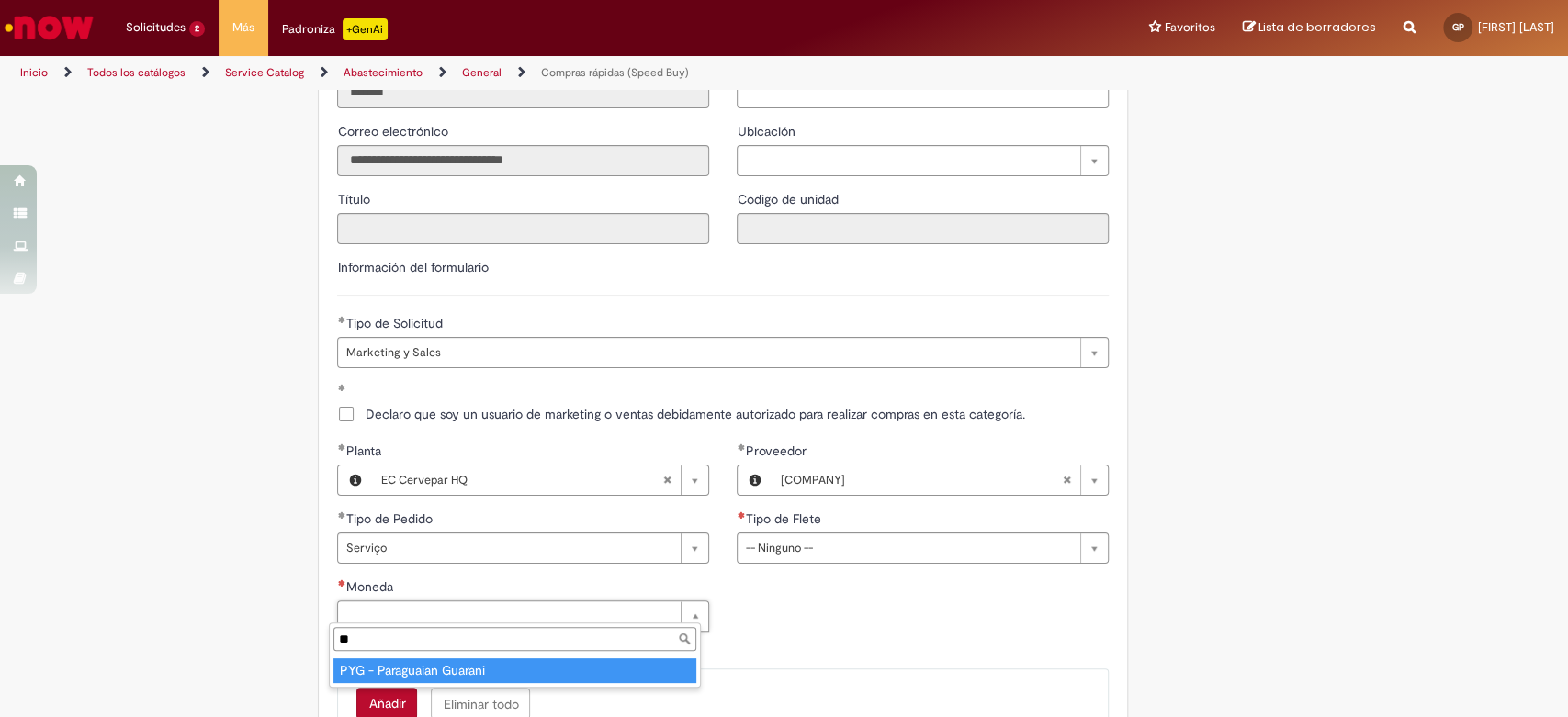 type on "**" 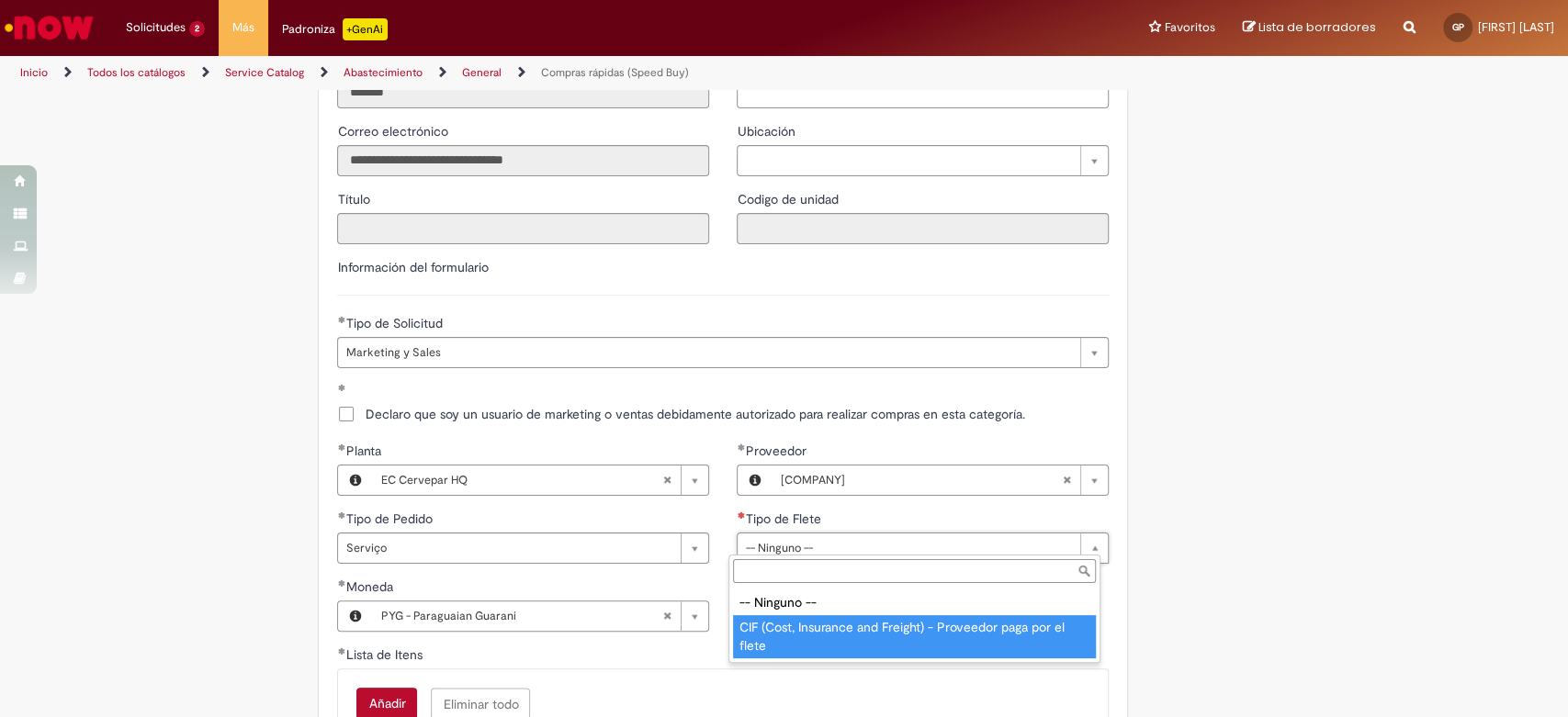 type on "**********" 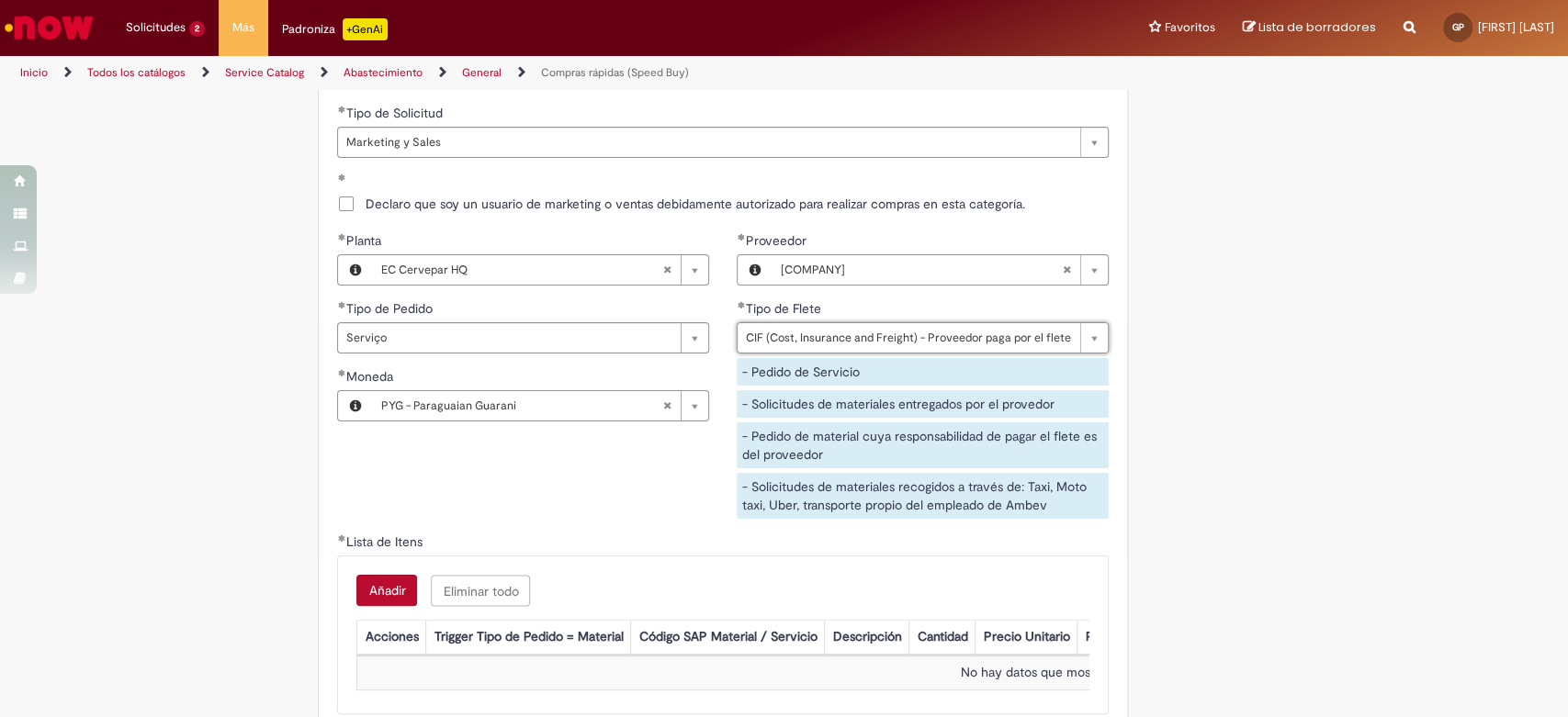 scroll, scrollTop: 2549, scrollLeft: 0, axis: vertical 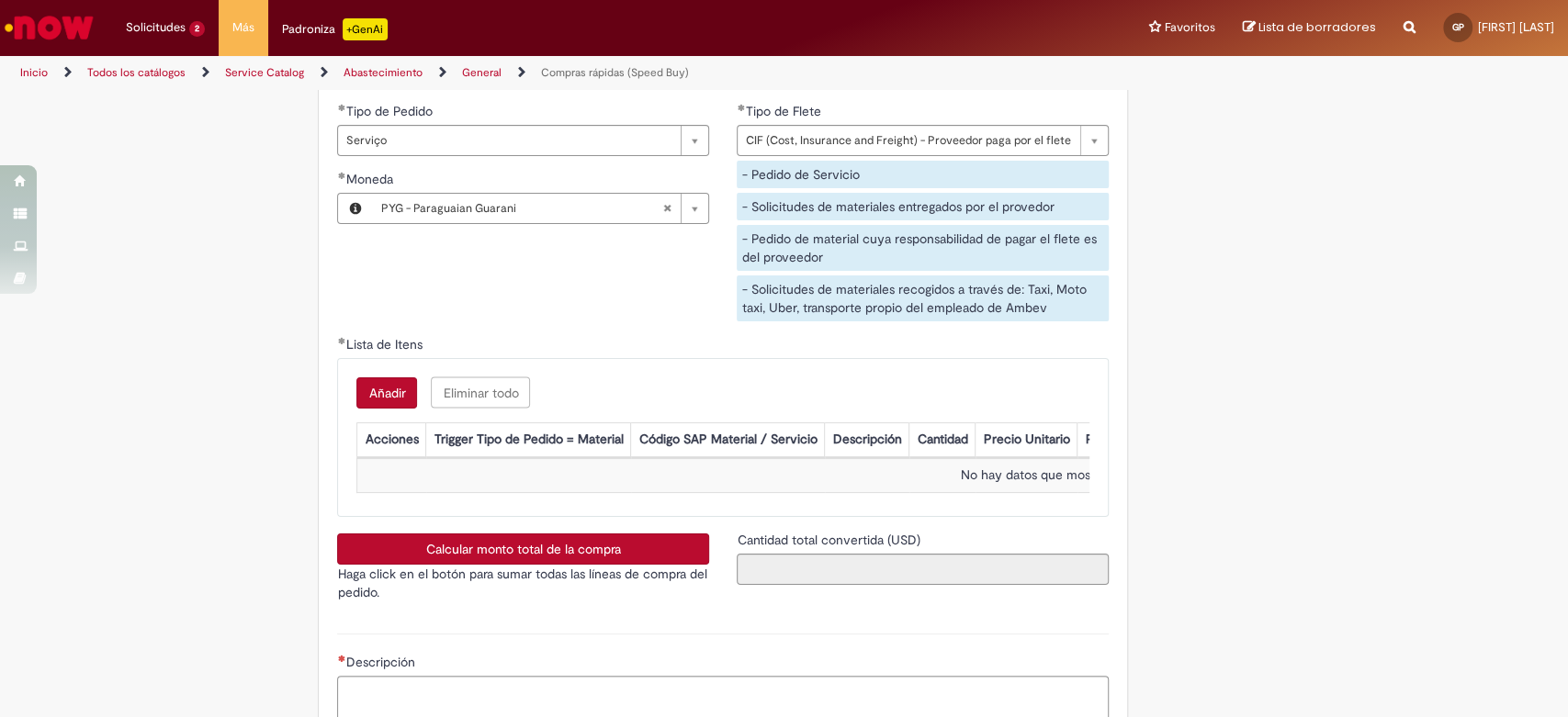 click on "Añadir" at bounding box center (387, 393) 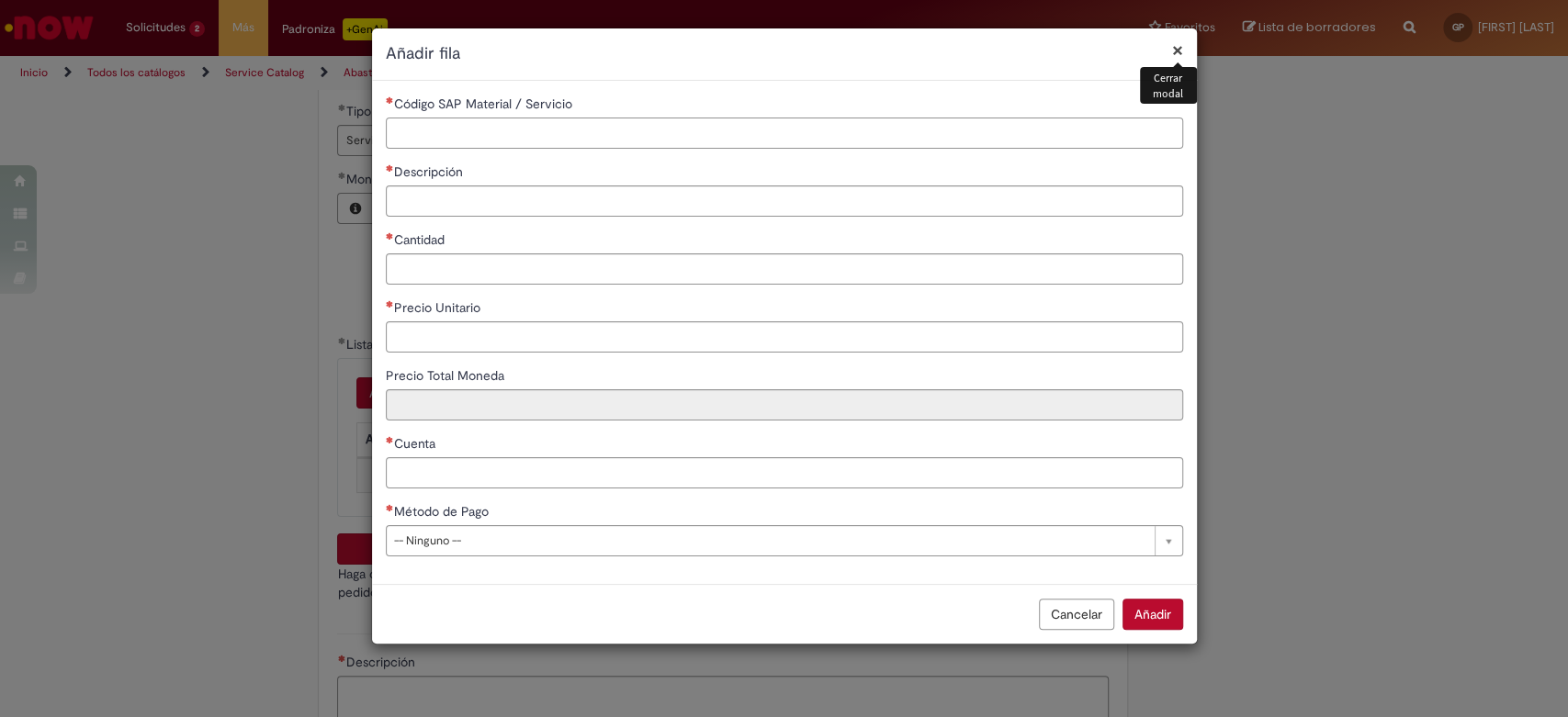 click on "Código SAP Material / Servicio" at bounding box center (784, 133) 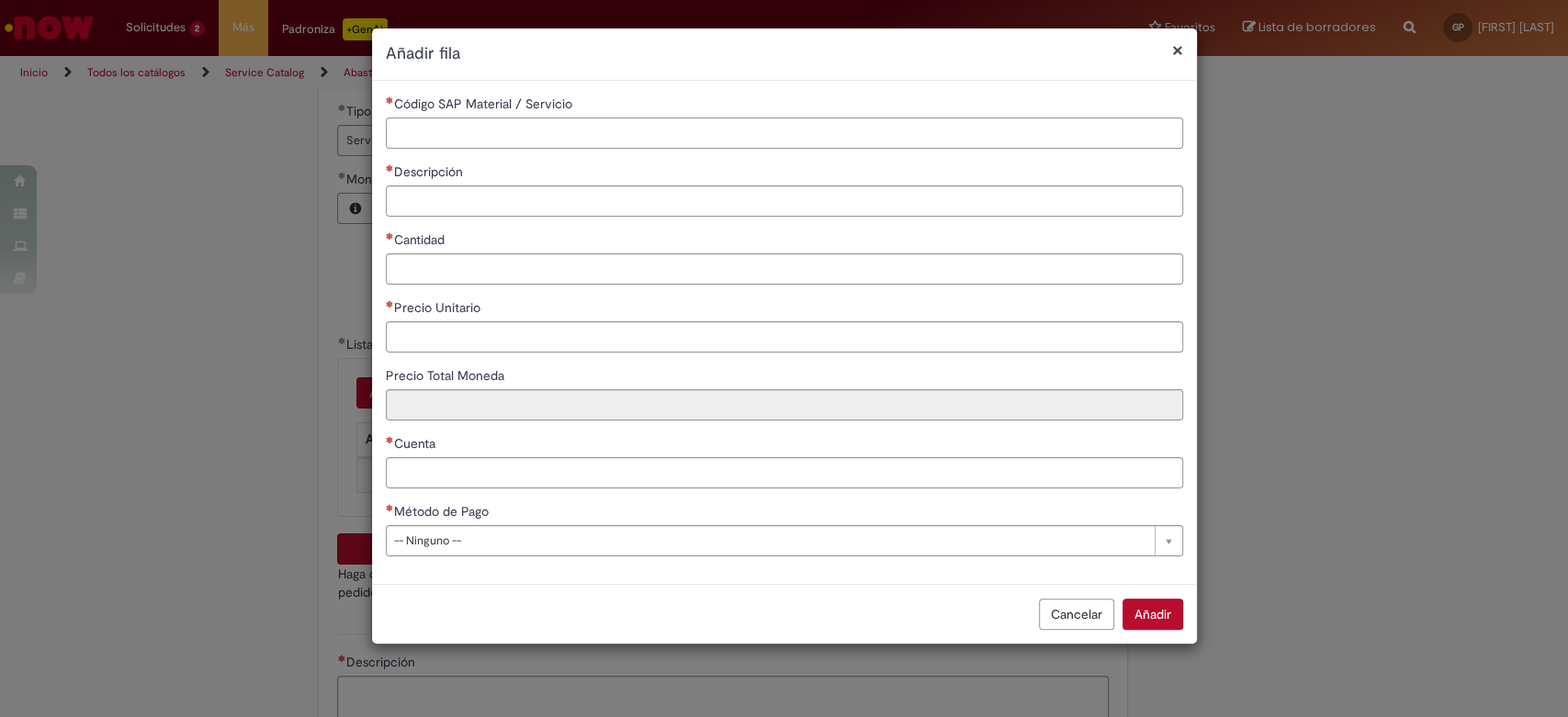 paste on "*******" 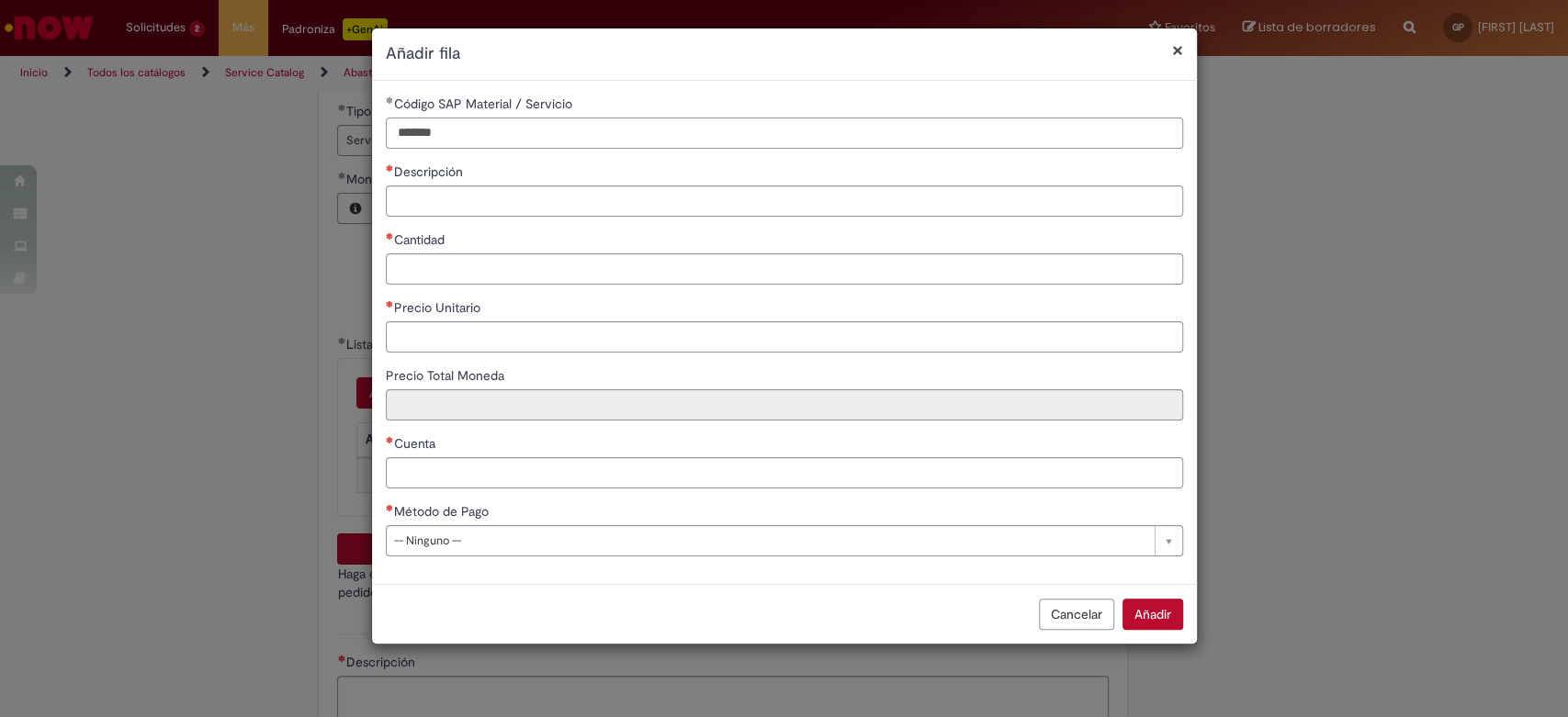 type on "*******" 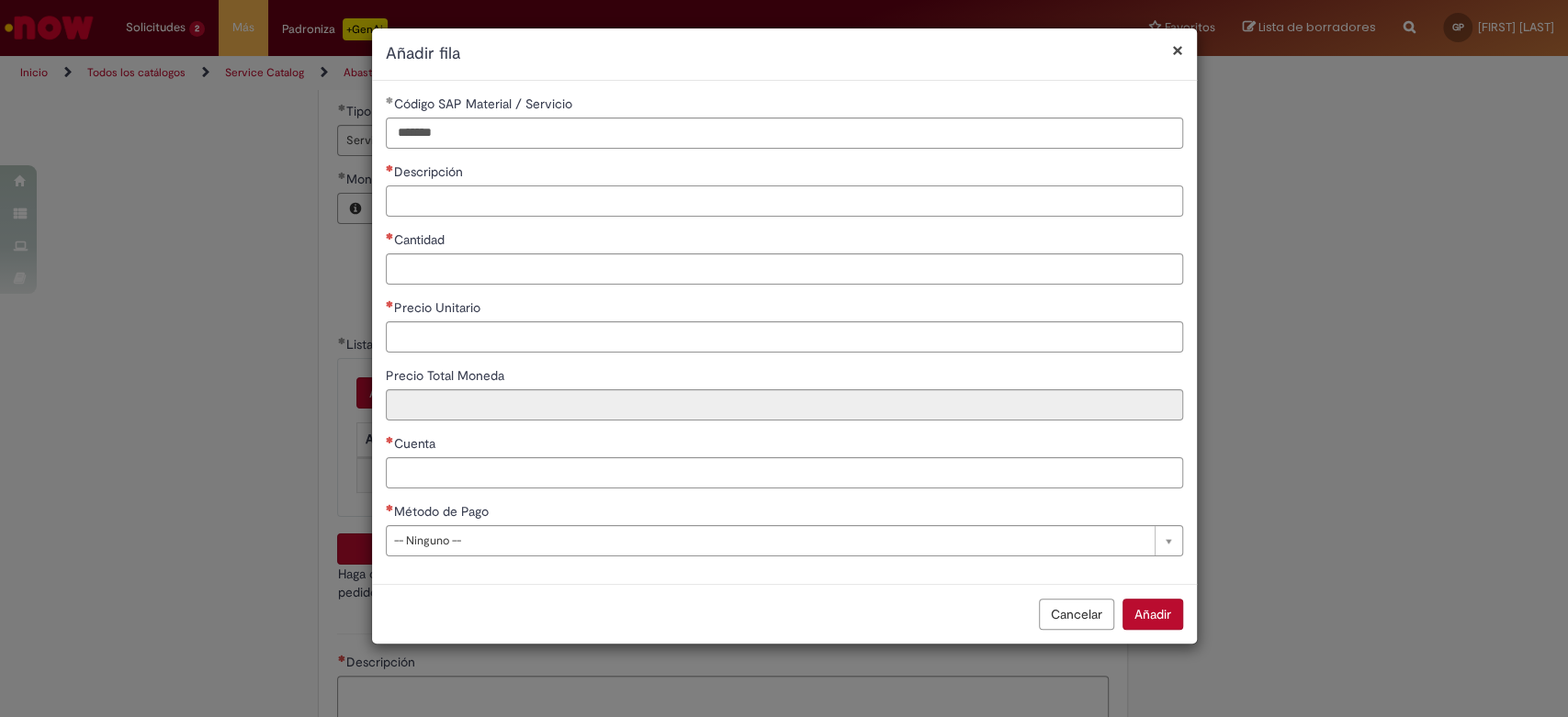 click on "Descripción" at bounding box center [784, 201] 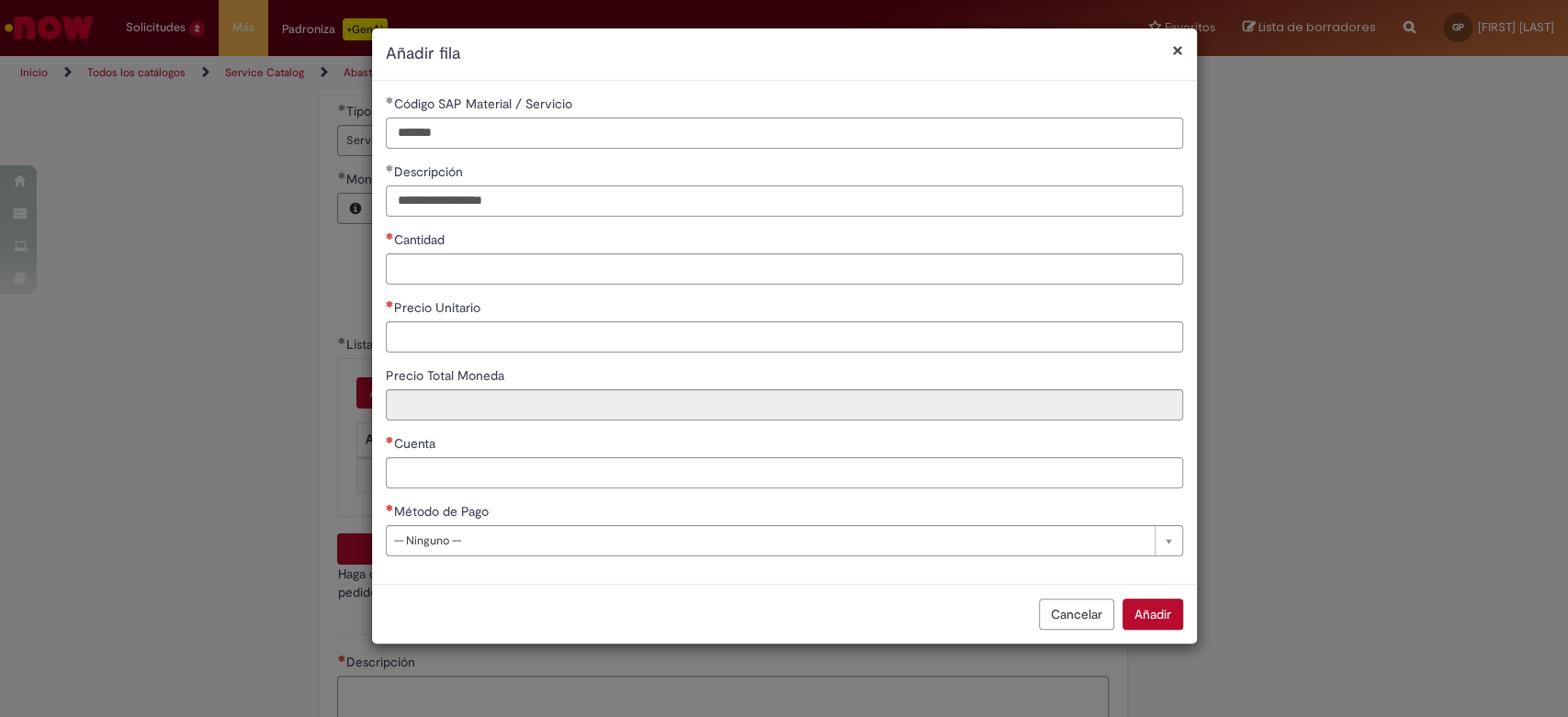 type on "**********" 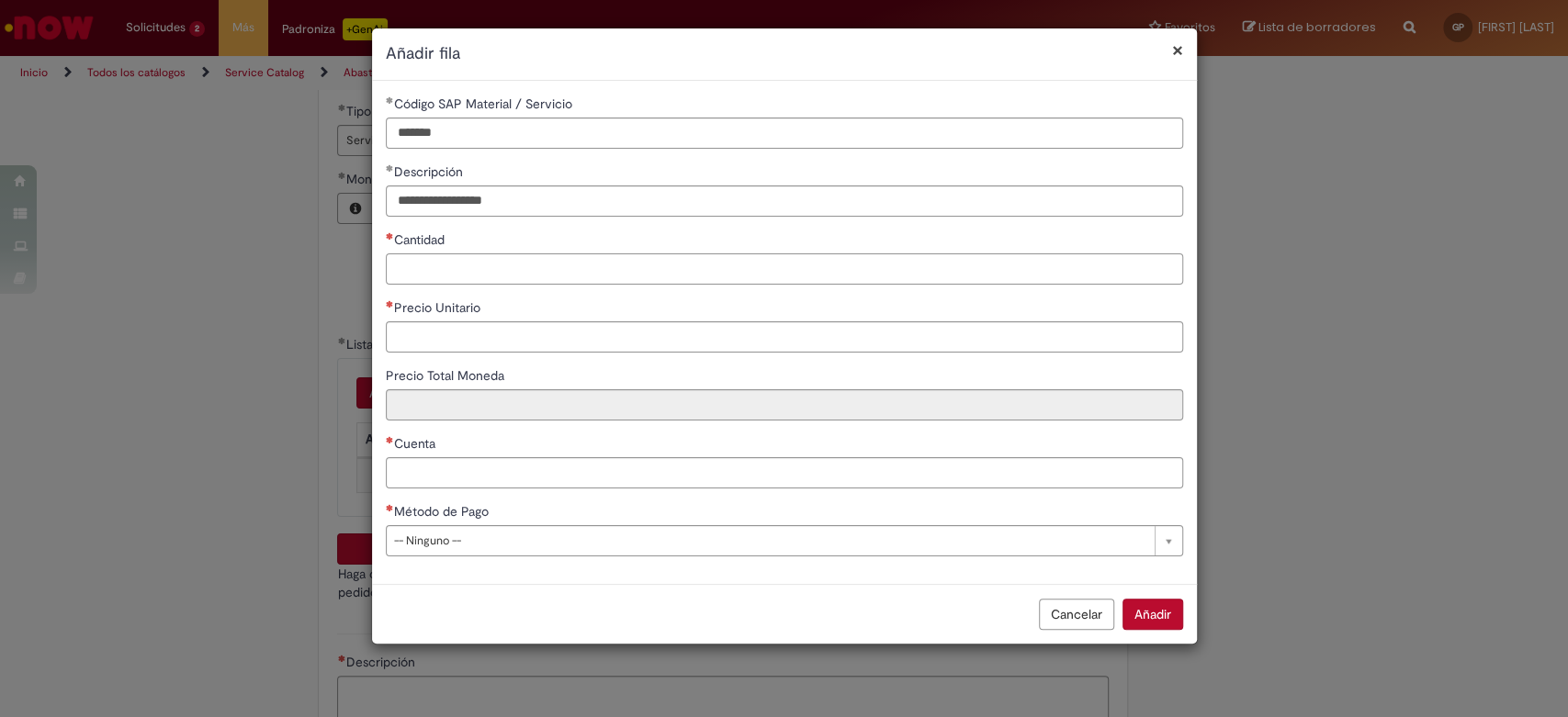 click on "Cantidad" at bounding box center [784, 269] 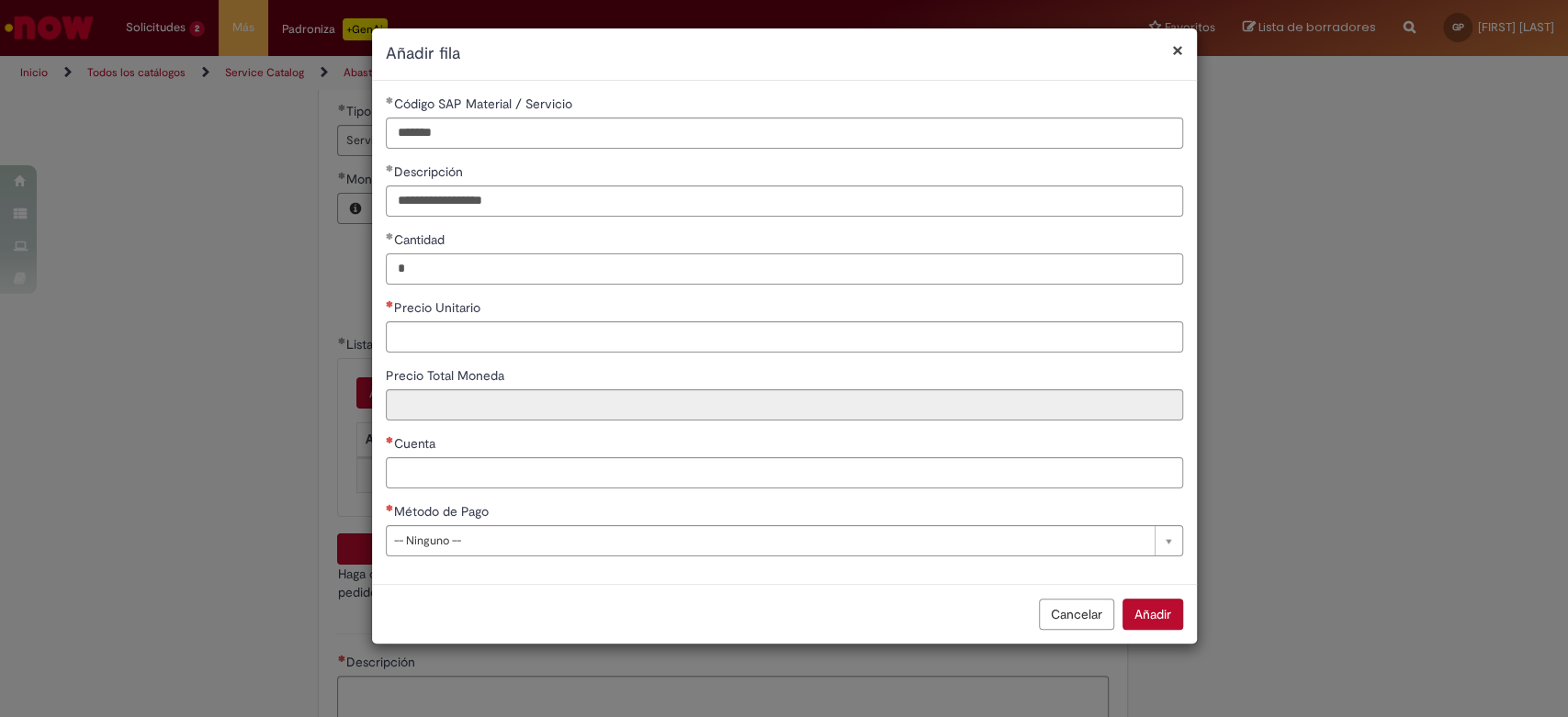 type on "*" 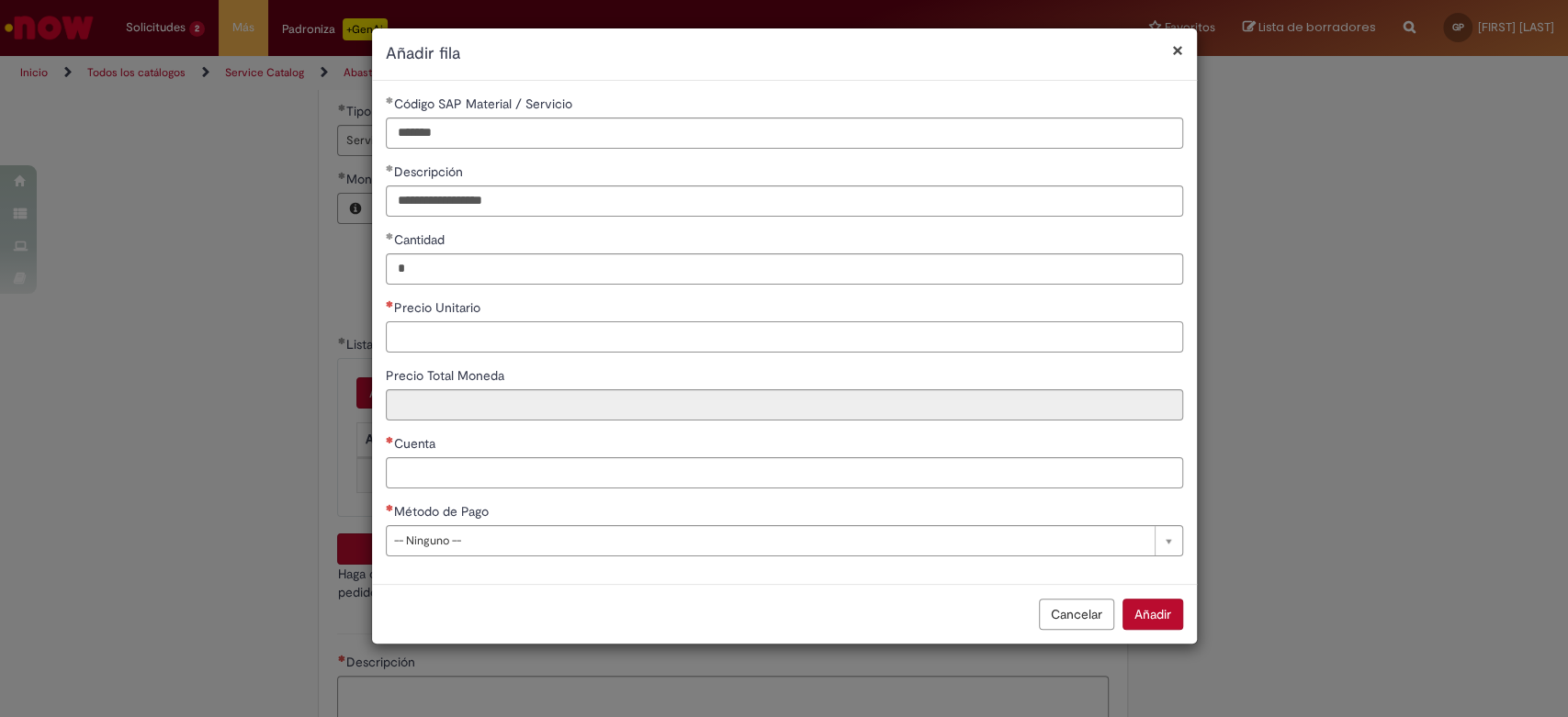 click on "Precio Unitario" at bounding box center [784, 337] 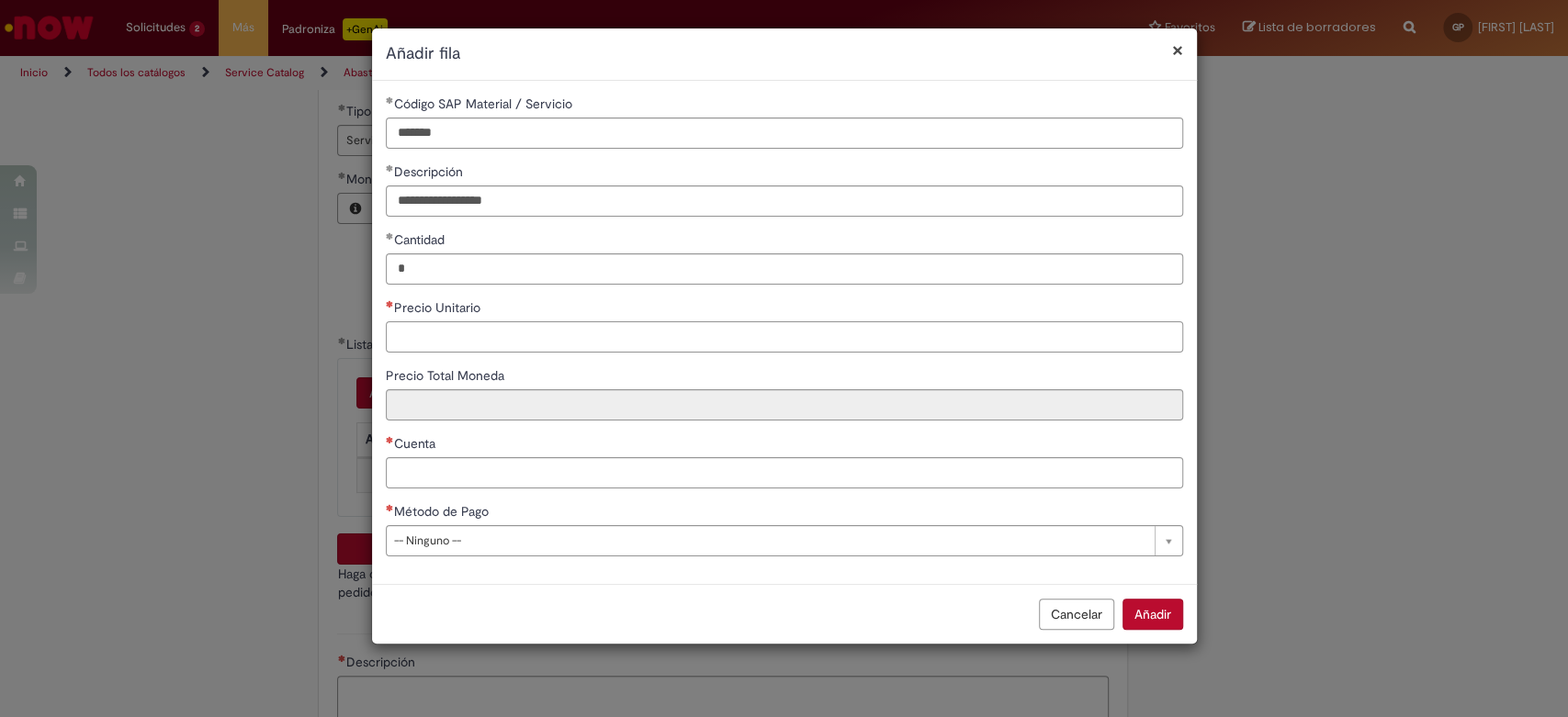 paste on "**********" 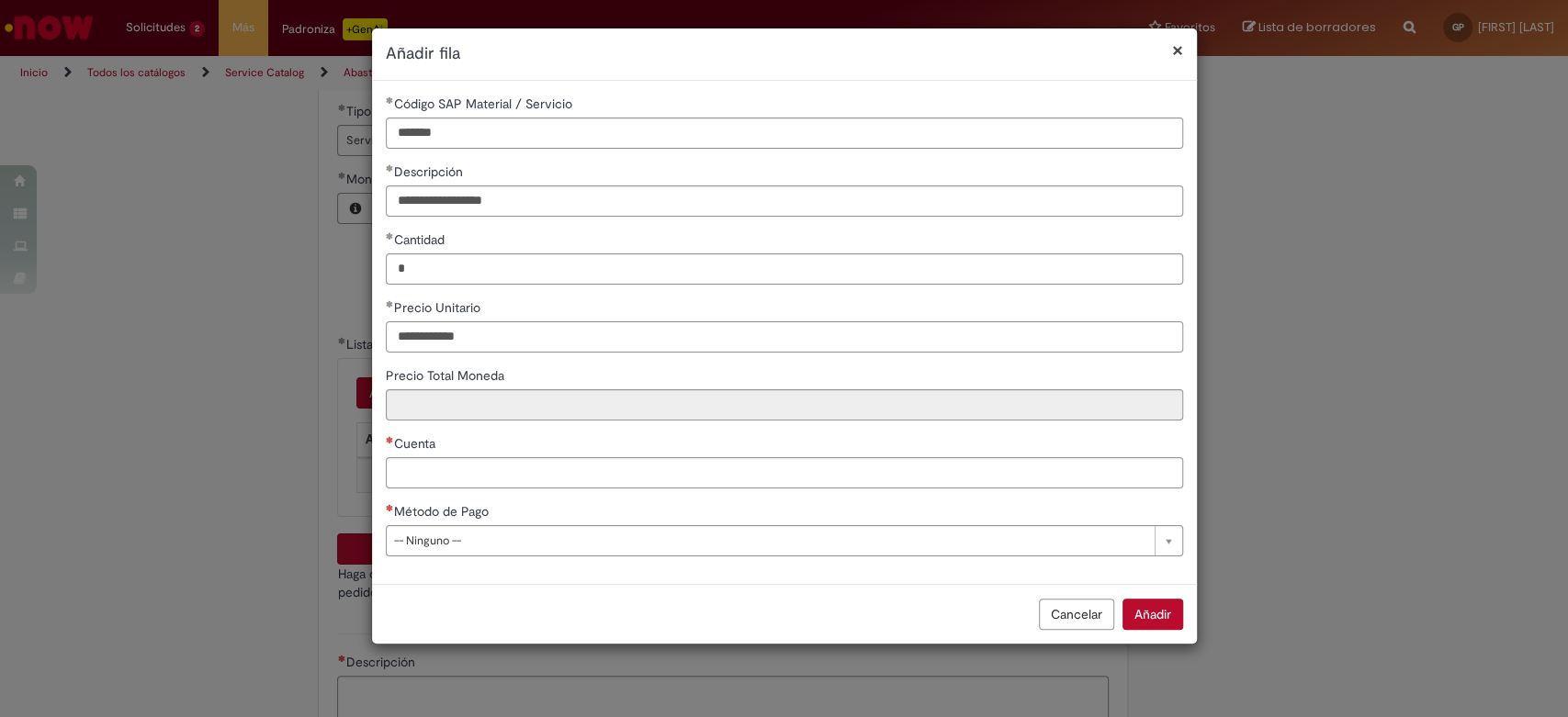 type on "**********" 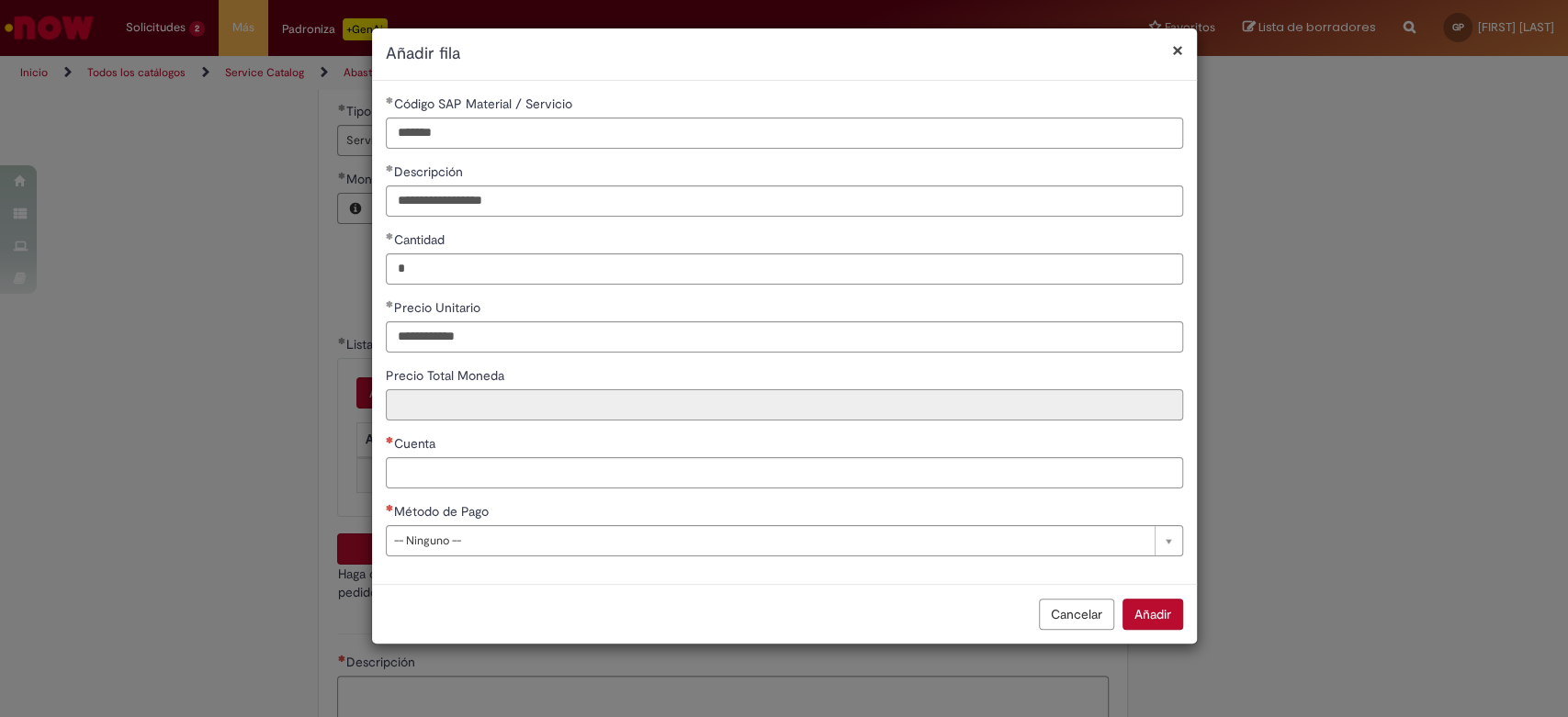 type on "**********" 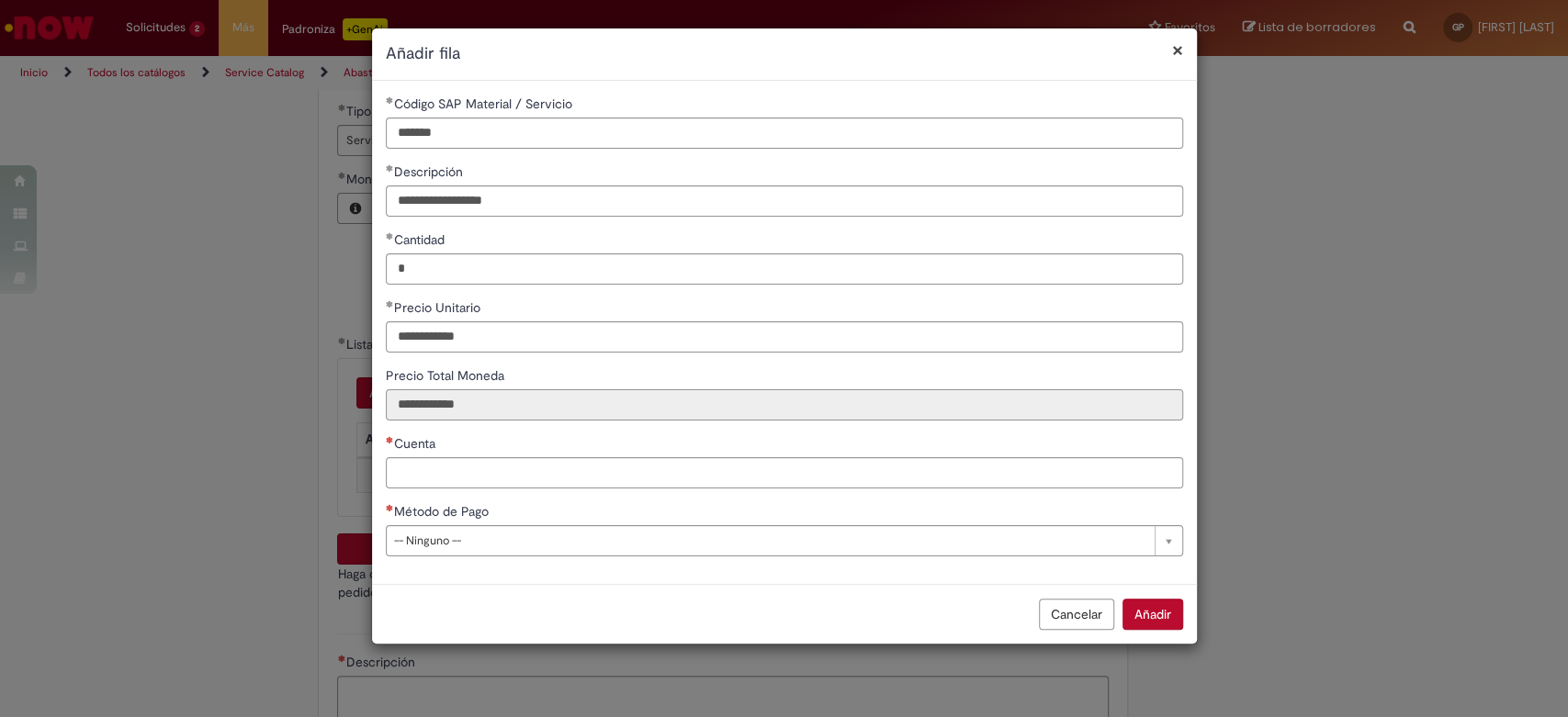 click on "**********" at bounding box center [784, 405] 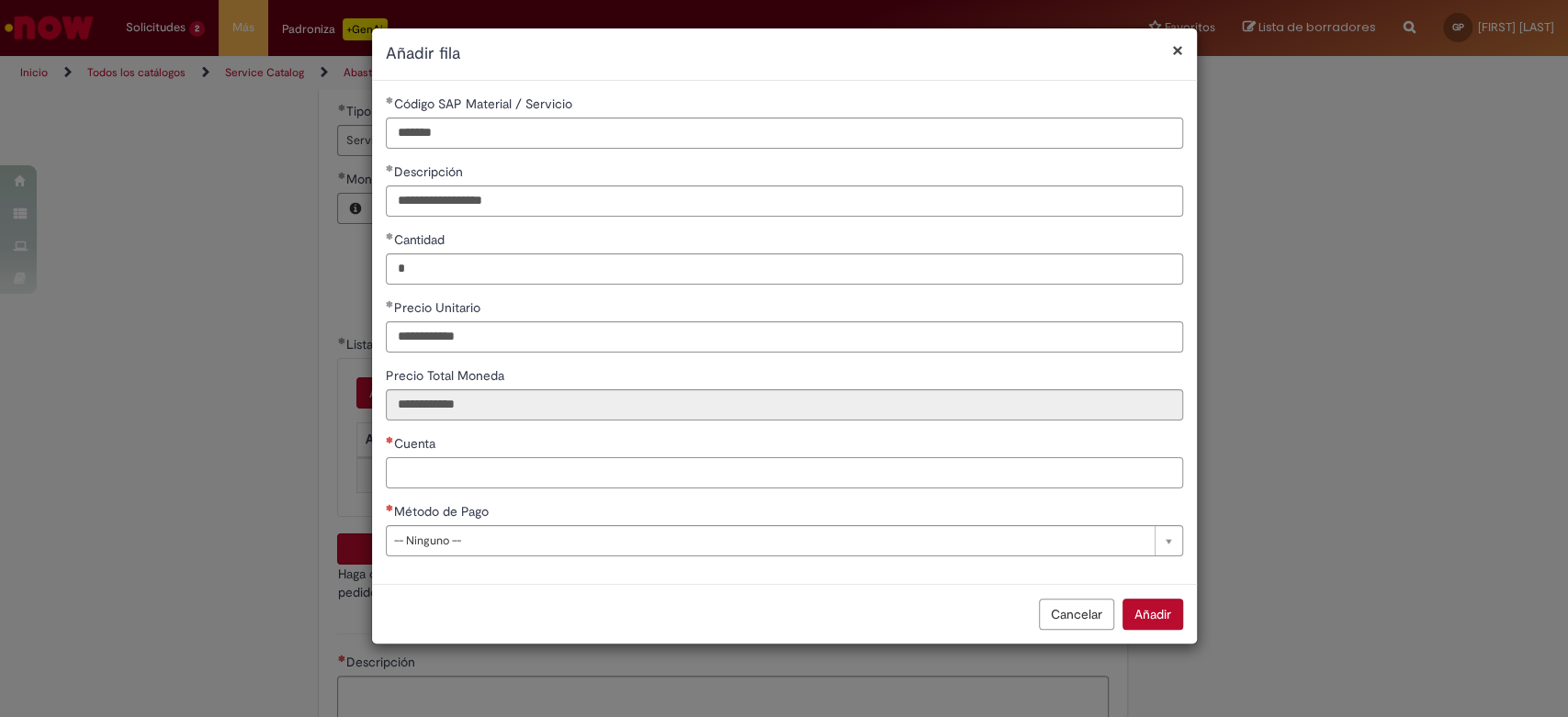 click on "Cuenta" at bounding box center (784, 473) 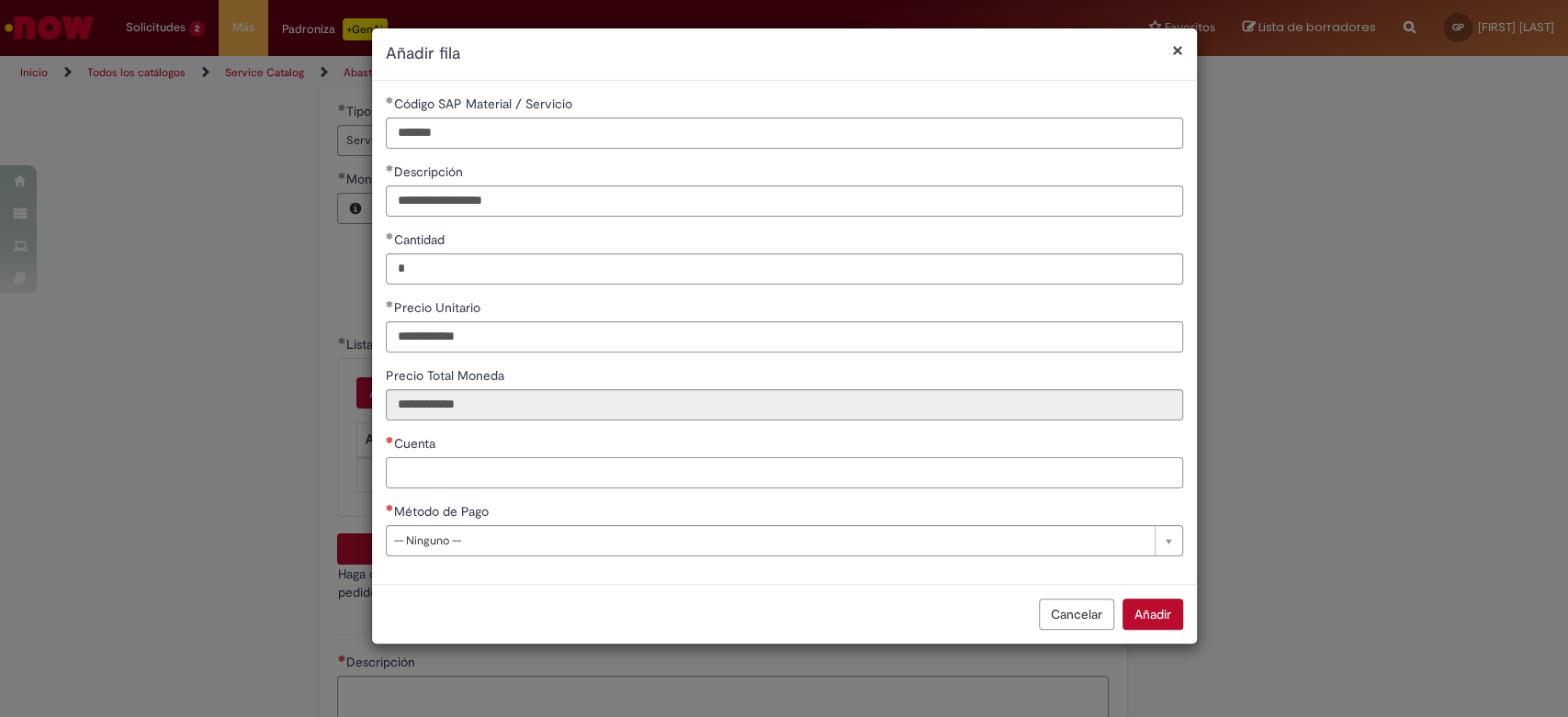 paste on "*******" 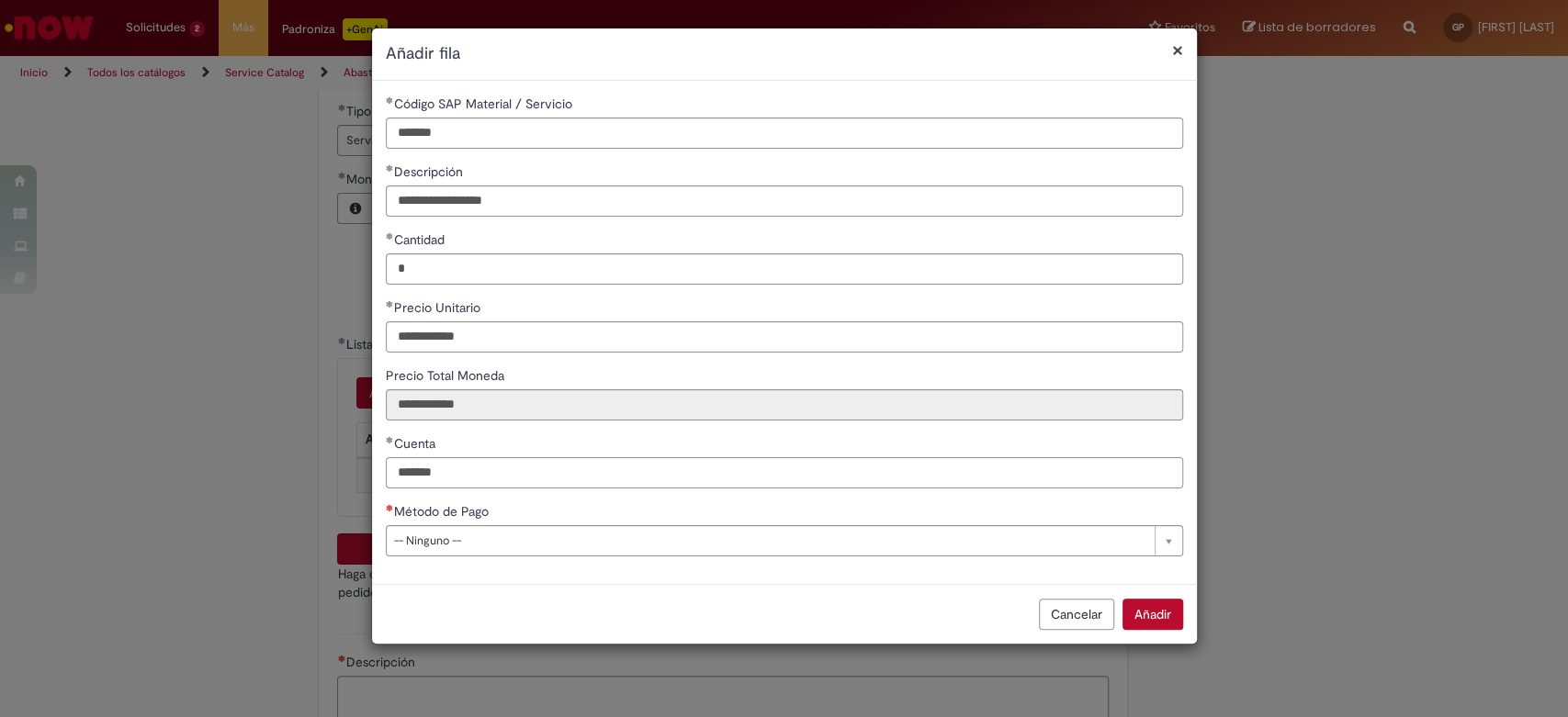 type on "*******" 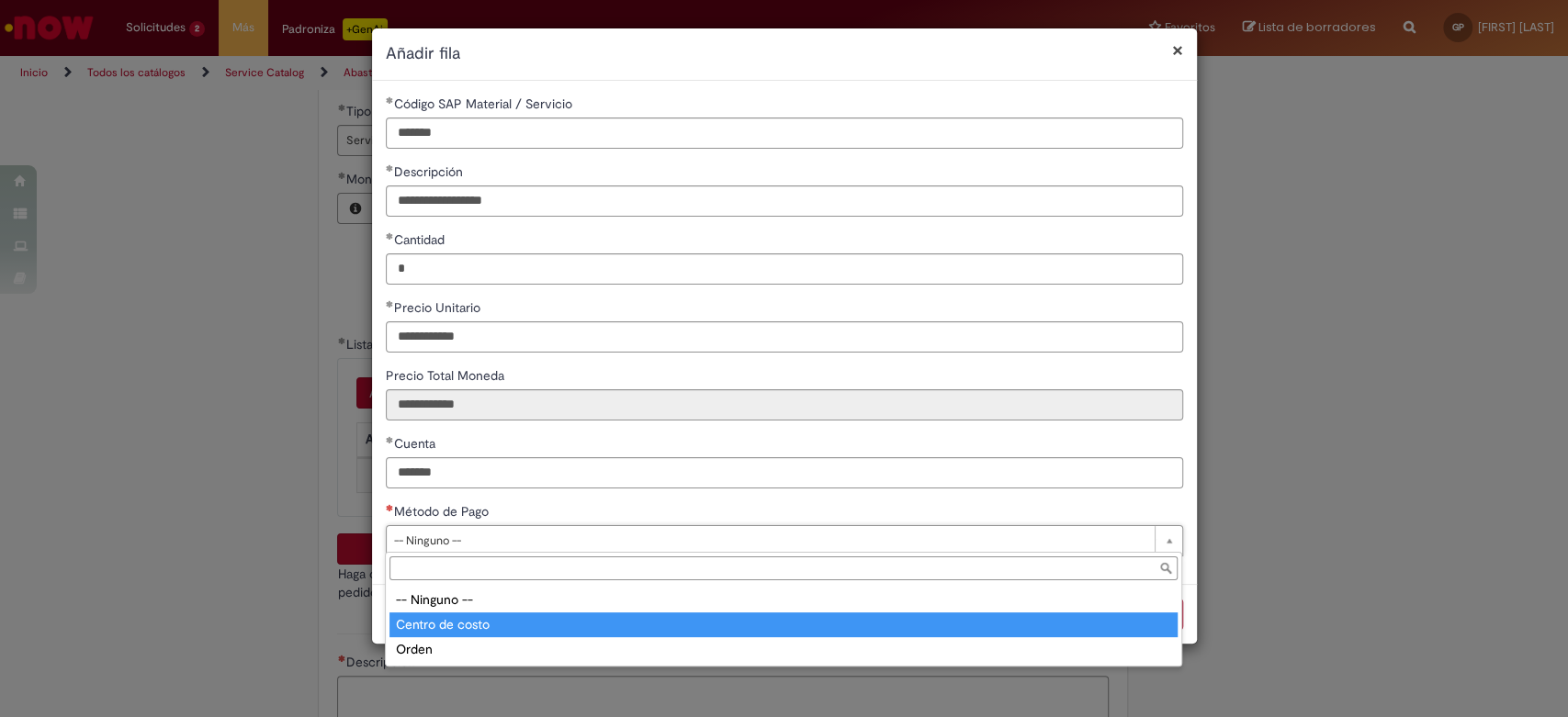 type on "**********" 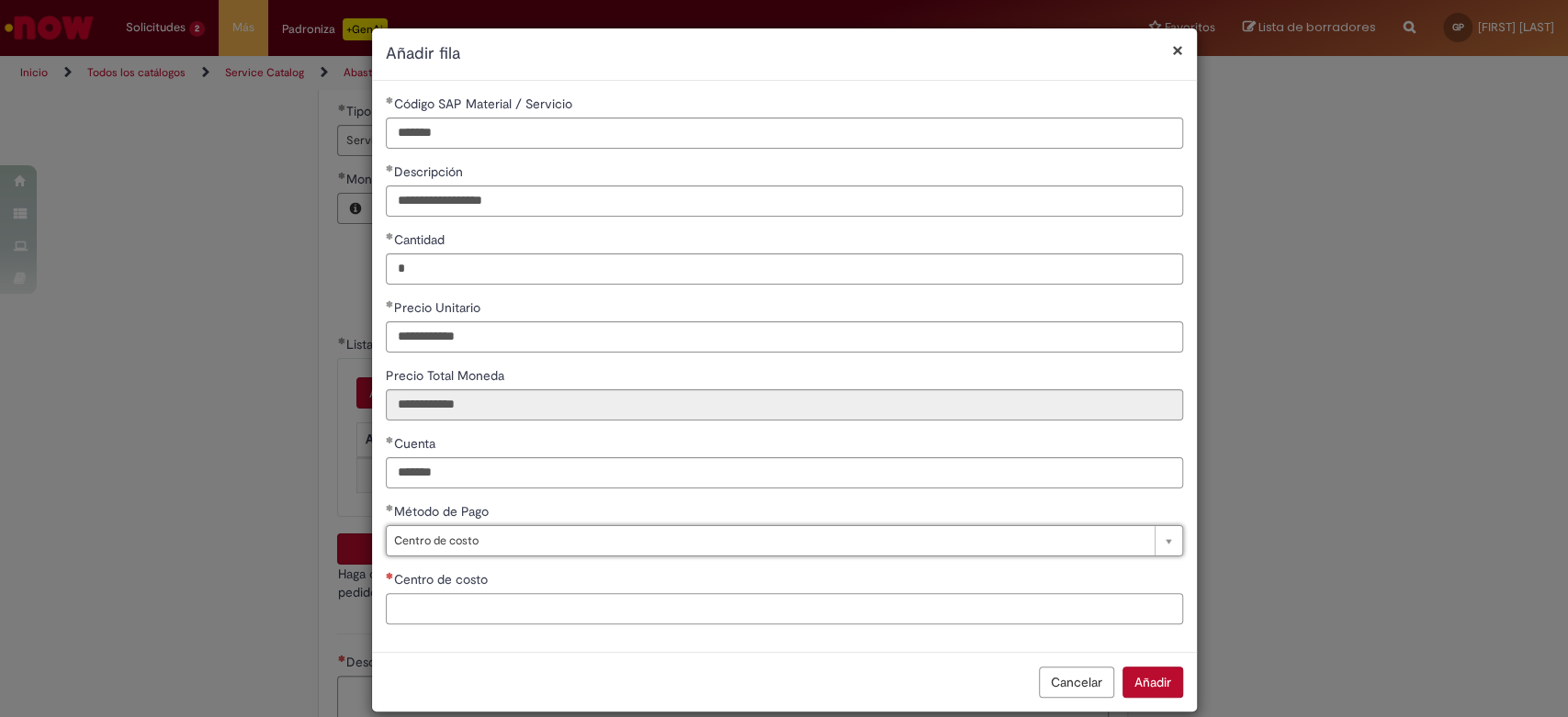 click on "Centro de costo" at bounding box center [784, 609] 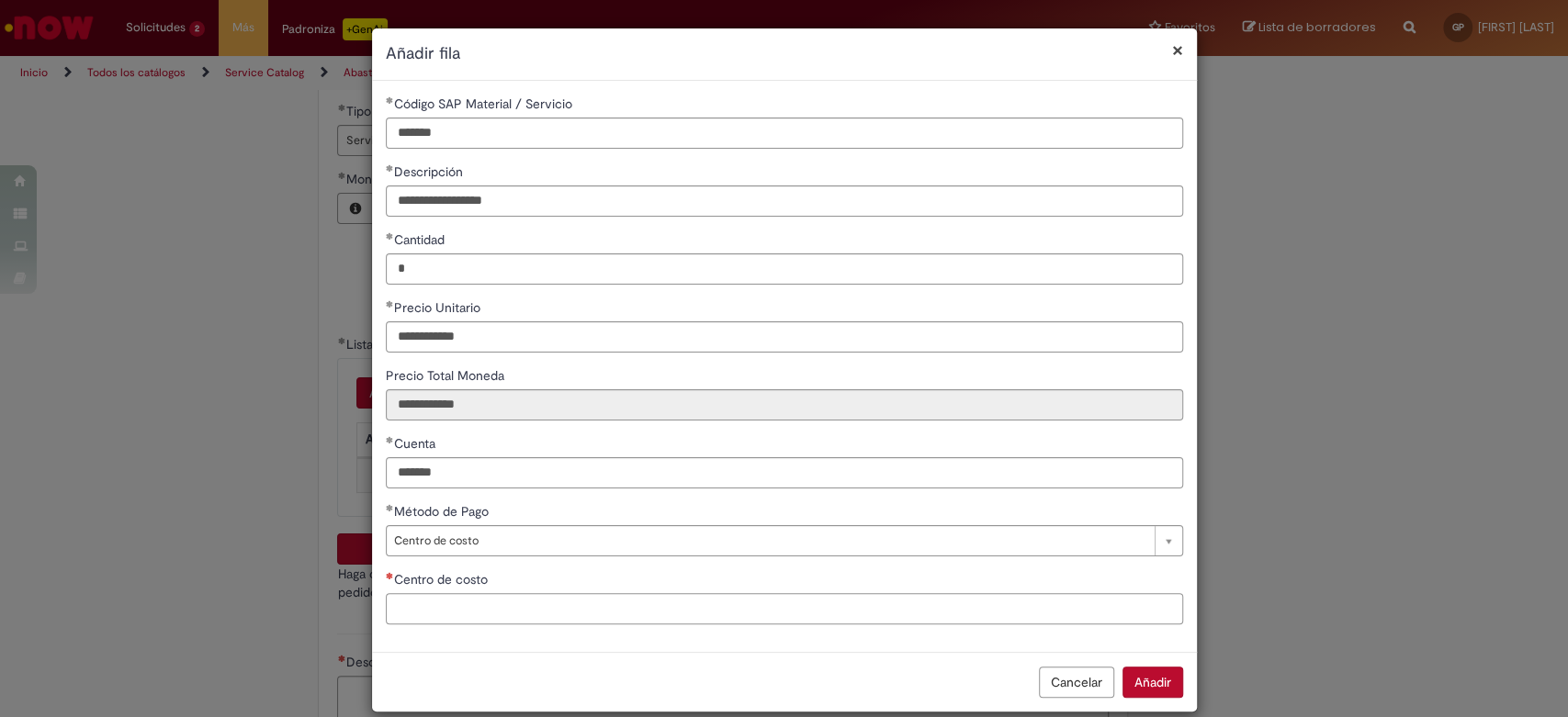 paste on "**********" 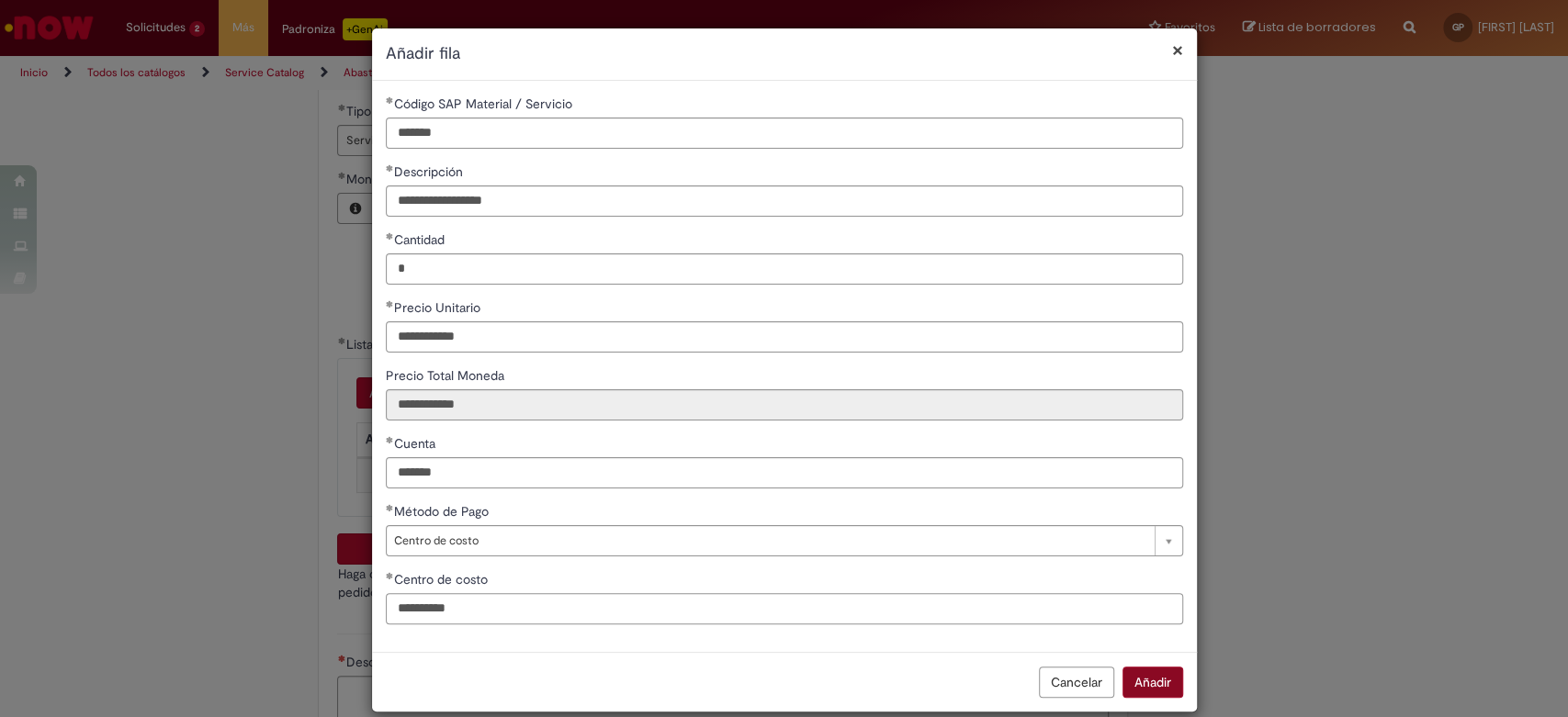 type on "**********" 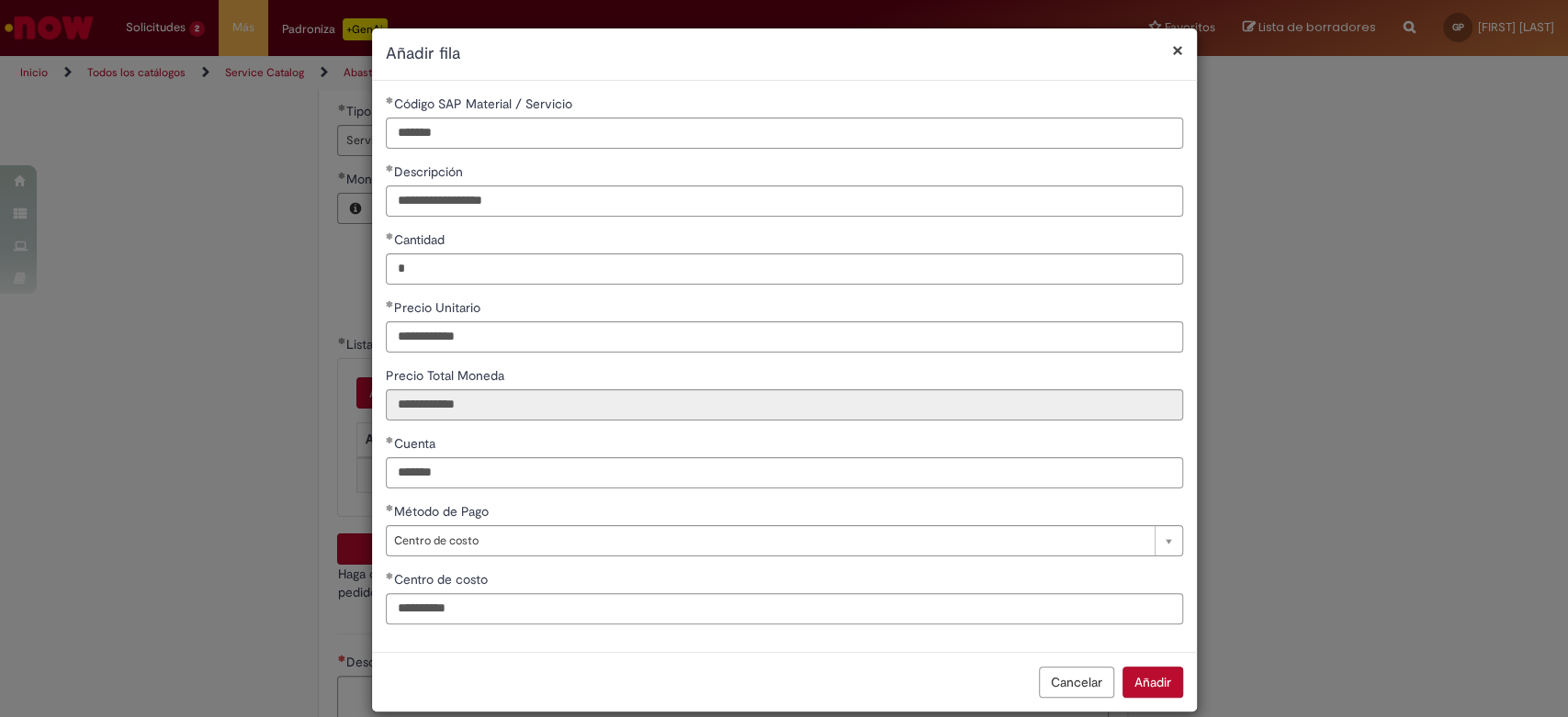 click on "Añadir" at bounding box center (1153, 682) 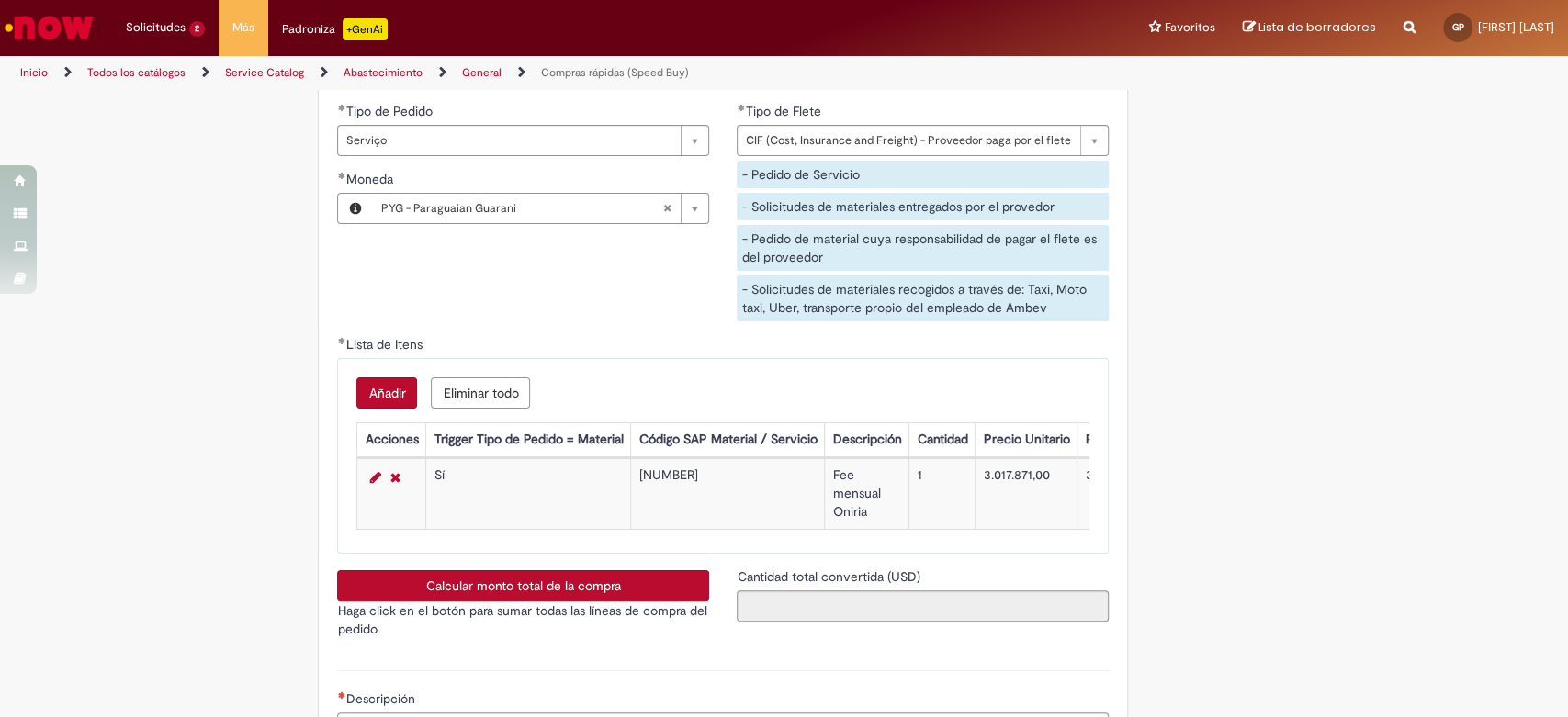 click on "Calcular monto total de la compra" at bounding box center (523, 586) 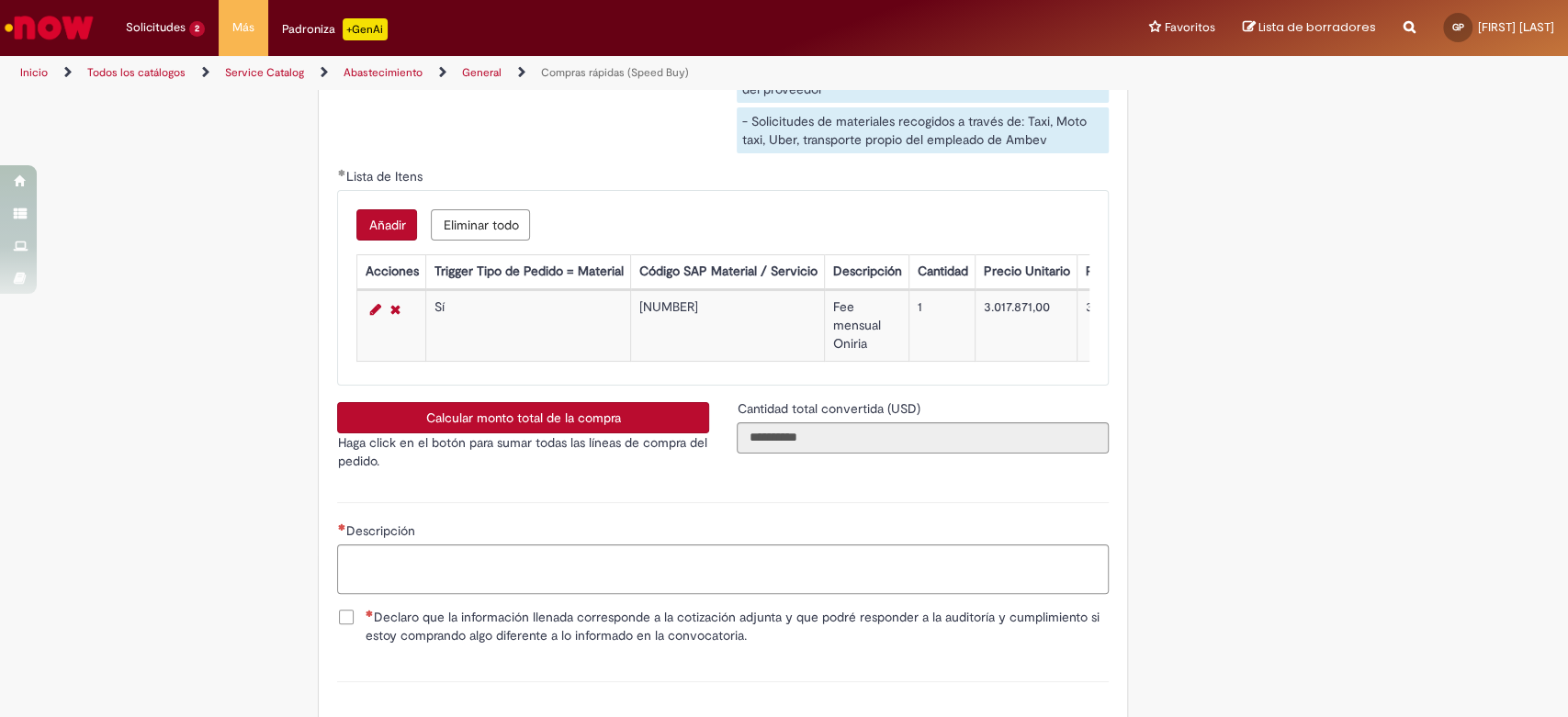 scroll, scrollTop: 2900, scrollLeft: 0, axis: vertical 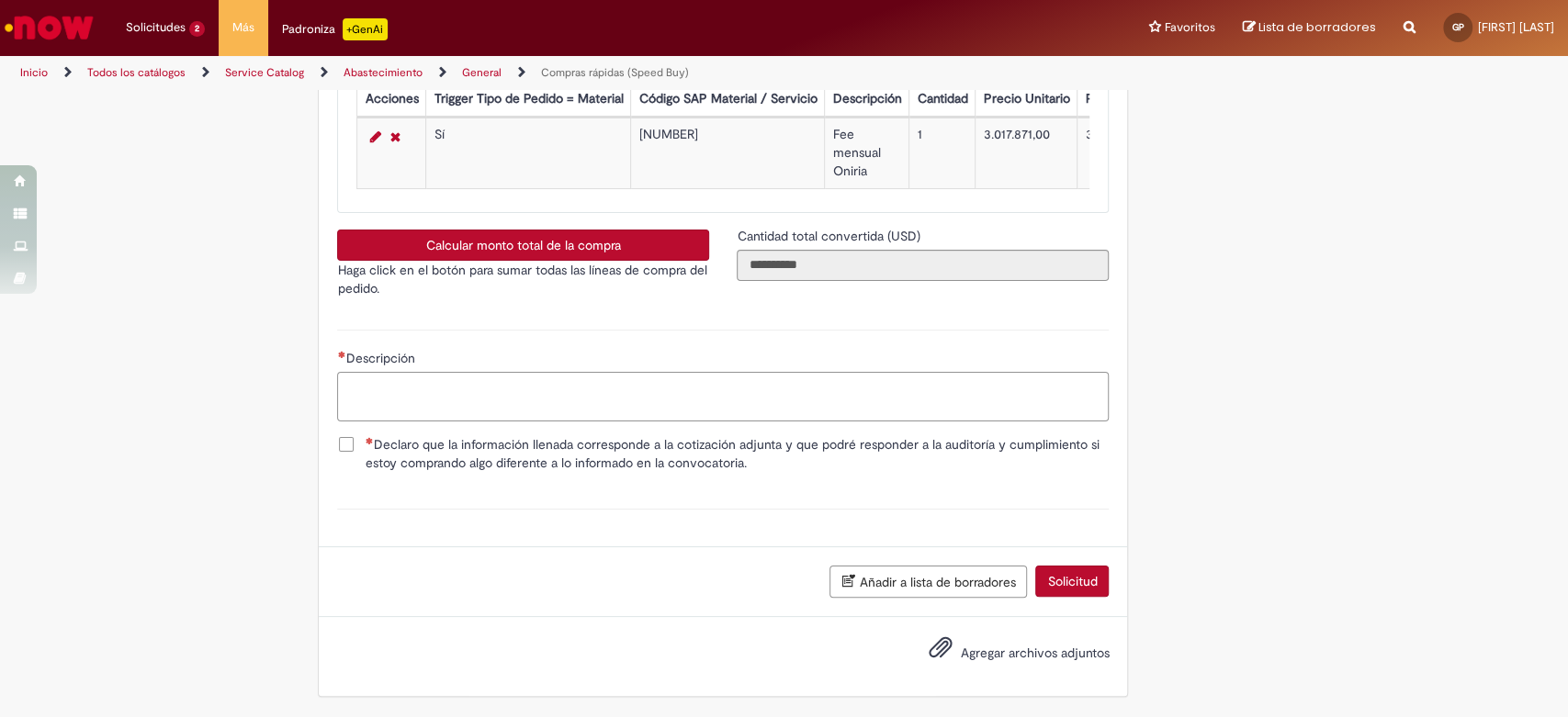 click on "Descripción" at bounding box center [723, 397] 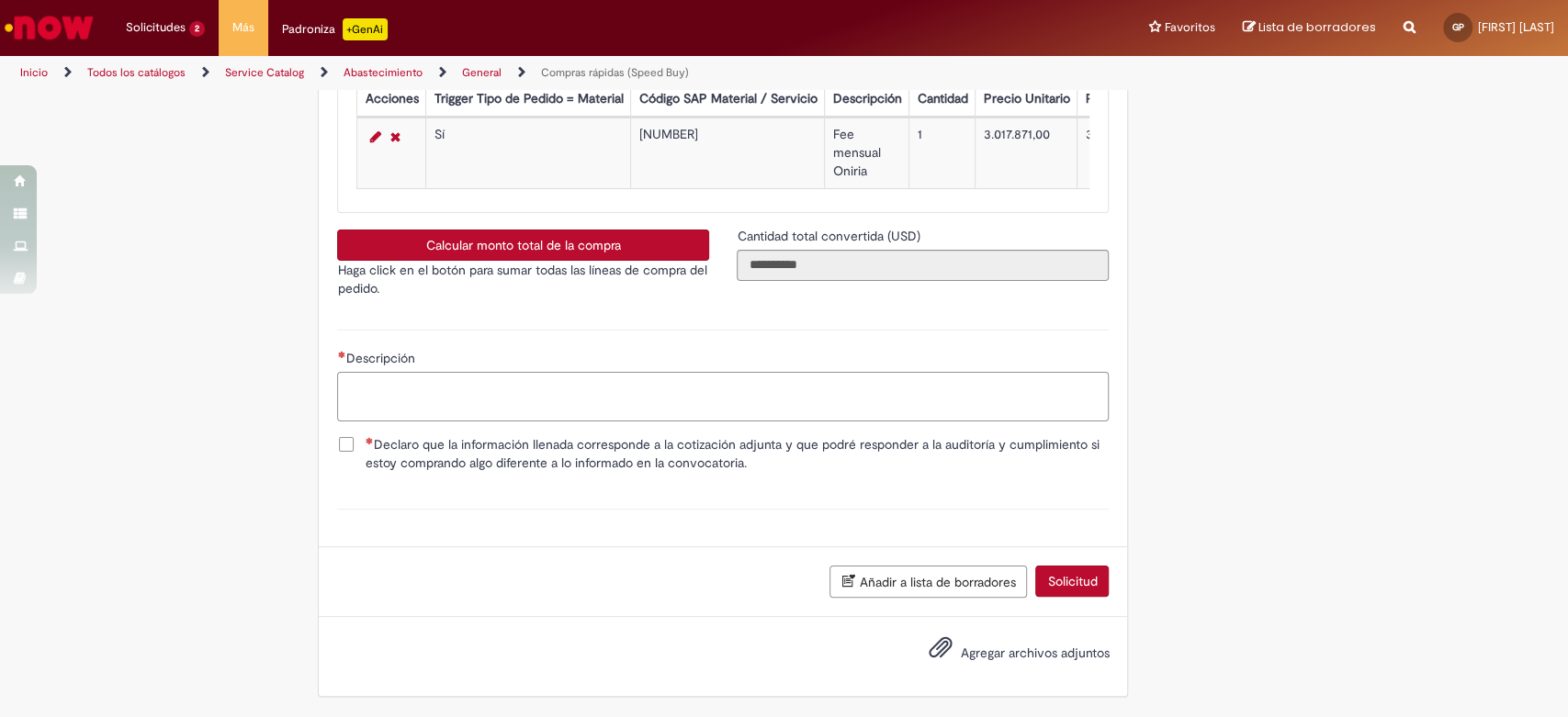 paste on "**********" 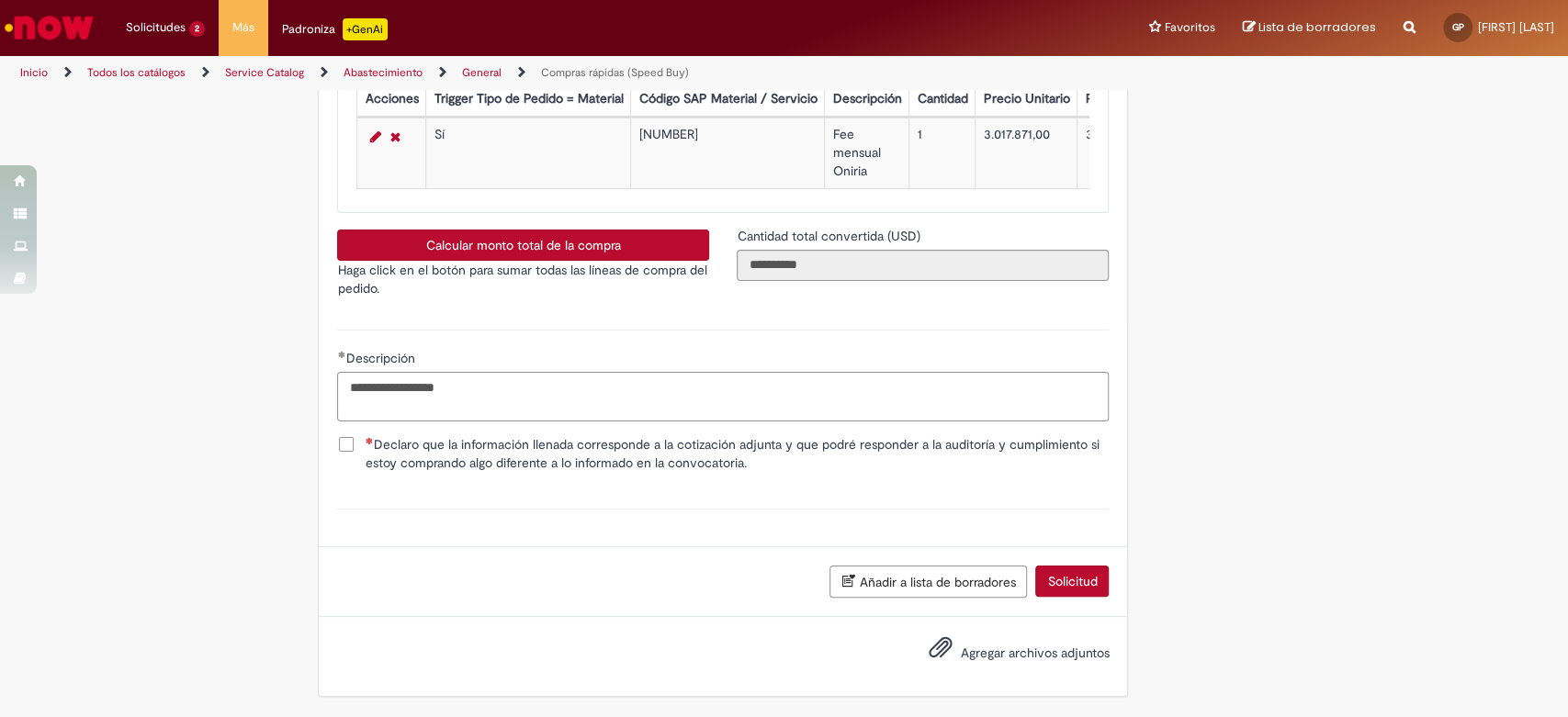type on "**********" 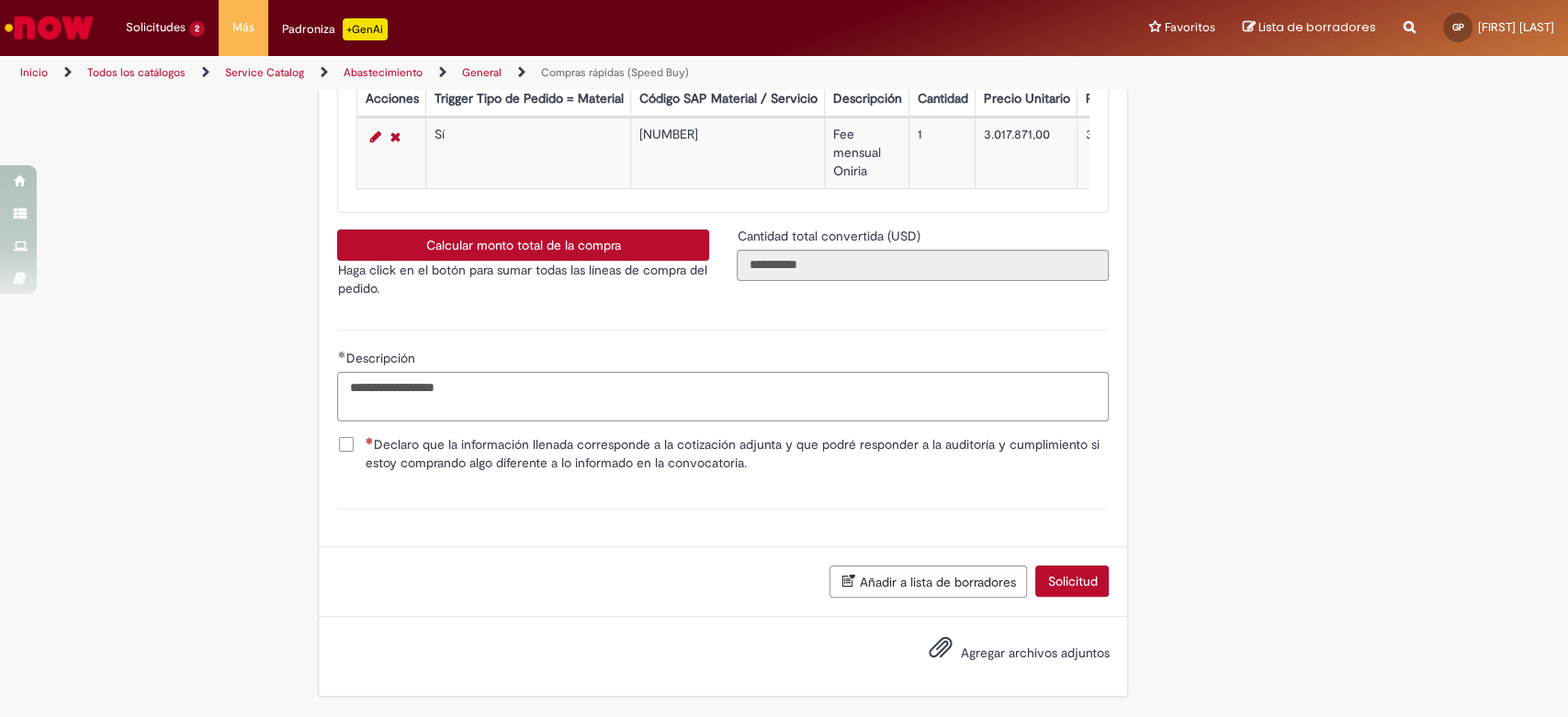 click on "Declaro que la información llenada corresponde a la cotización adjunta y que podré responder a la auditoría y cumplimiento si estoy comprando algo diferente a lo informado en la convocatoria." at bounding box center [737, 454] 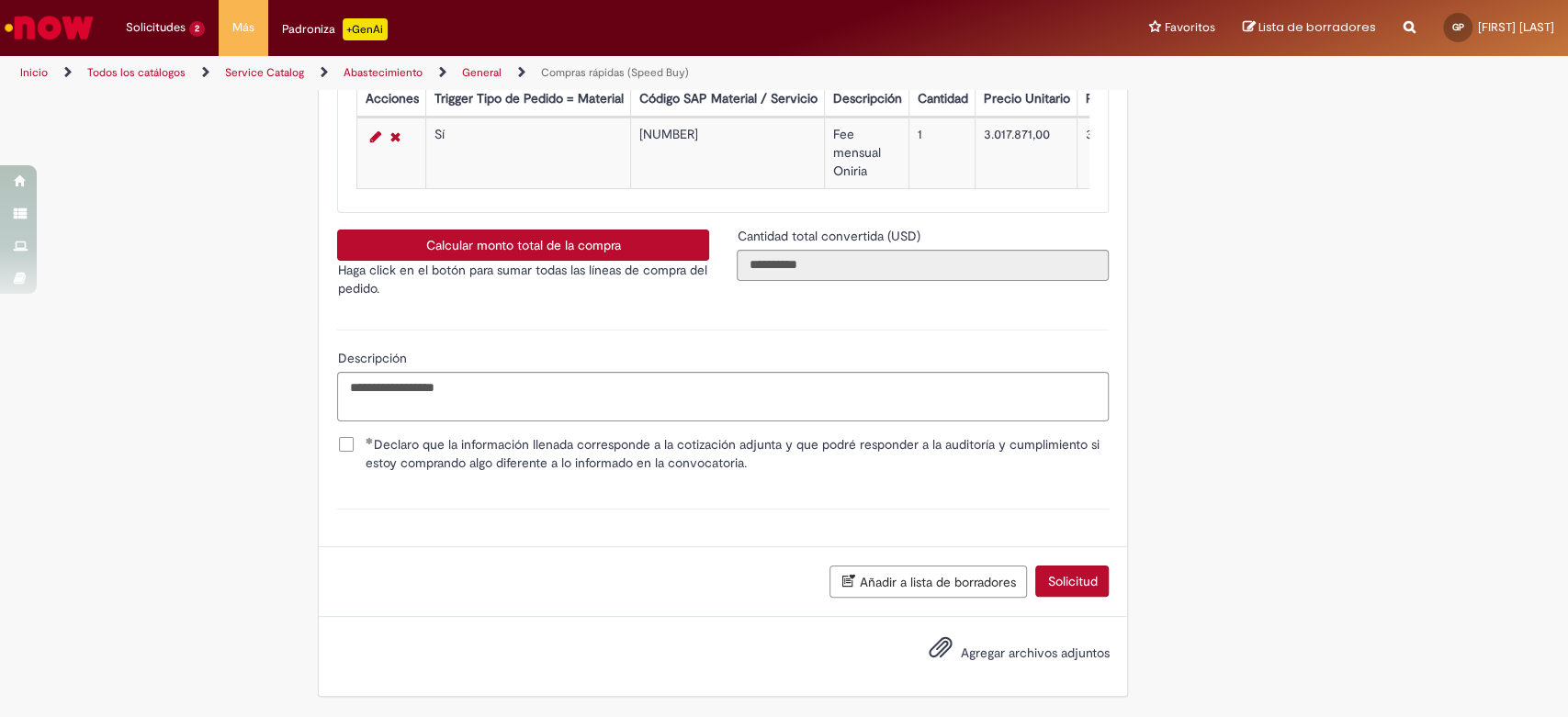 click on "Agregar archivos adjuntos" at bounding box center (1005, 654) 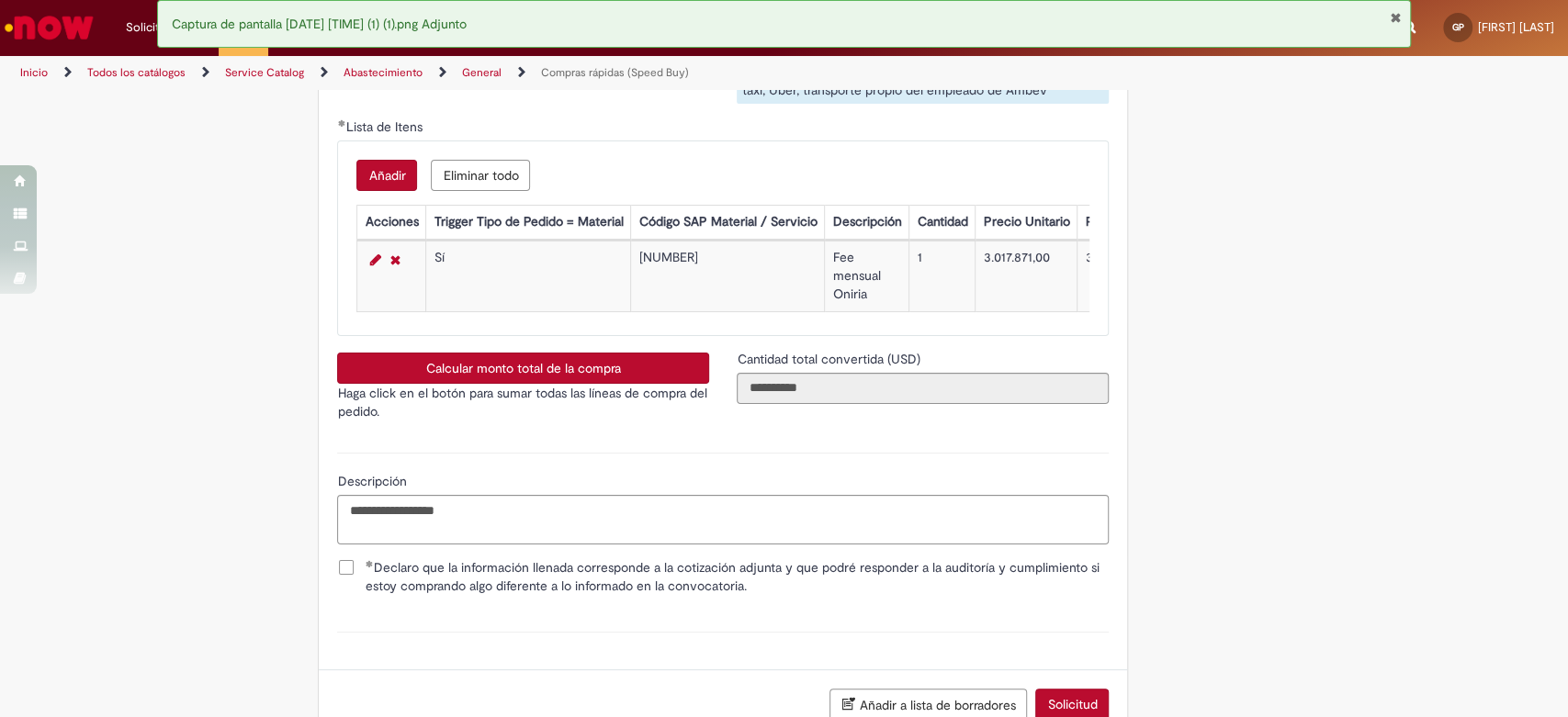 scroll, scrollTop: 2563, scrollLeft: 0, axis: vertical 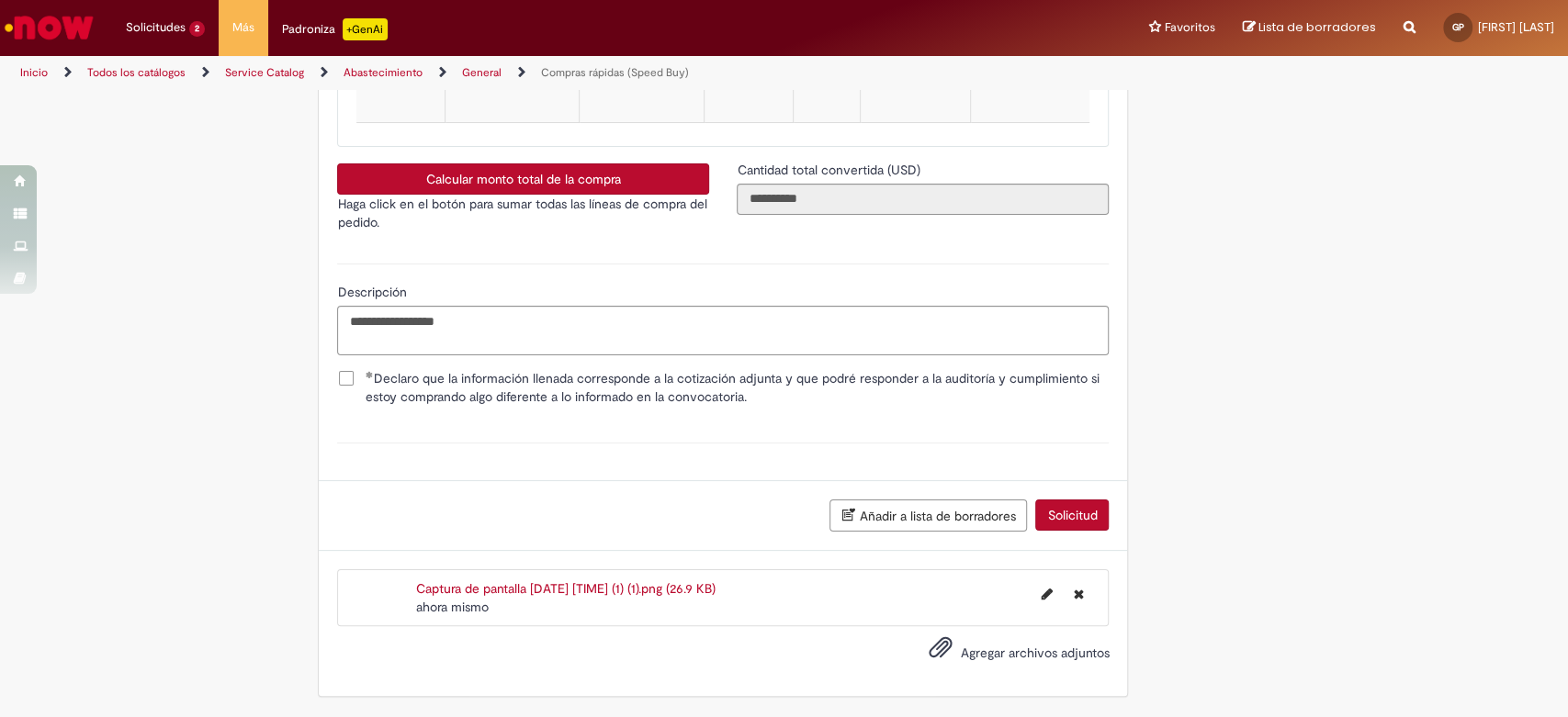 click on "Solicitud" at bounding box center (1072, 515) 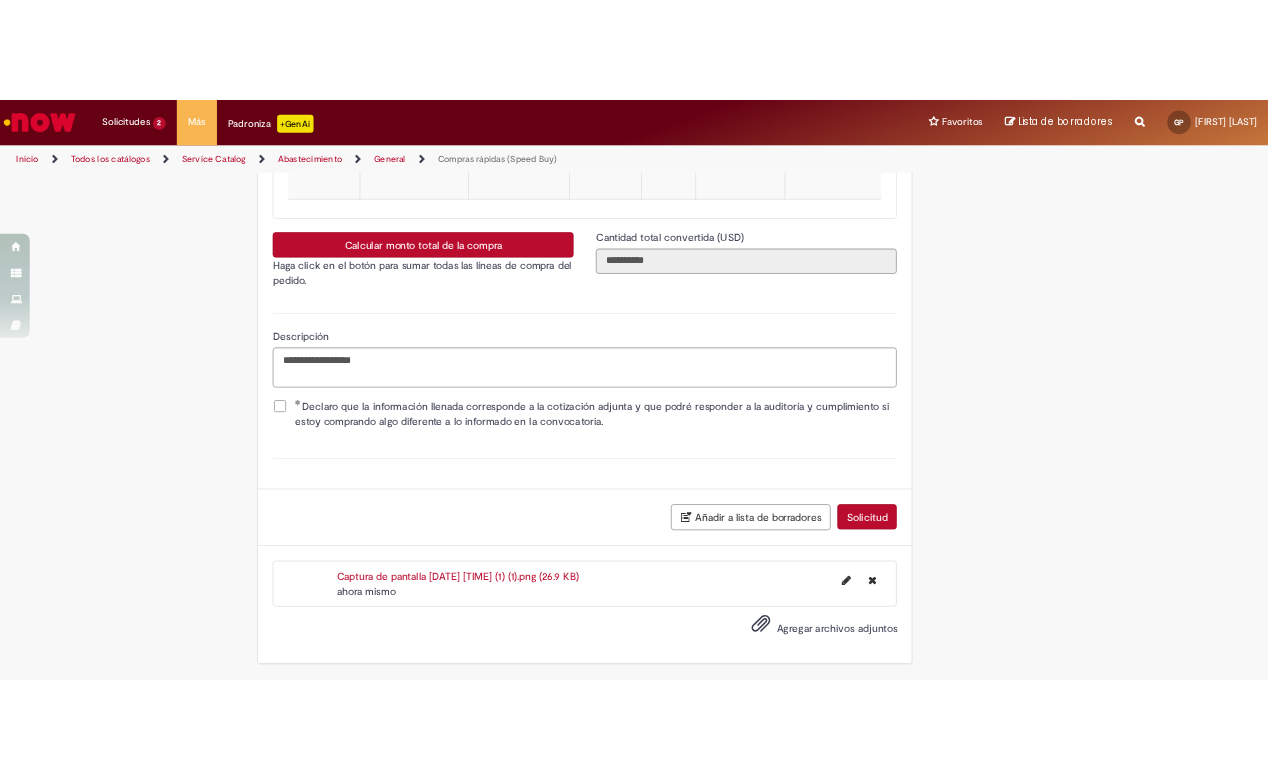 scroll, scrollTop: 3191, scrollLeft: 0, axis: vertical 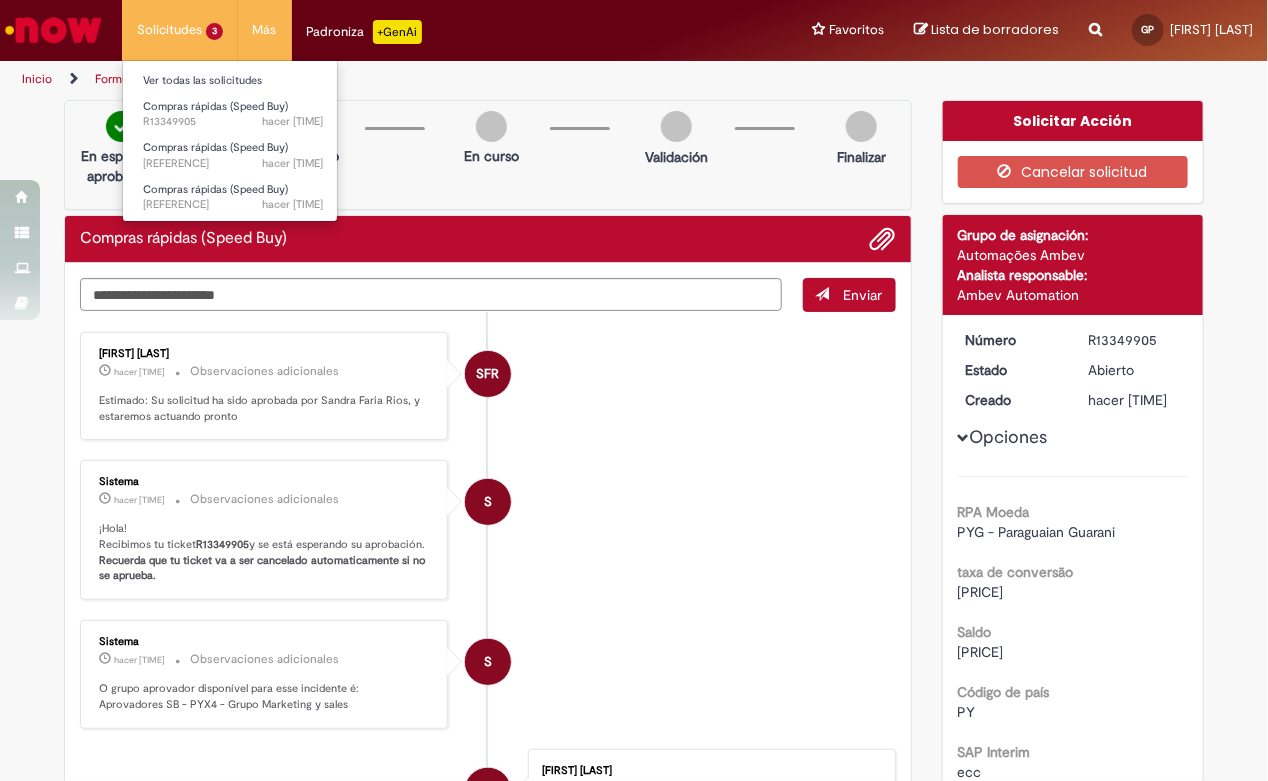 click on "Solicitudes   3
Ver todas las solicitudes
Compras rápidas (Speed Buy)
hacer 5 min hacer 5 minutos  R13349905
Compras rápidas (Speed Buy)
hacer 4 d hacer 4 días  R13342231
Compras rápidas (Speed Buy)
hacer 4 d hacer 4 días  R13342180" at bounding box center (180, 30) 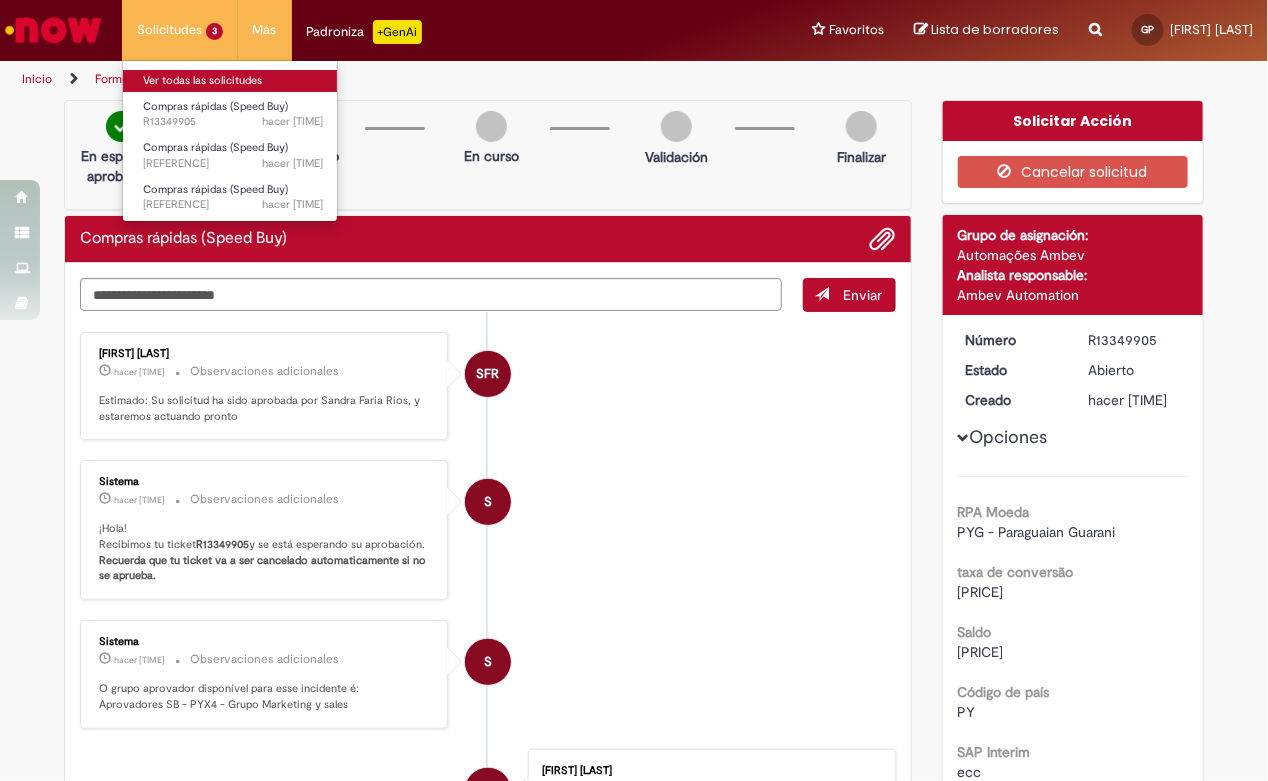 click on "Ver todas las solicitudes" at bounding box center [233, 81] 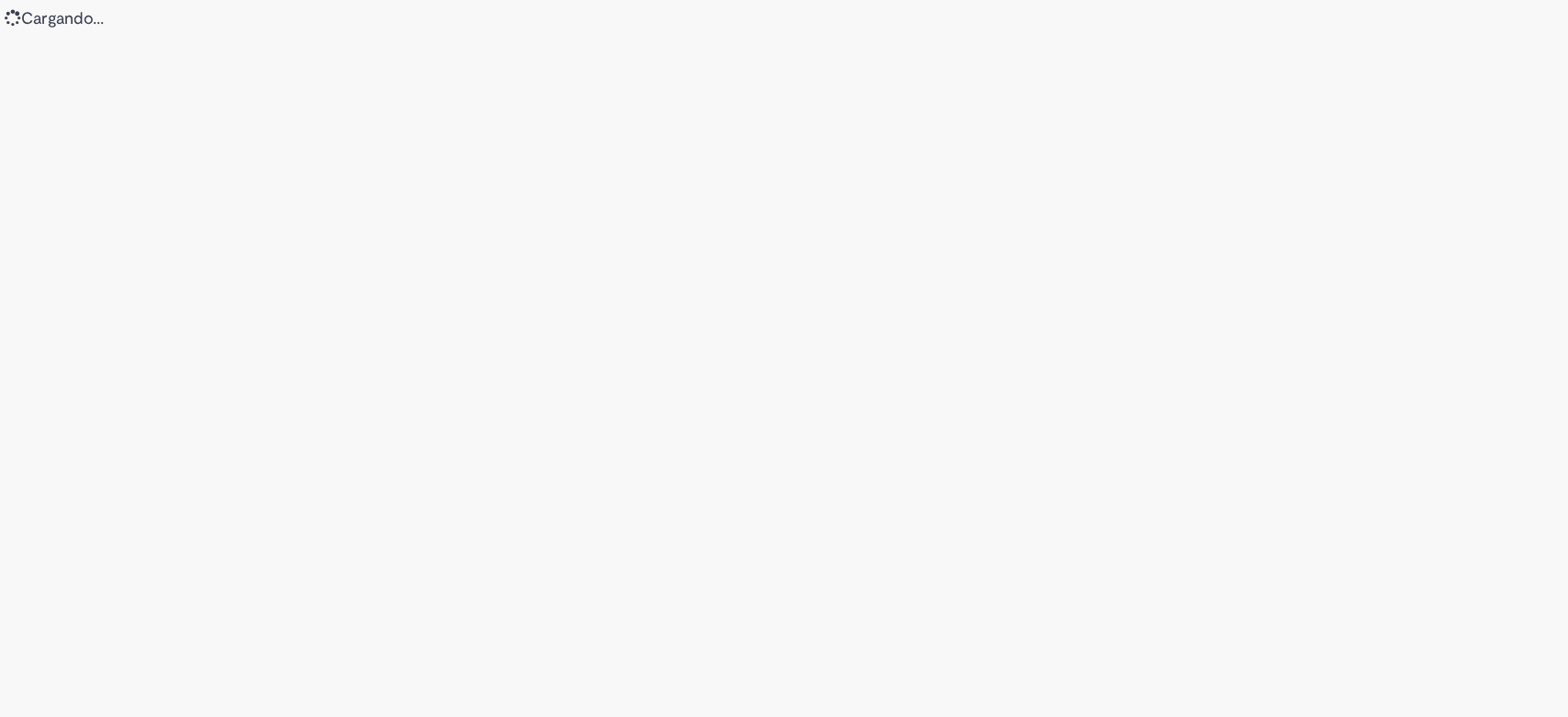 scroll, scrollTop: 0, scrollLeft: 0, axis: both 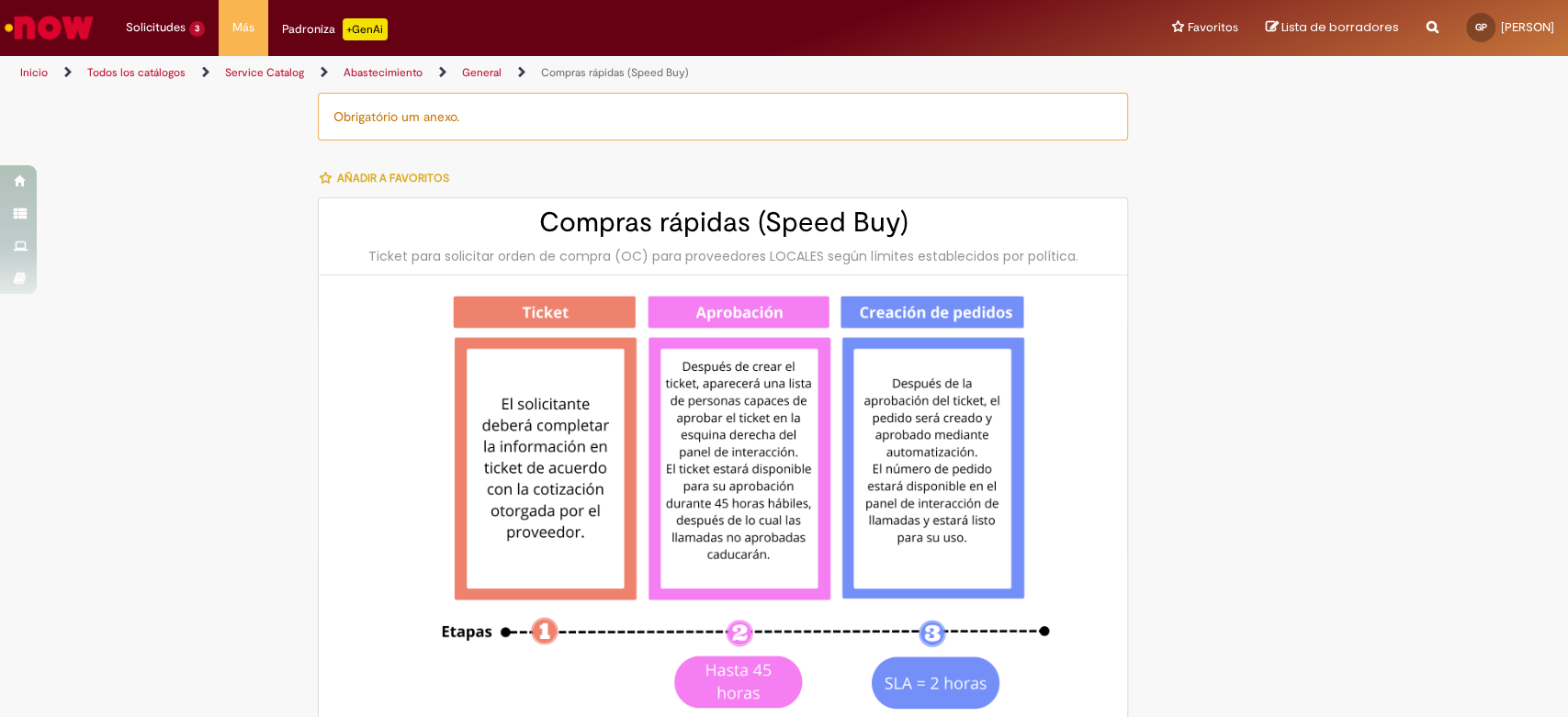 type on "*******" 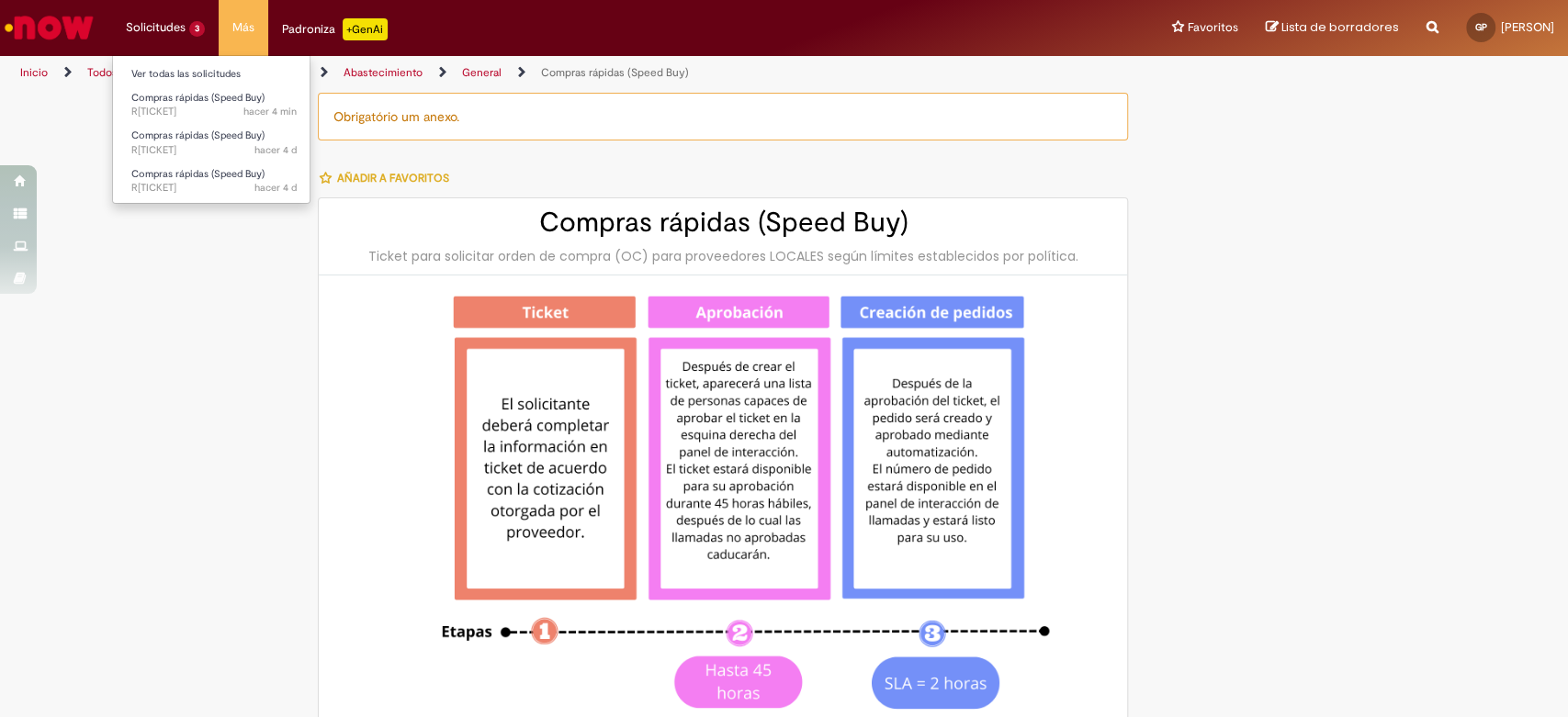 click on "Solicitudes   3
Ver todas las solicitudes
Compras rápidas (Speed Buy)
hacer 4 min hacer 4 minutos  R[TICKET]
Compras rápidas (Speed Buy)
hacer 4 d hacer 4 días  R[TICKET]
Compras rápidas (Speed Buy)
hacer 4 d hacer 4 días  R[TICKET]" at bounding box center (165, 28) 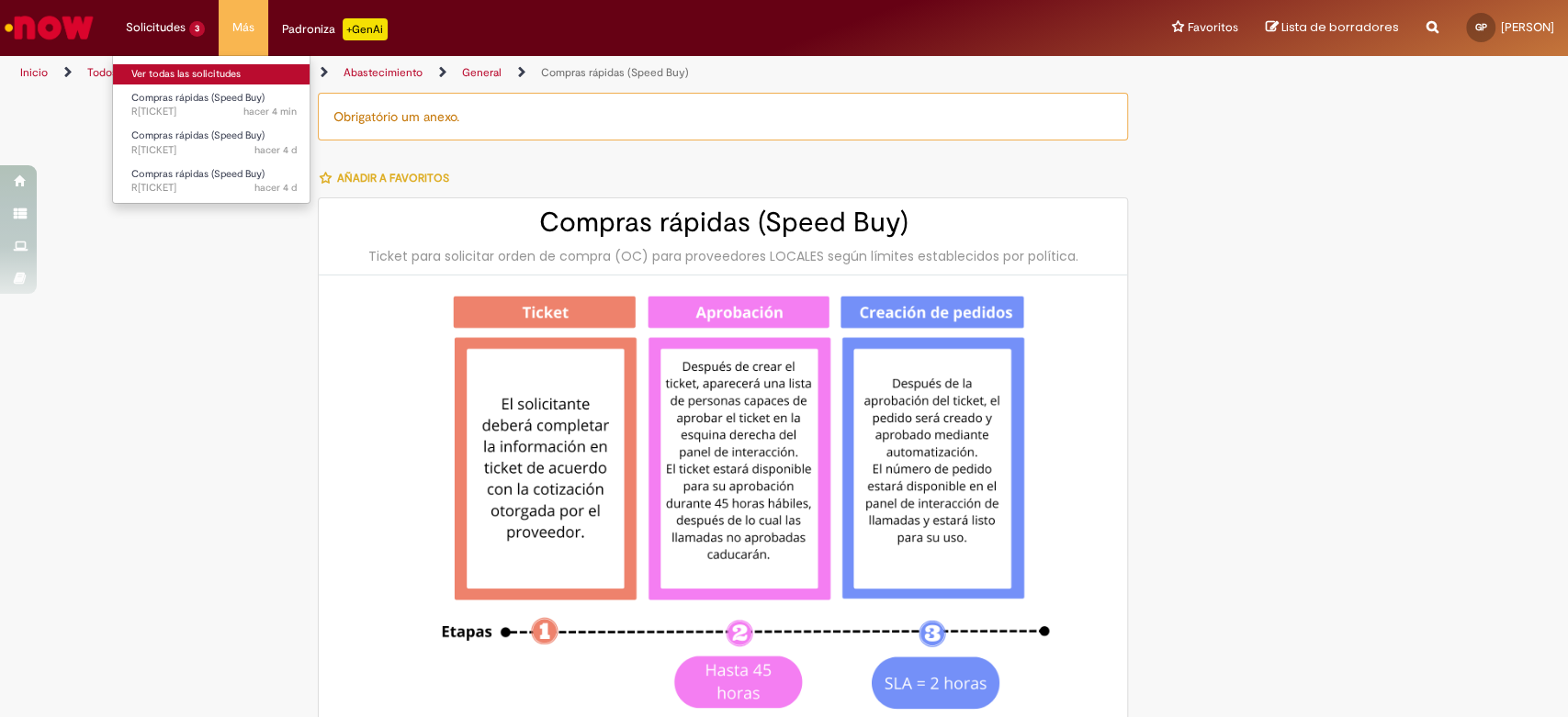 click on "Ver todas las solicitudes" at bounding box center [214, 74] 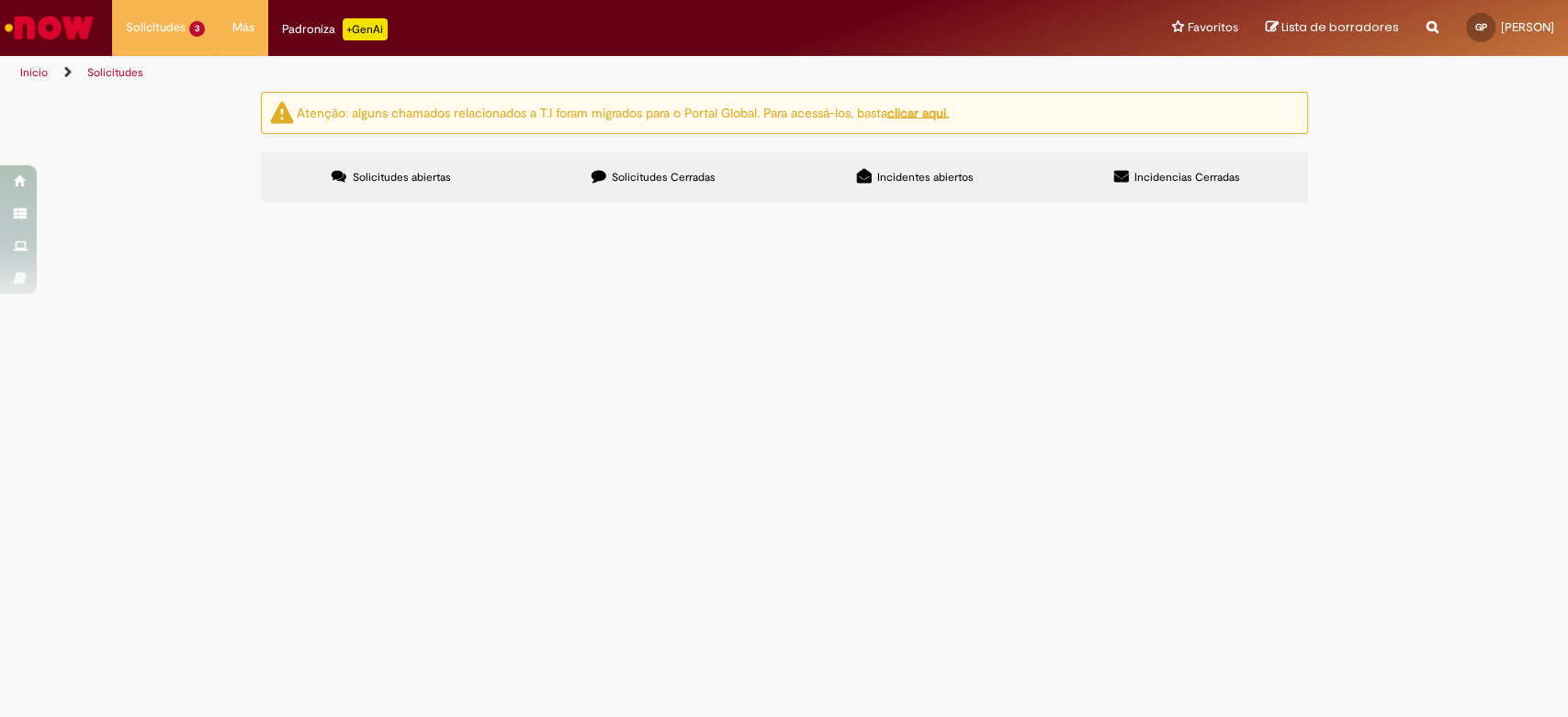 click on "Solicitudes Cerradas" at bounding box center (663, 177) 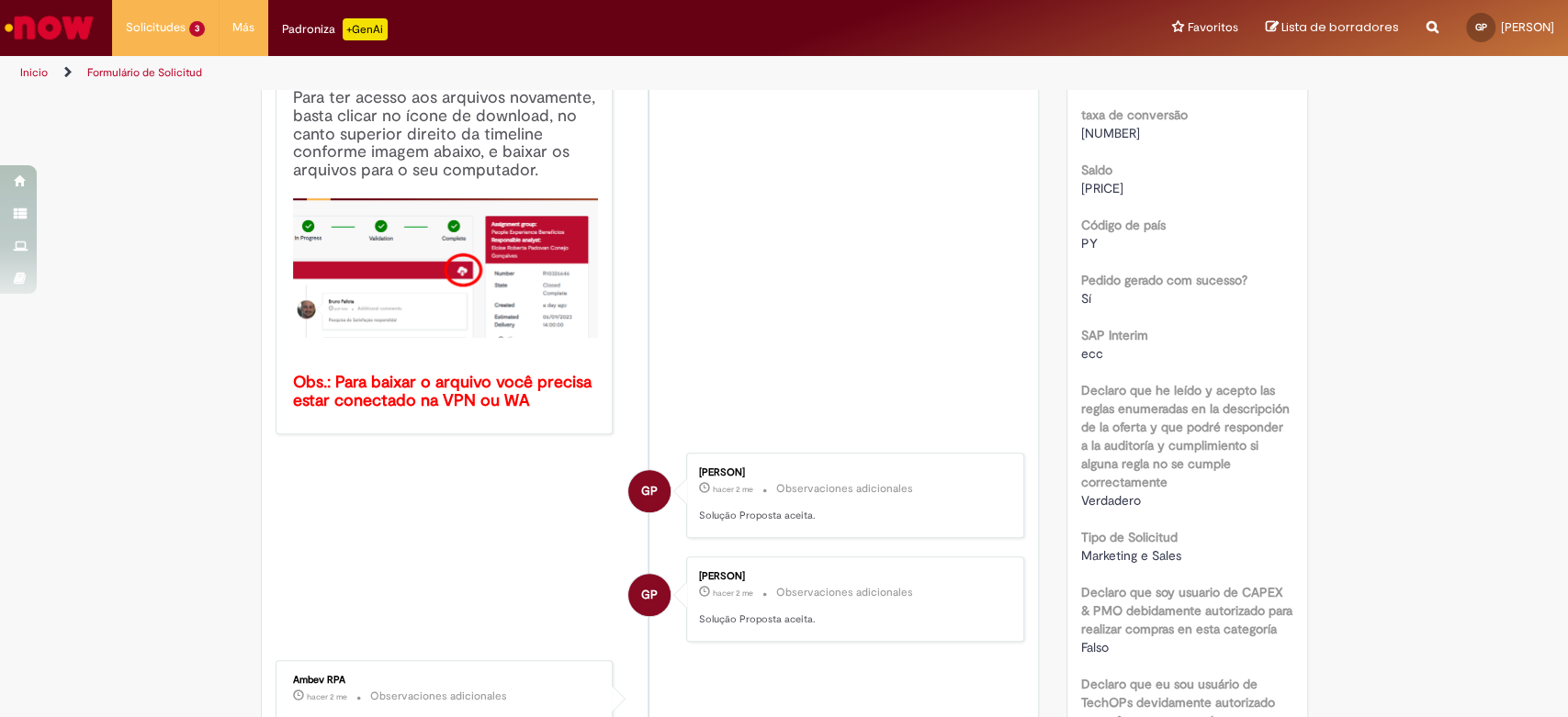 scroll, scrollTop: 0, scrollLeft: 0, axis: both 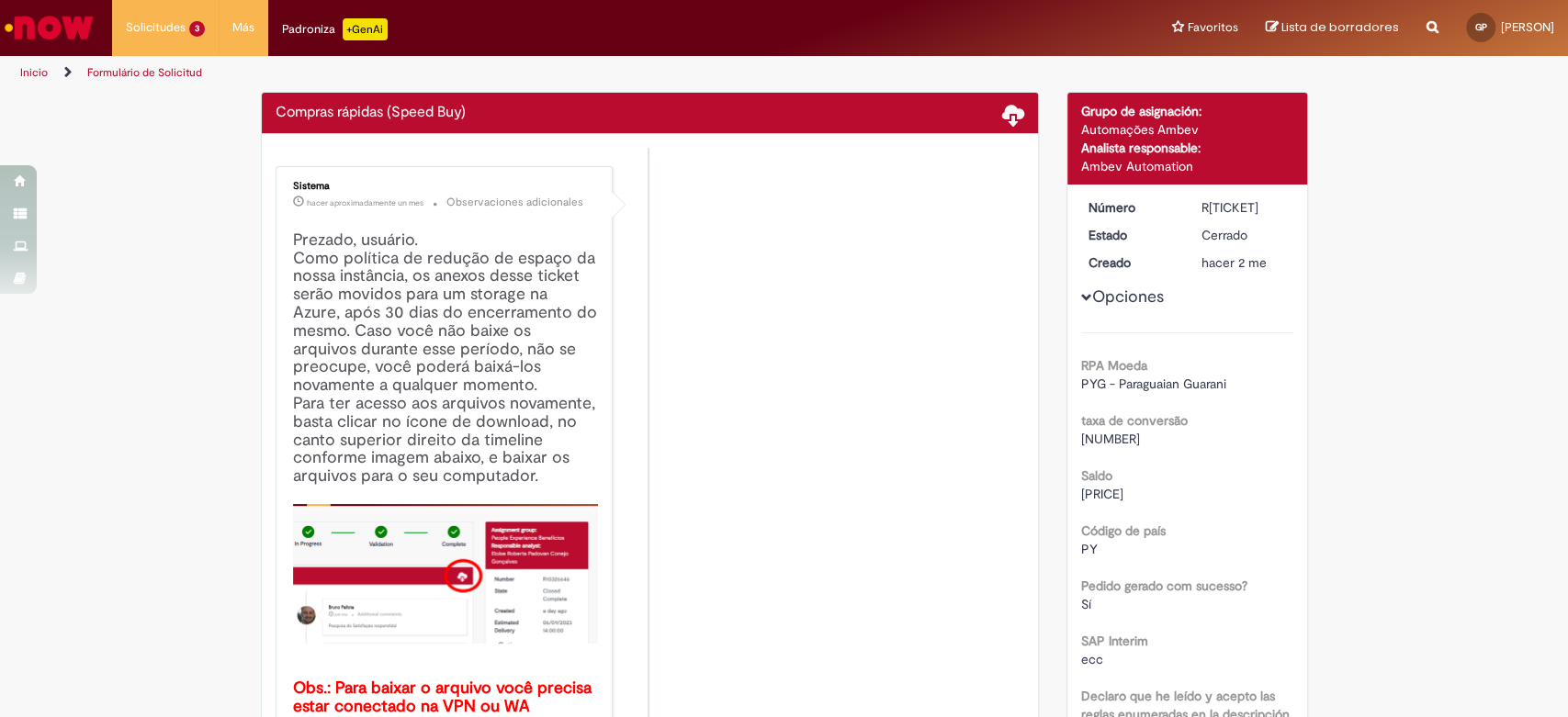 click on "Prezado, usuário. Como política de redução de espaço da nossa instância, os anexos desse ticket serão movidos para um storage na Azure, após 30 dias do encerramento do mesmo. Caso você não baixe os arquivos durante esse período, não se preocupe, você poderá baixá-los novamente a qualquer momento. Para ter acesso aos arquivos novamente, basta clicar no ícone de download, no canto superior direito da timeline conforme imagem abaixo, e baixar os arquivos para o seu computador. Obs.: Para baixar o arquivo você precisa estar conectado na VPN ou WA" at bounding box center (446, 474) 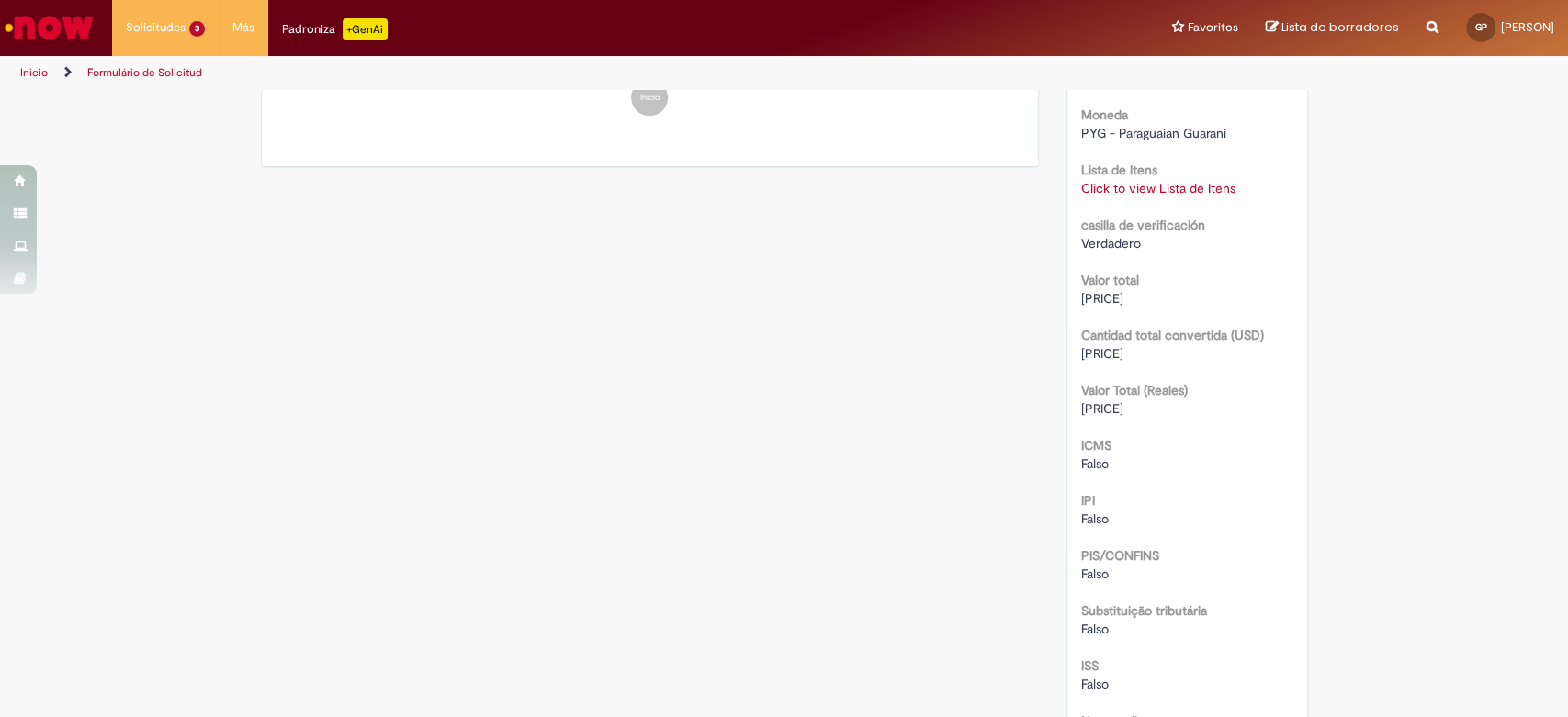 scroll, scrollTop: 1635, scrollLeft: 0, axis: vertical 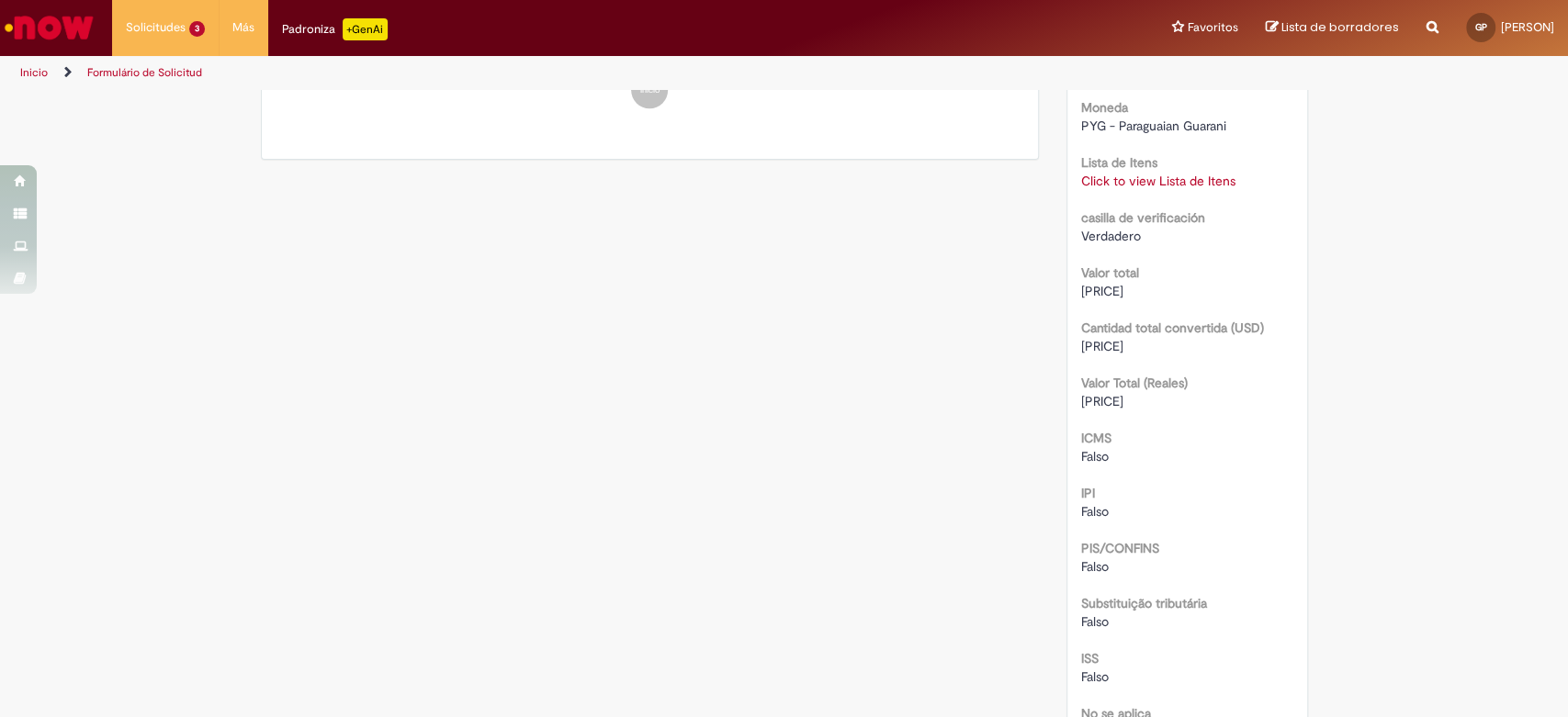 click on "Click to view Lista de Itens" at bounding box center (1158, 181) 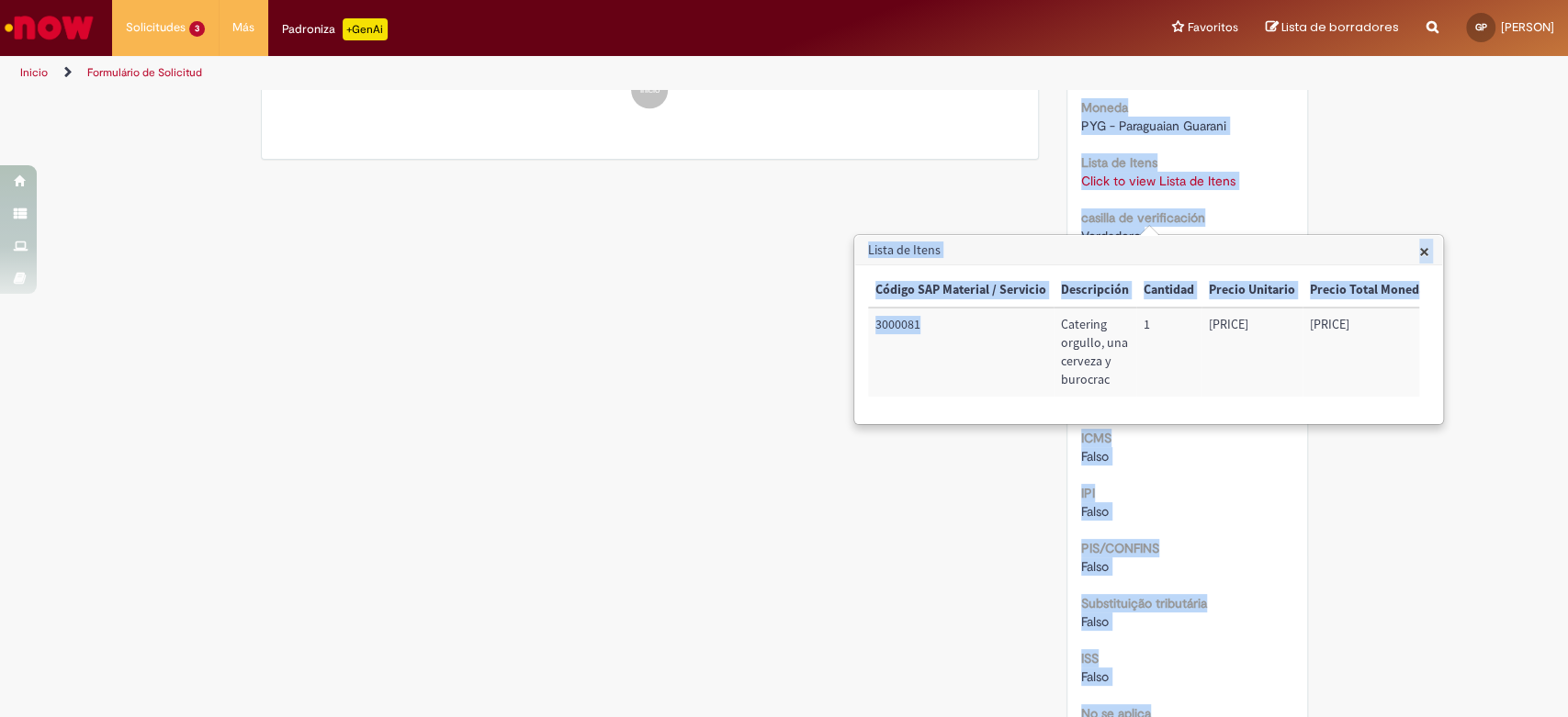 drag, startPoint x: 931, startPoint y: 321, endPoint x: 850, endPoint y: 321, distance: 81 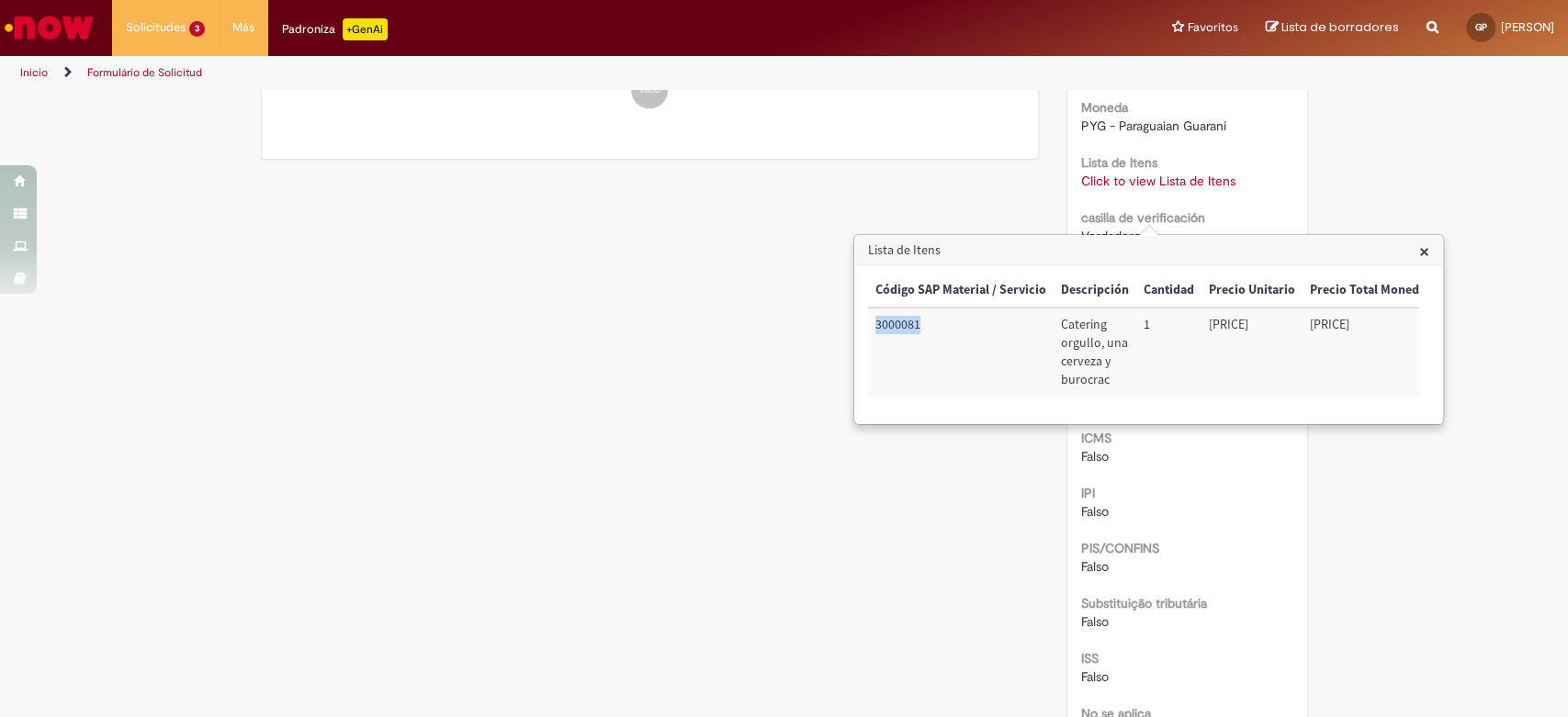 drag, startPoint x: 924, startPoint y: 325, endPoint x: 876, endPoint y: 322, distance: 48.093659 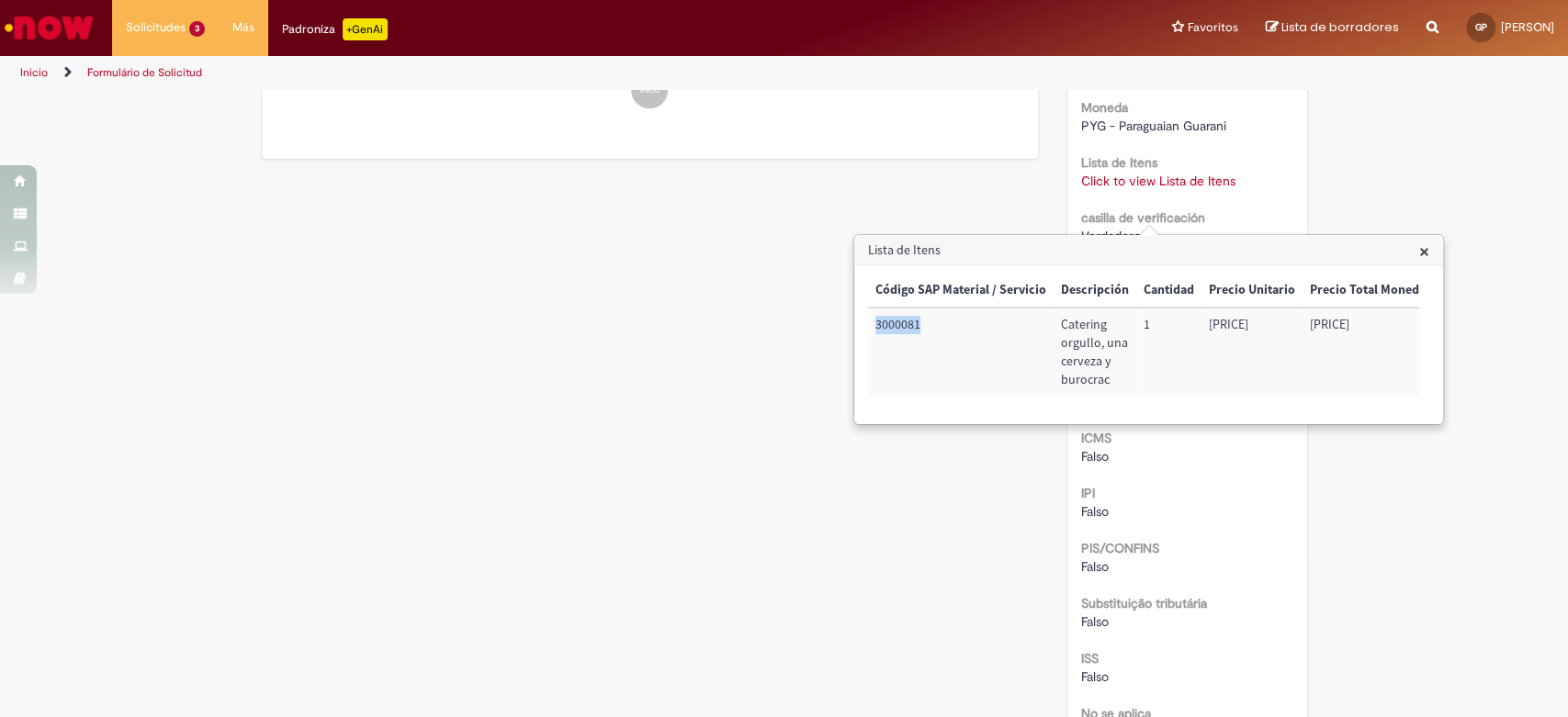 copy on "3000081" 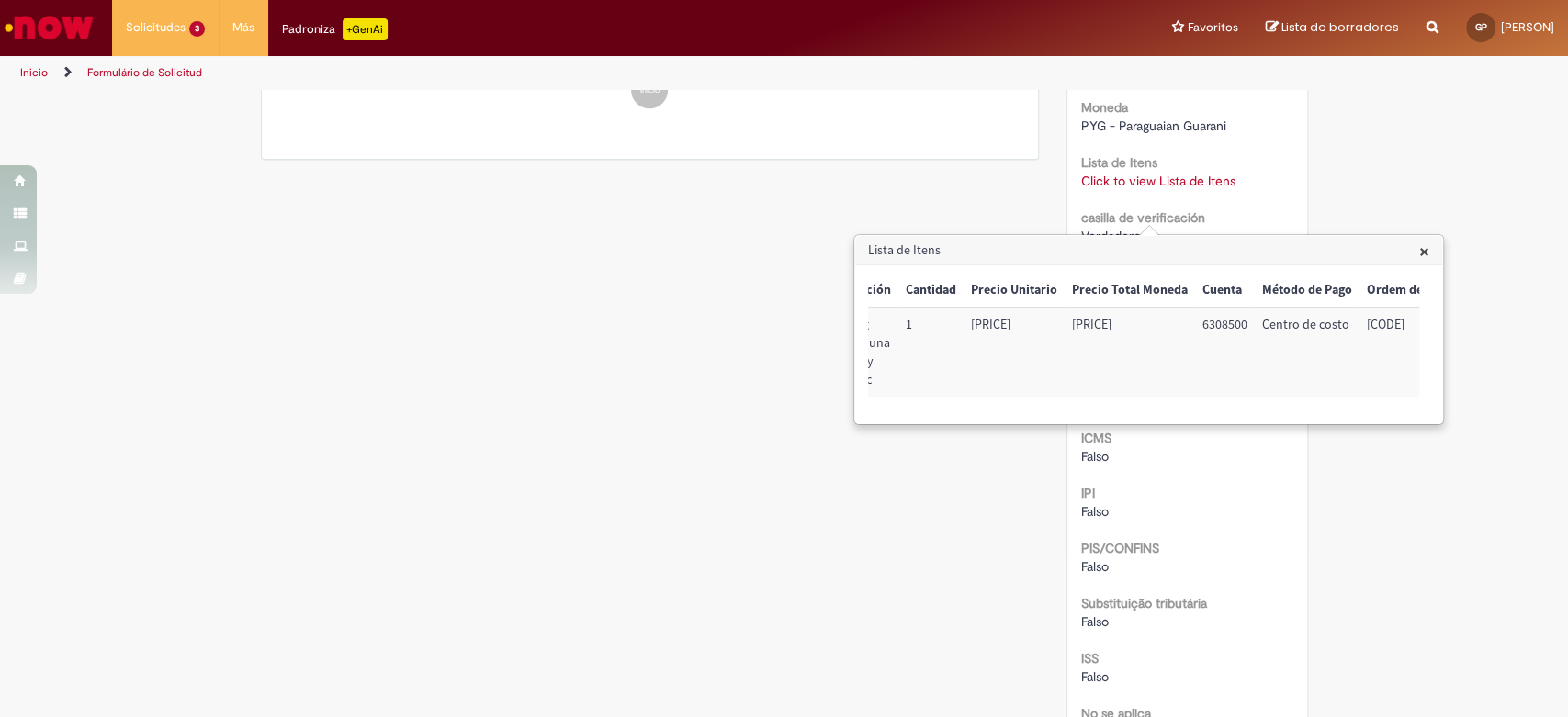 scroll, scrollTop: 0, scrollLeft: 249, axis: horizontal 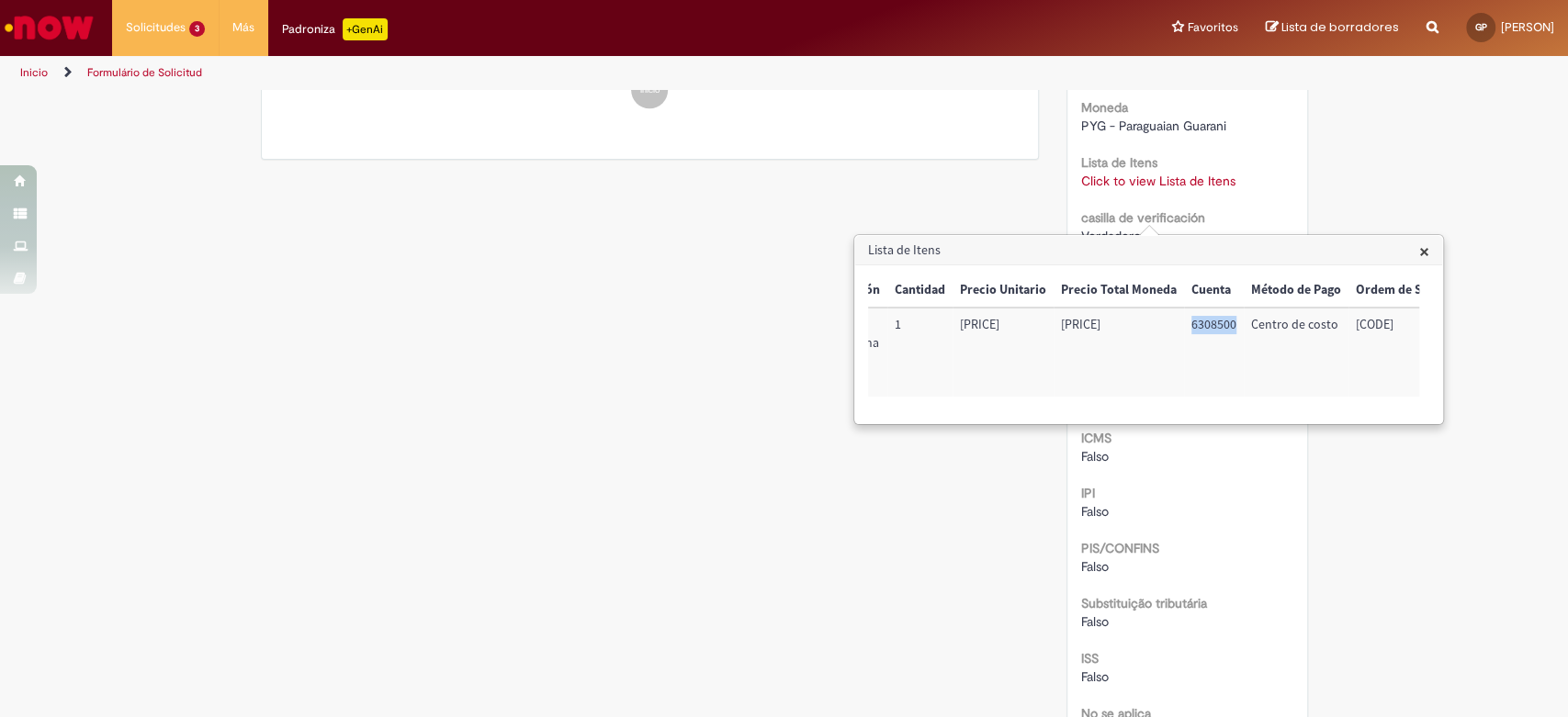 drag, startPoint x: 1189, startPoint y: 322, endPoint x: 1231, endPoint y: 322, distance: 42 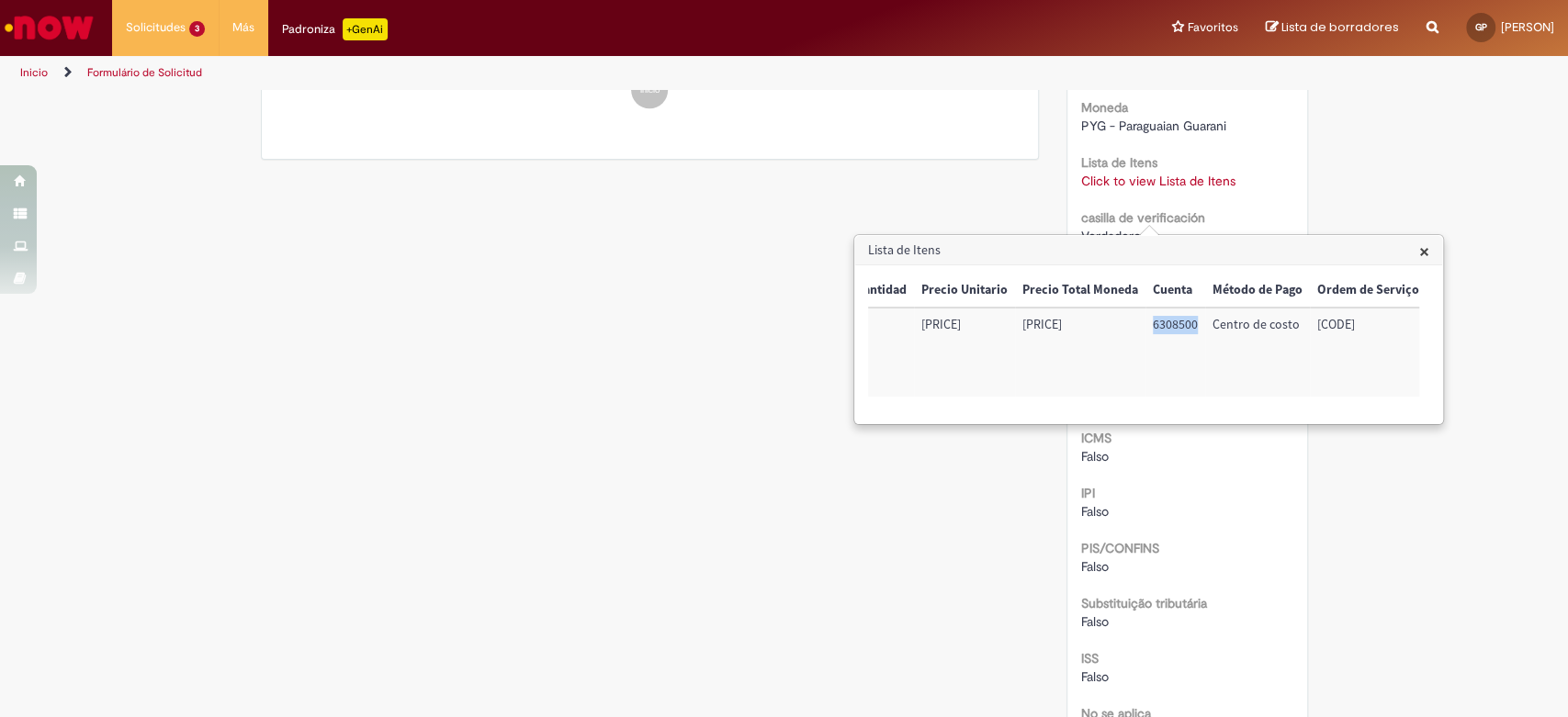 drag, startPoint x: 1345, startPoint y: 322, endPoint x: 1377, endPoint y: 323, distance: 32.015621 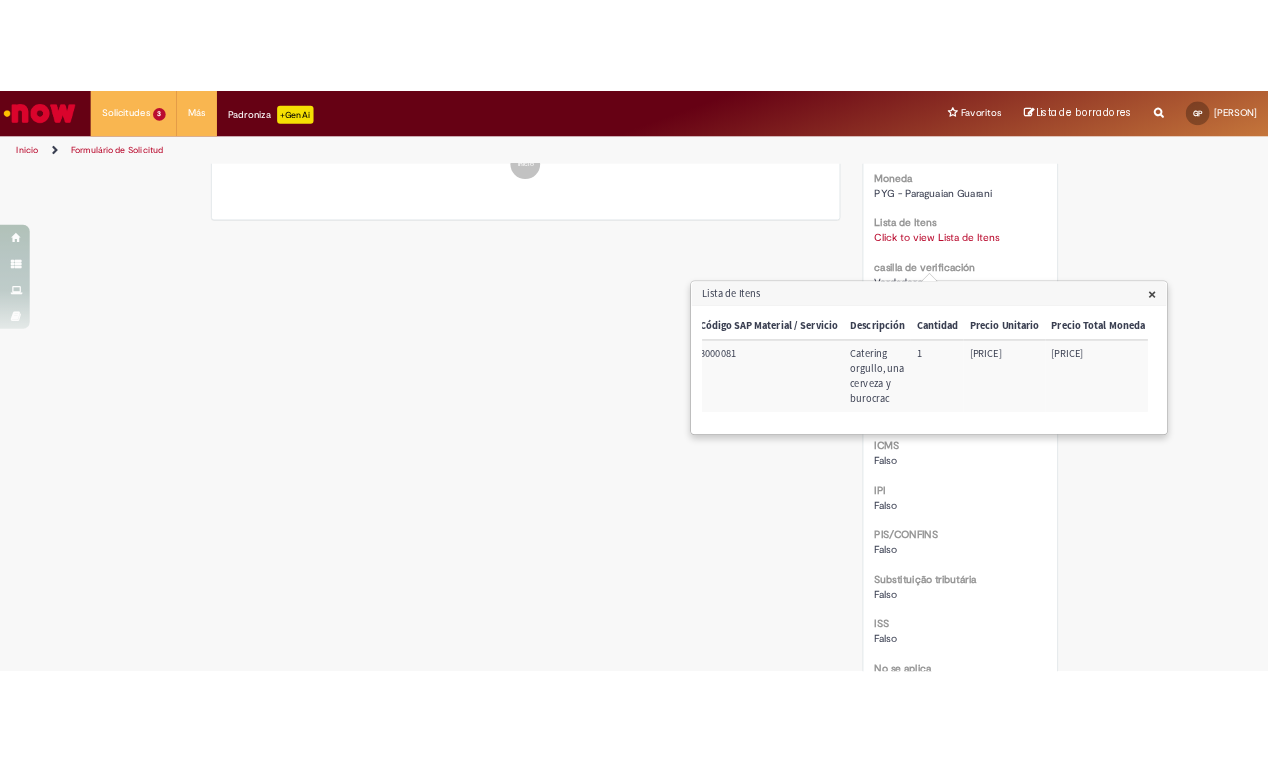 scroll, scrollTop: 0, scrollLeft: 0, axis: both 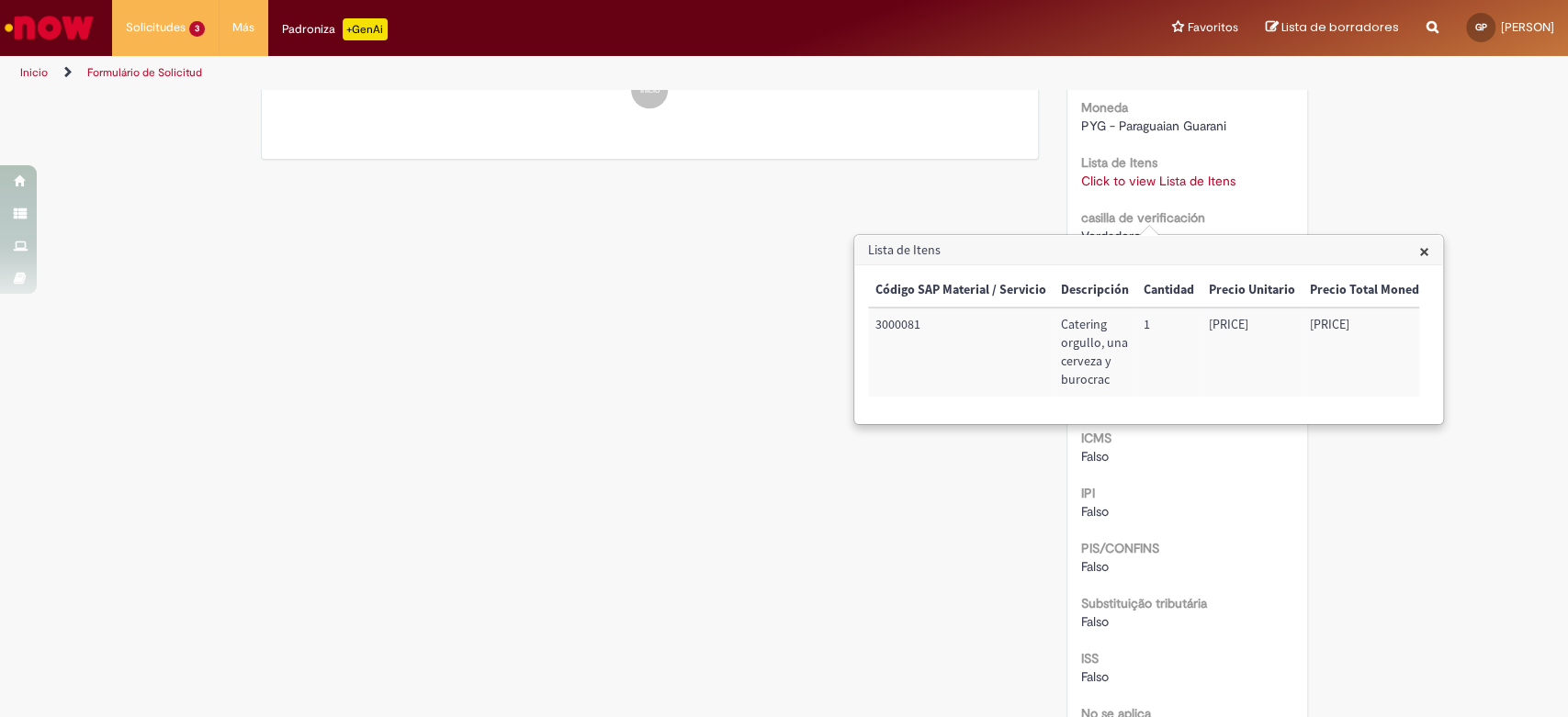 click on "Lista de Itens" at bounding box center [1148, 251] 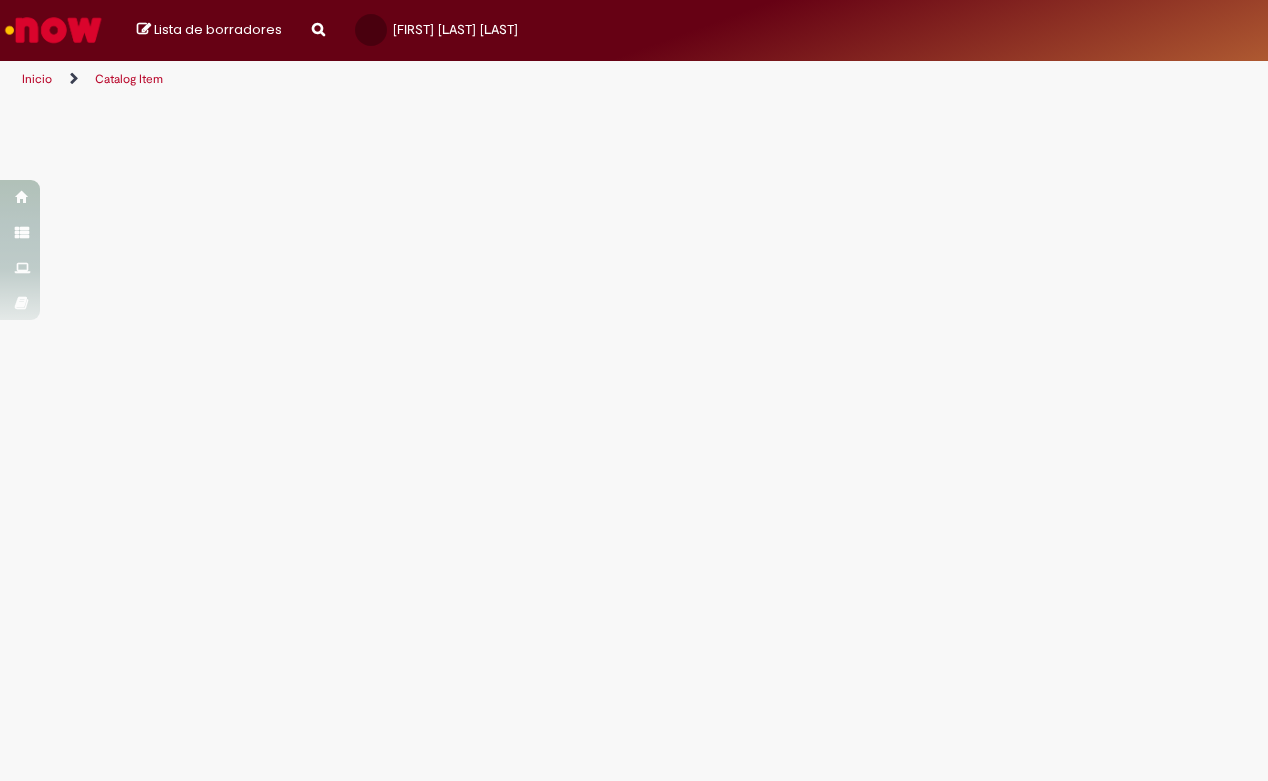 scroll, scrollTop: 0, scrollLeft: 0, axis: both 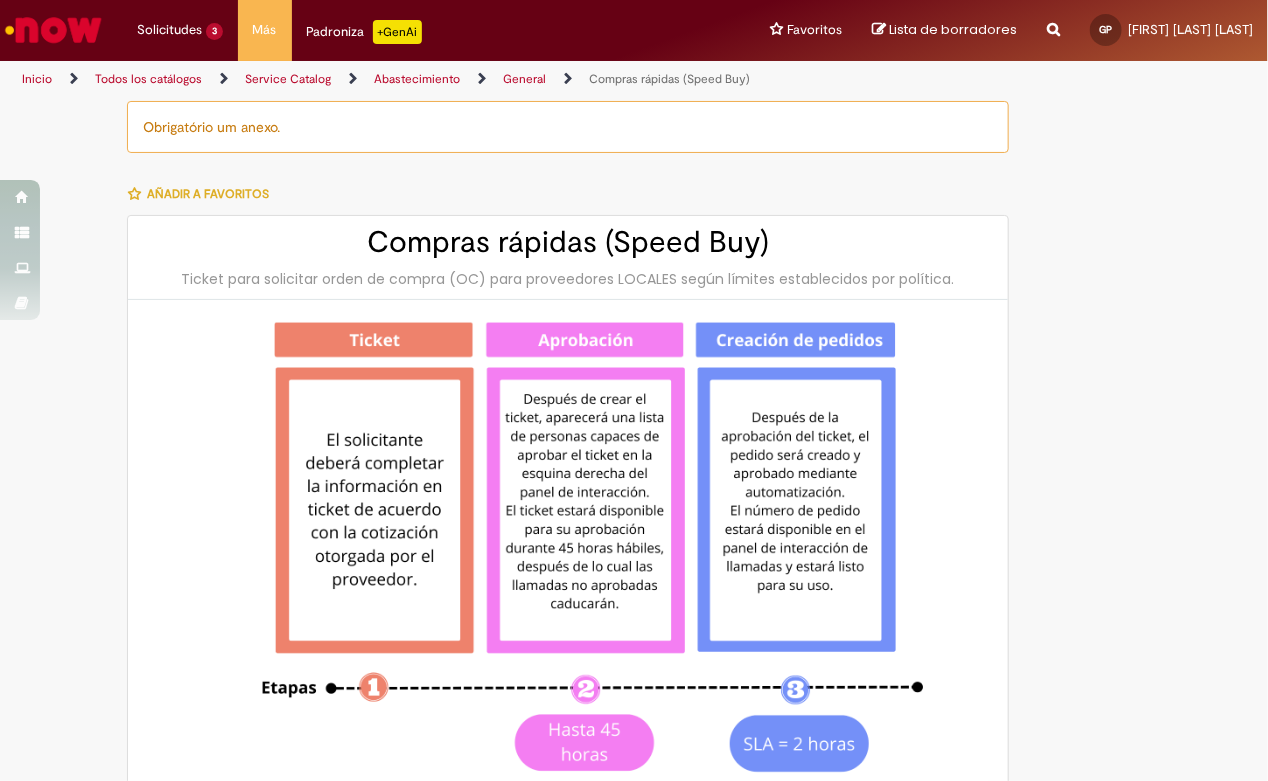type on "*******" 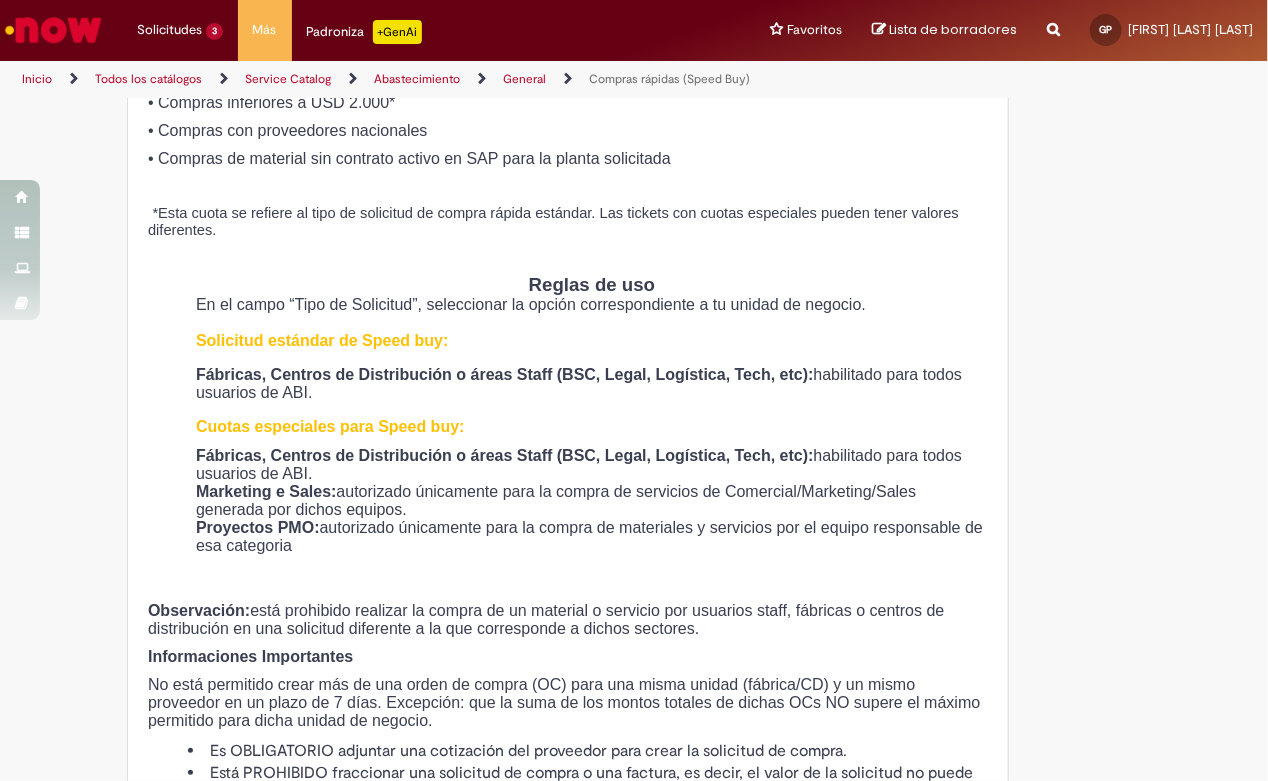 type on "**********" 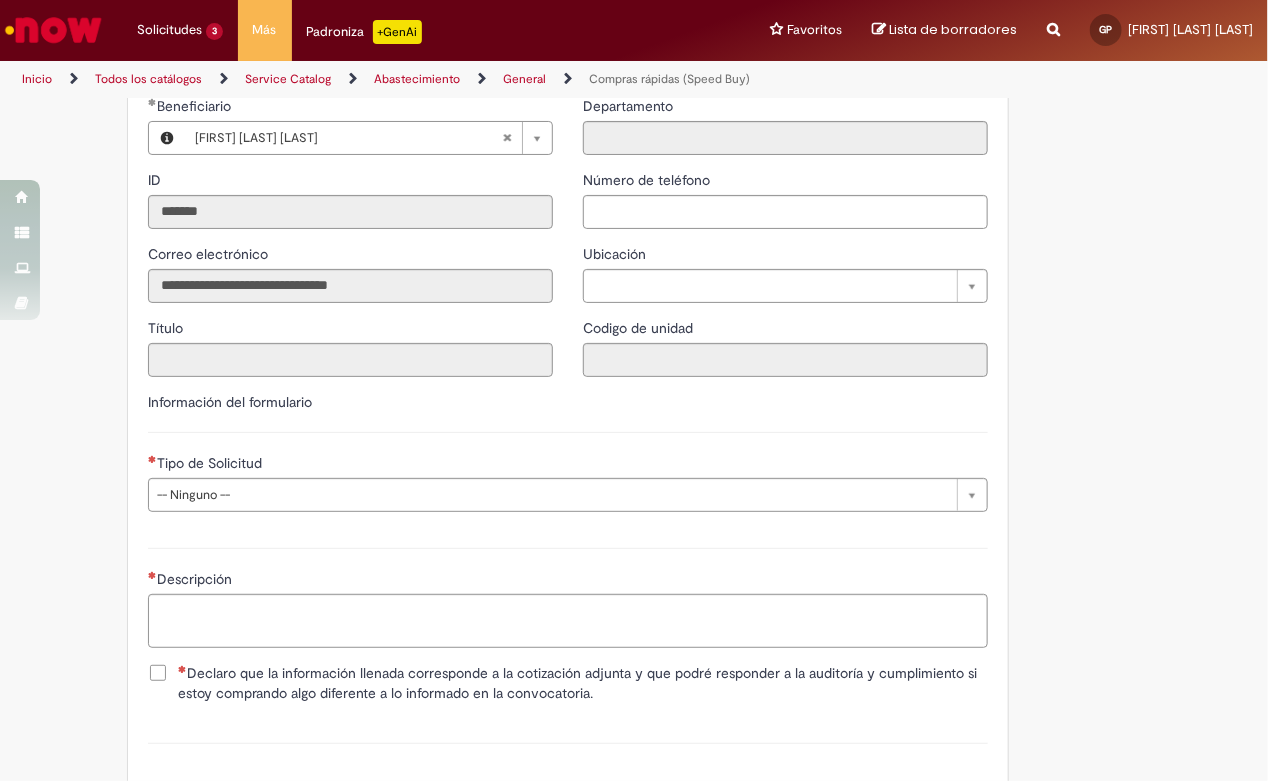 scroll, scrollTop: 2111, scrollLeft: 0, axis: vertical 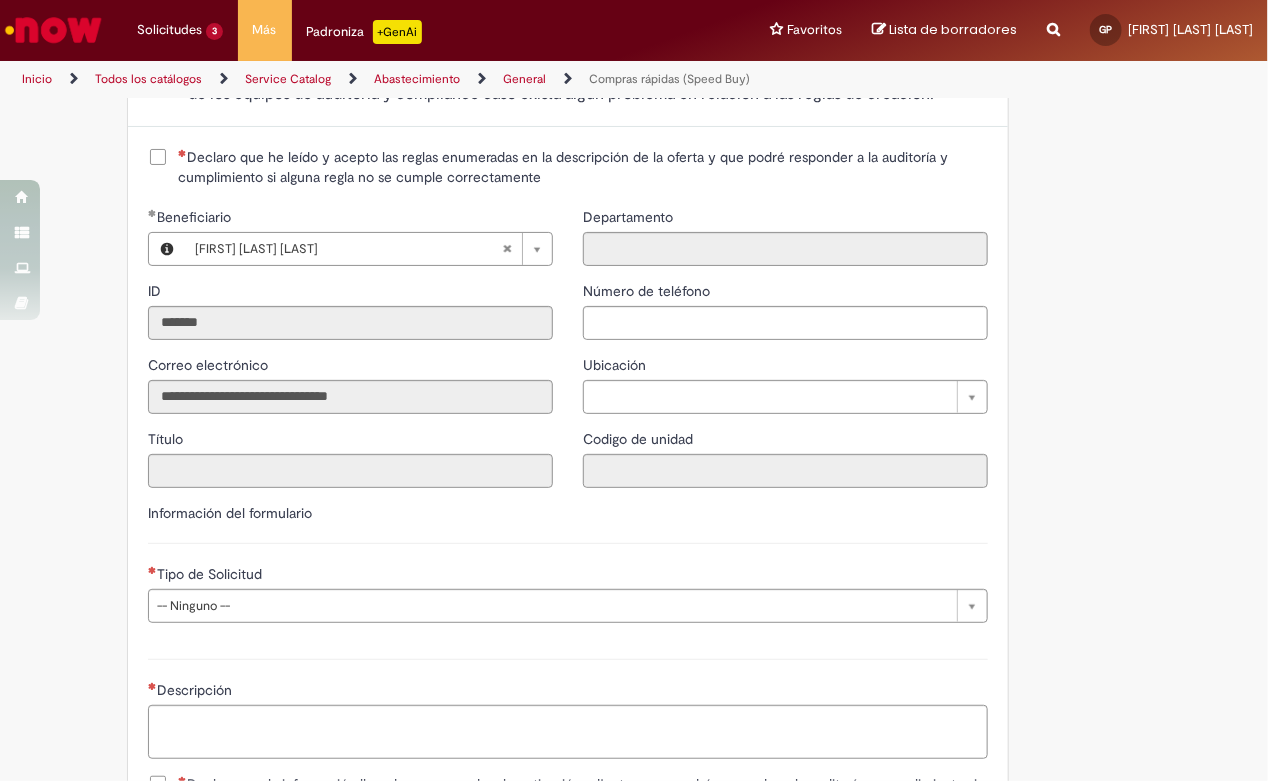 click on "Declaro que he leído y acepto las reglas enumeradas en la descripción de la oferta y que podré responder a la auditoría y cumplimiento si alguna regla no se cumple correctamente" at bounding box center (583, 167) 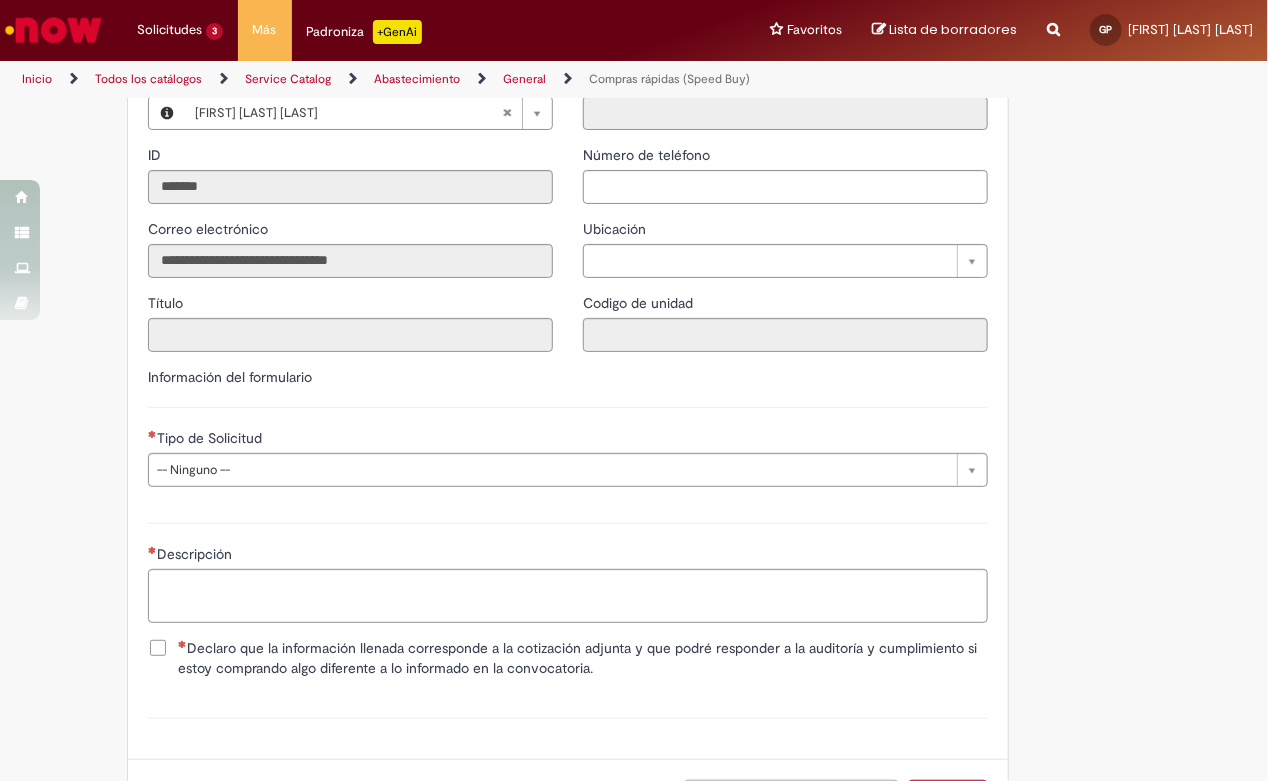 scroll, scrollTop: 2333, scrollLeft: 0, axis: vertical 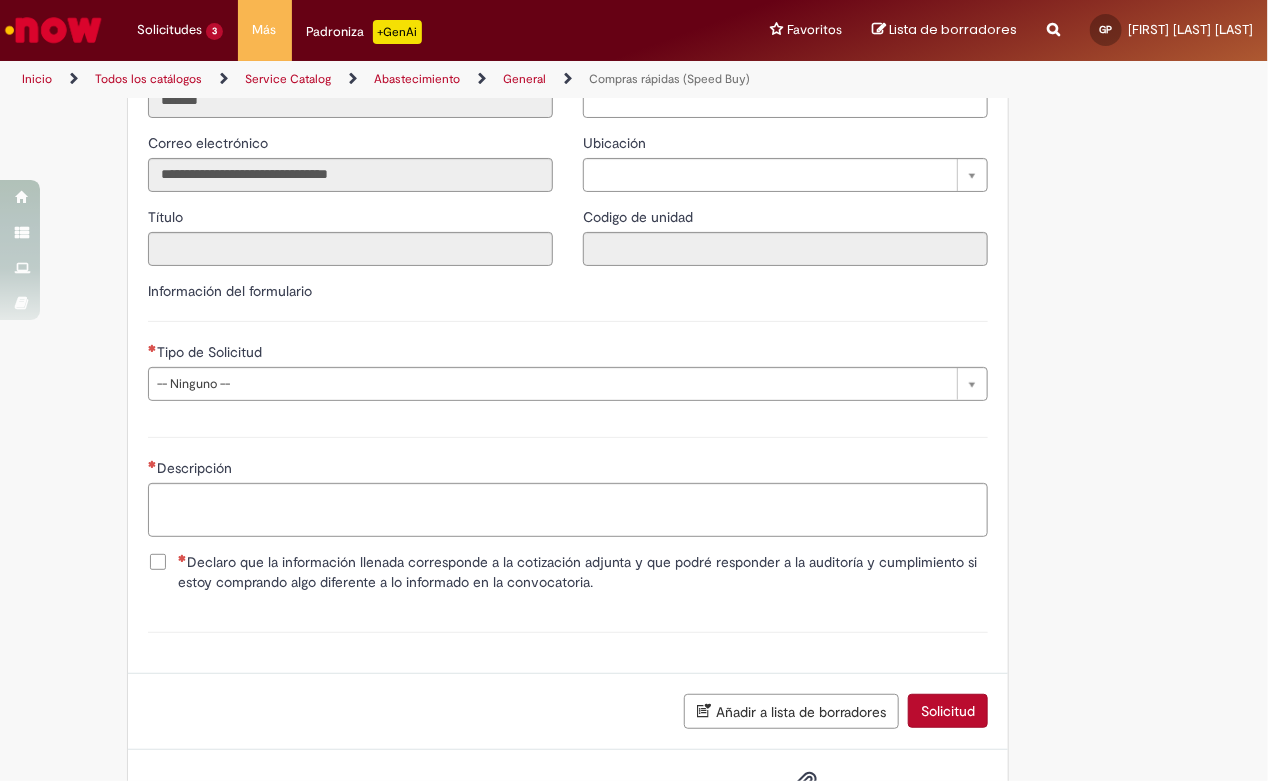 click on "Tipo de Solicitud" at bounding box center (568, 354) 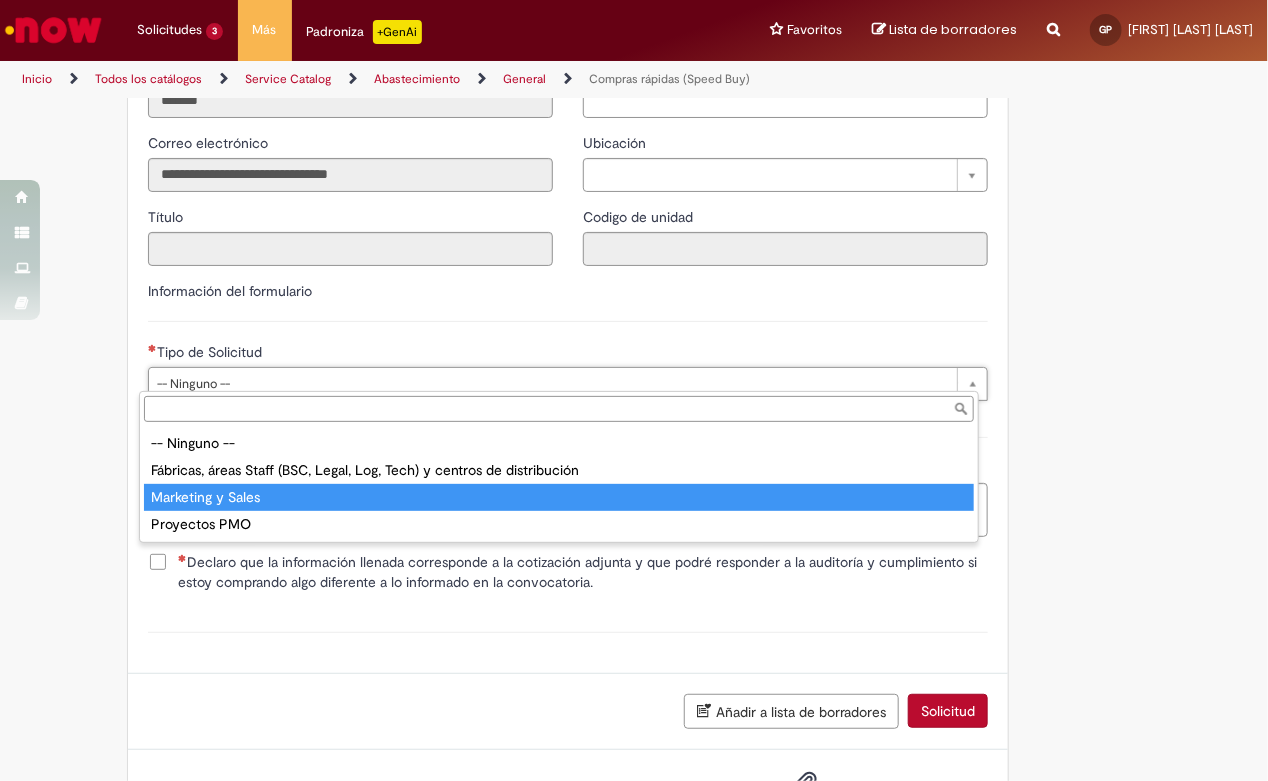 type on "**********" 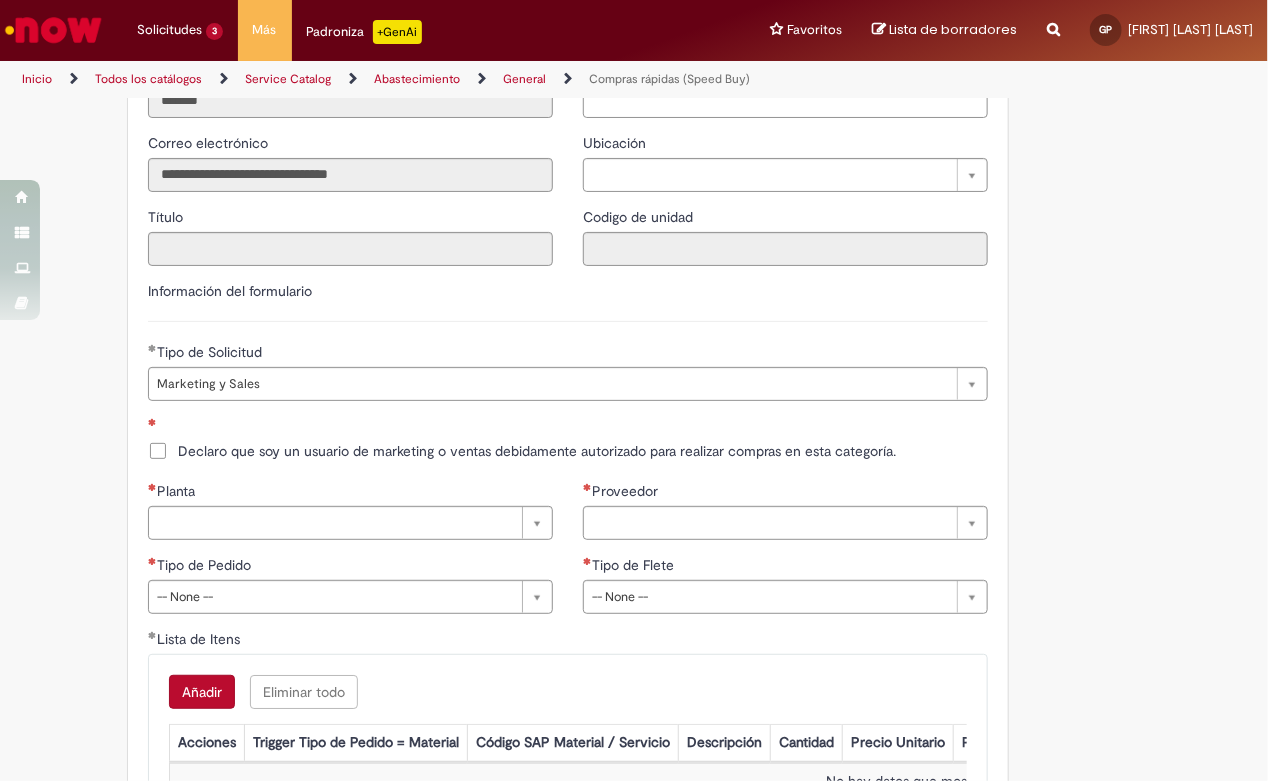 click on "Declaro que soy un usuario de marketing o ventas debidamente autorizado para realizar compras en esta categoría." at bounding box center (537, 451) 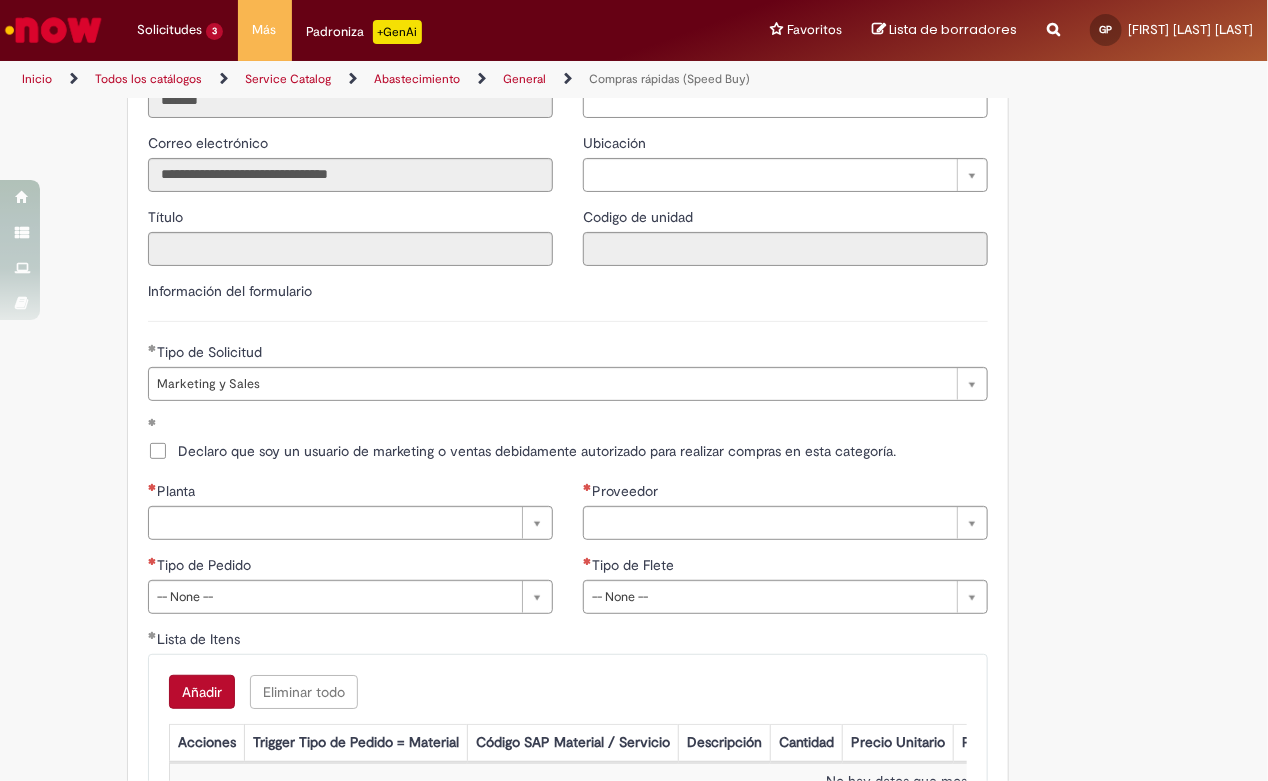 click on "Planta" at bounding box center [173, 491] 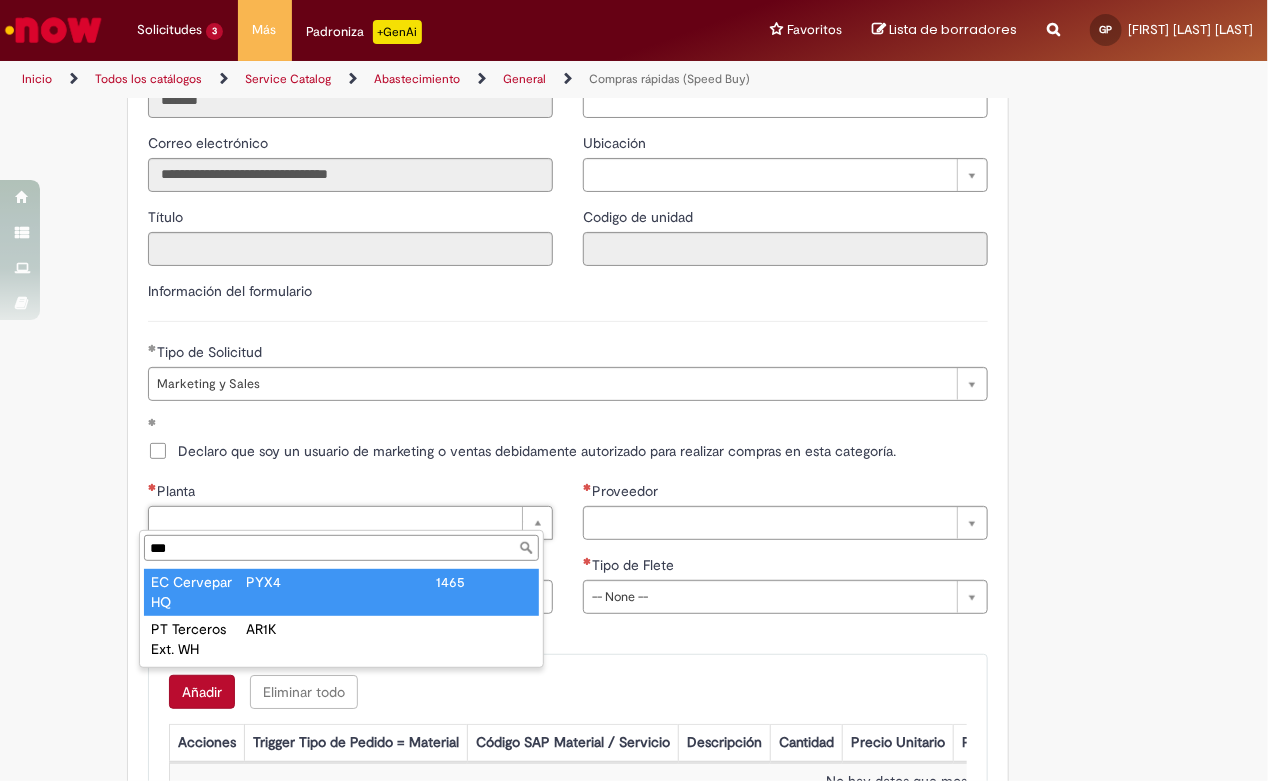 type on "***" 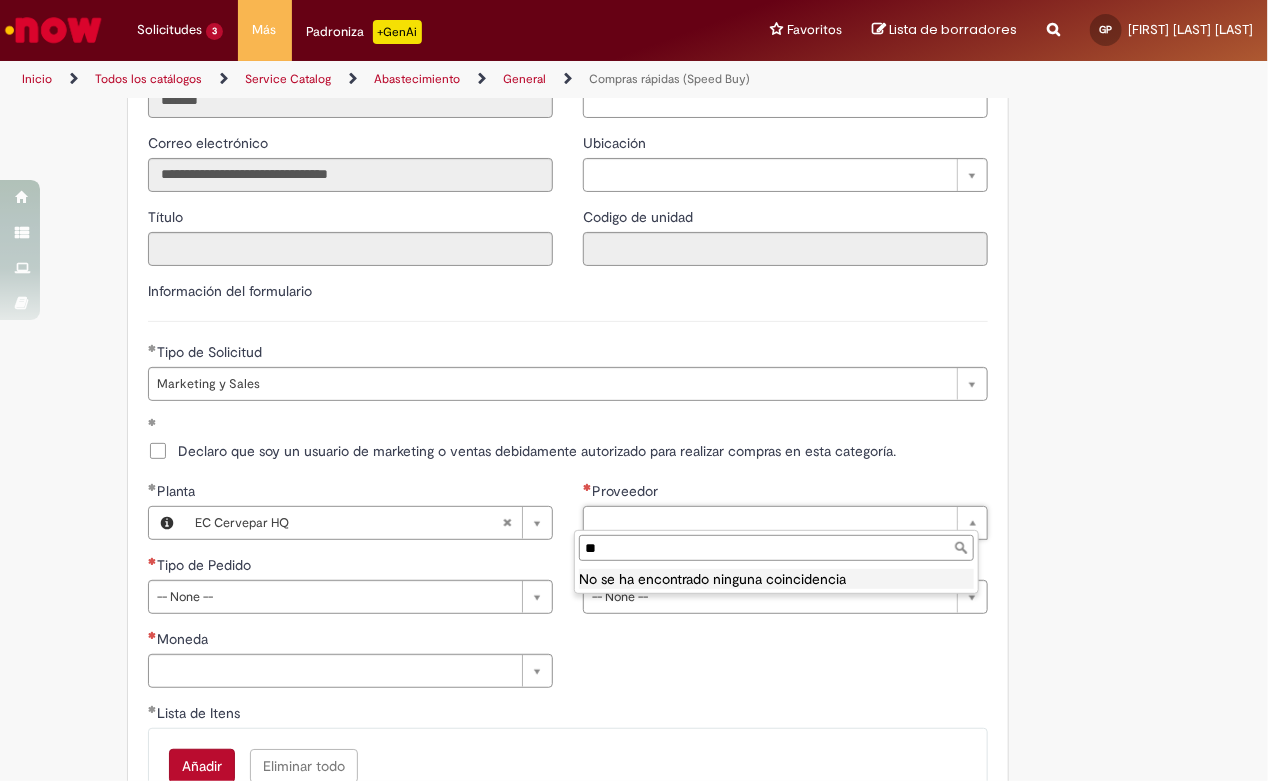 type on "*" 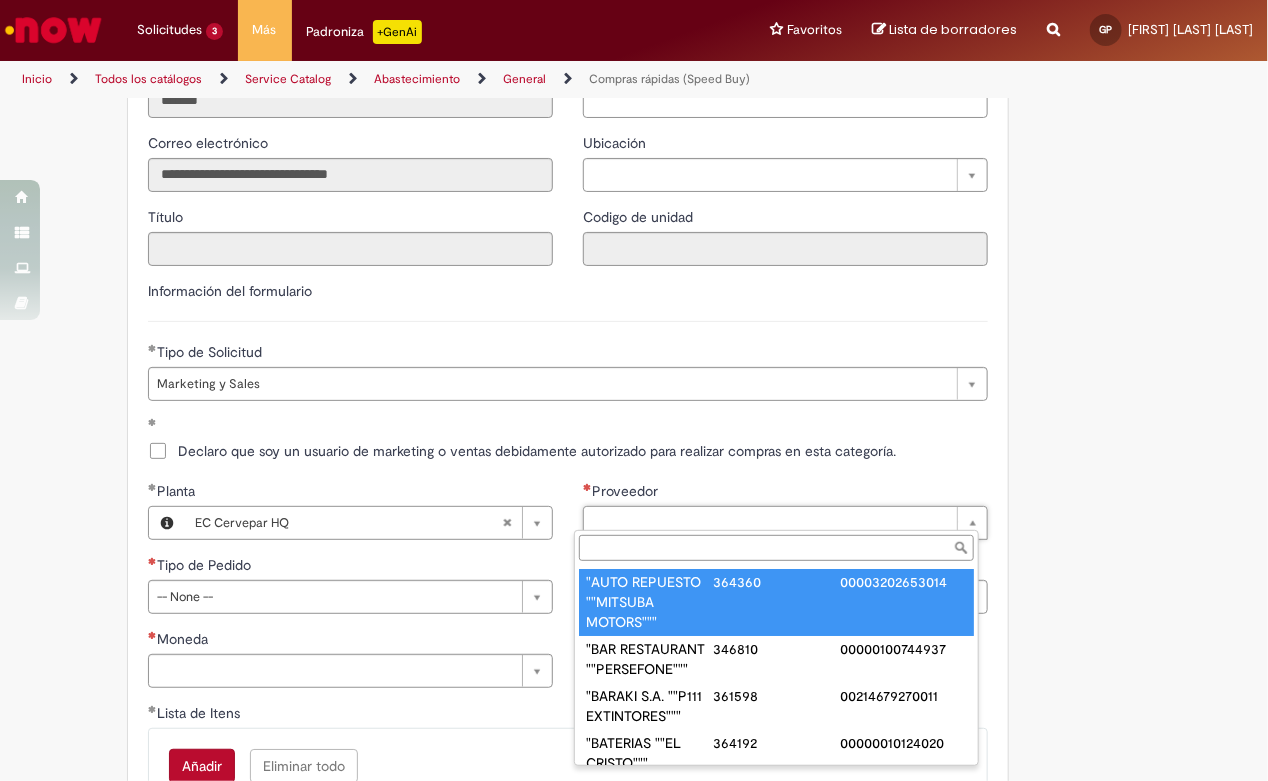 paste on "******" 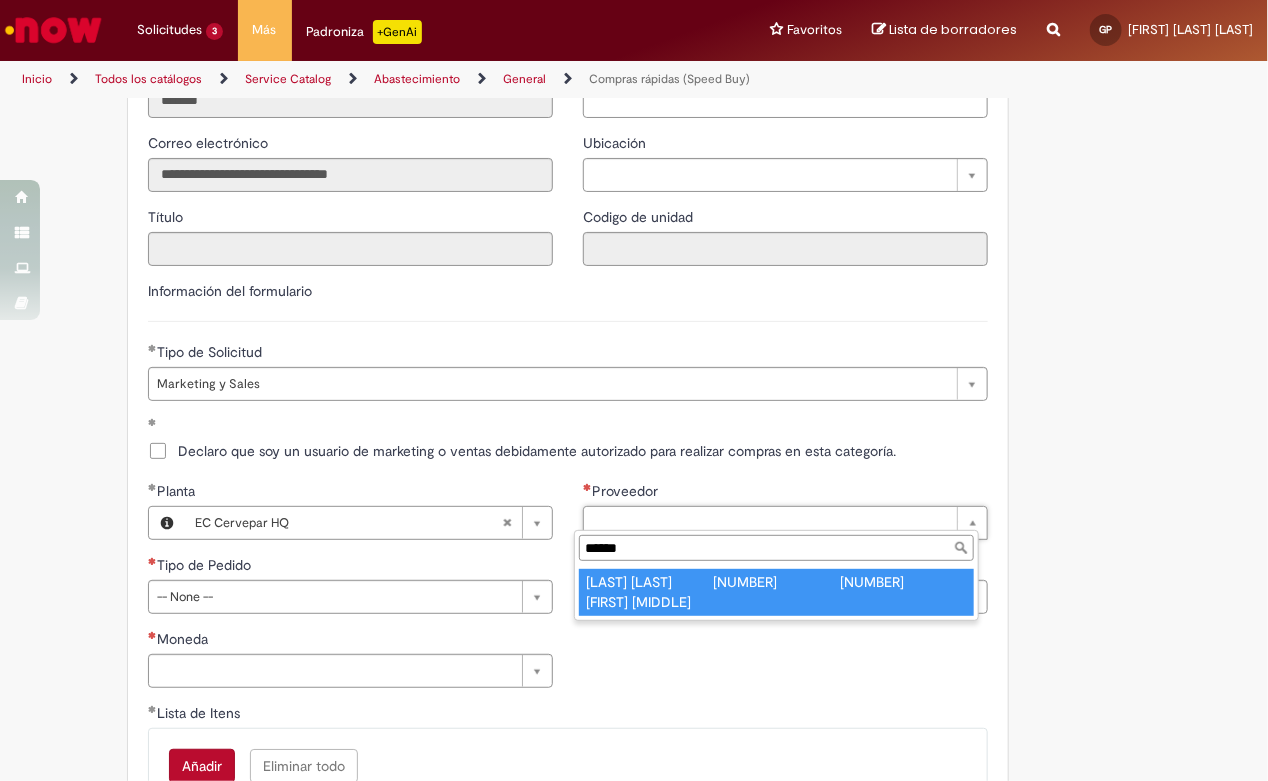 type on "******" 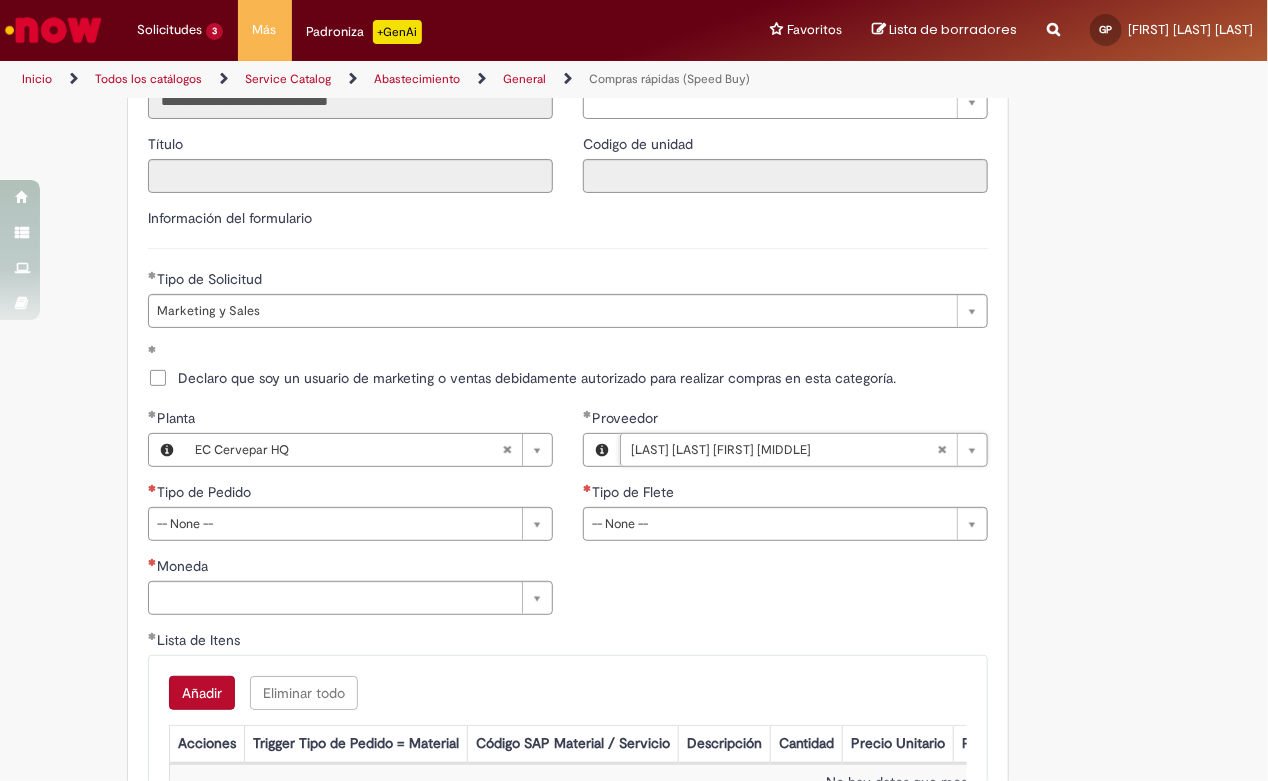 scroll, scrollTop: 2555, scrollLeft: 0, axis: vertical 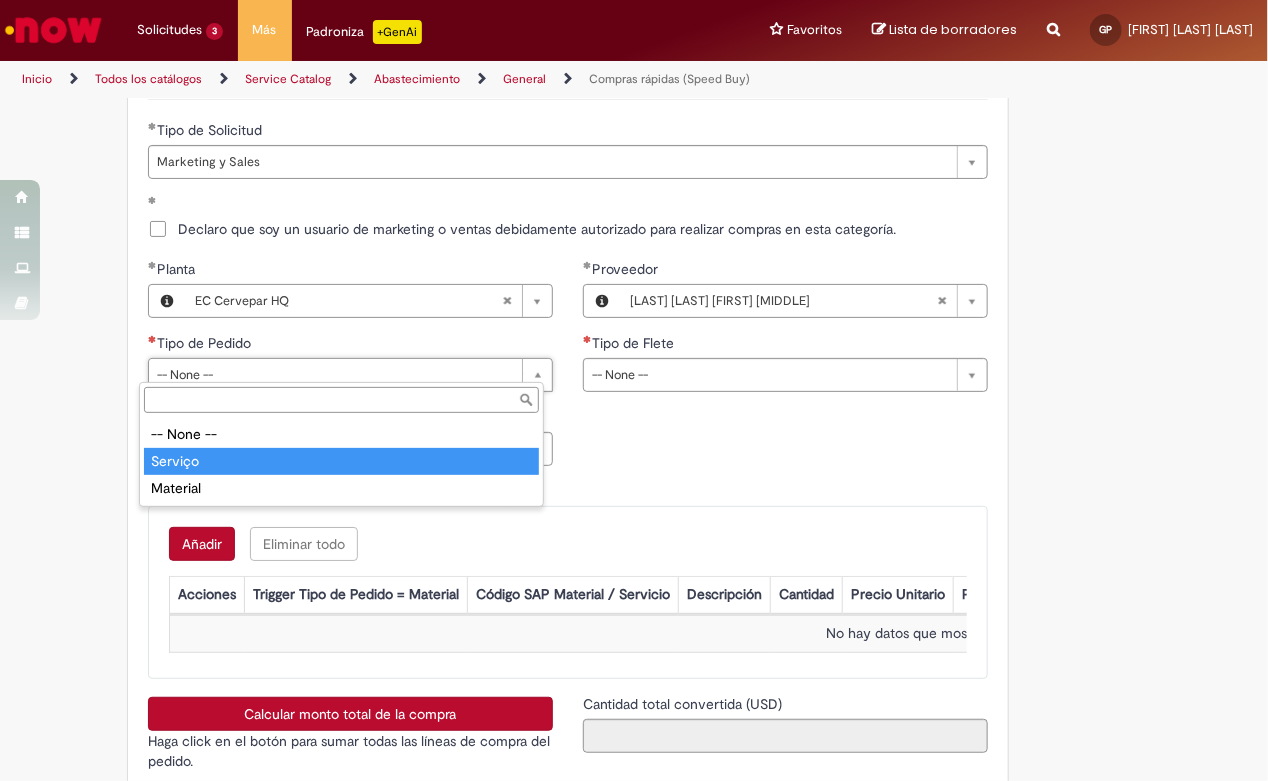 type on "*******" 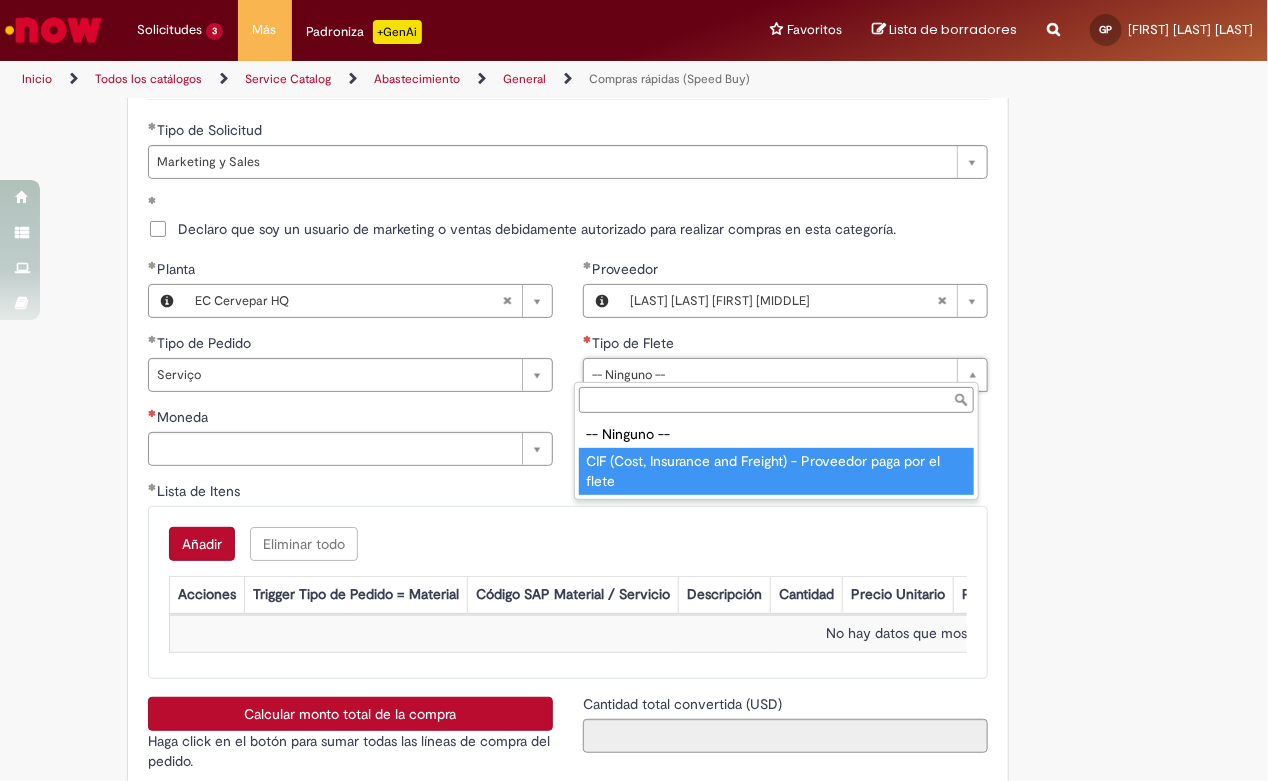 drag, startPoint x: 622, startPoint y: 458, endPoint x: 454, endPoint y: 460, distance: 168.0119 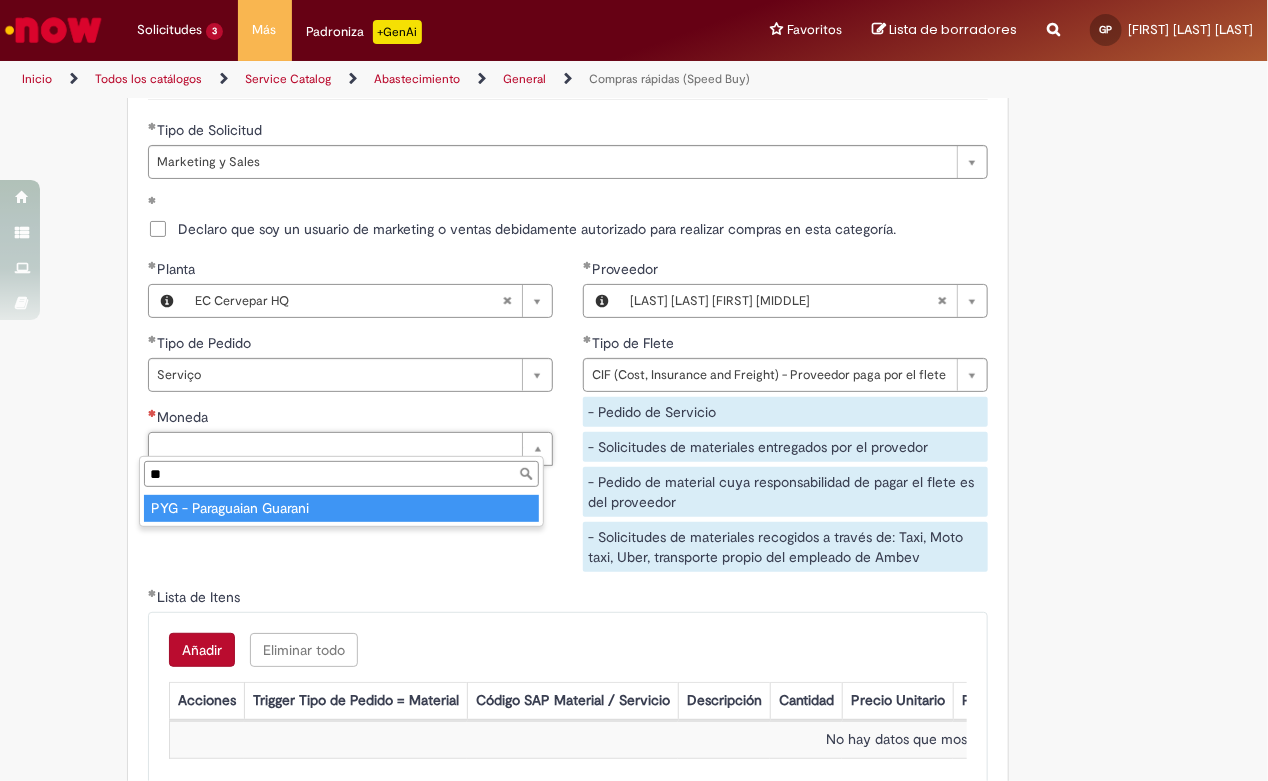type on "**" 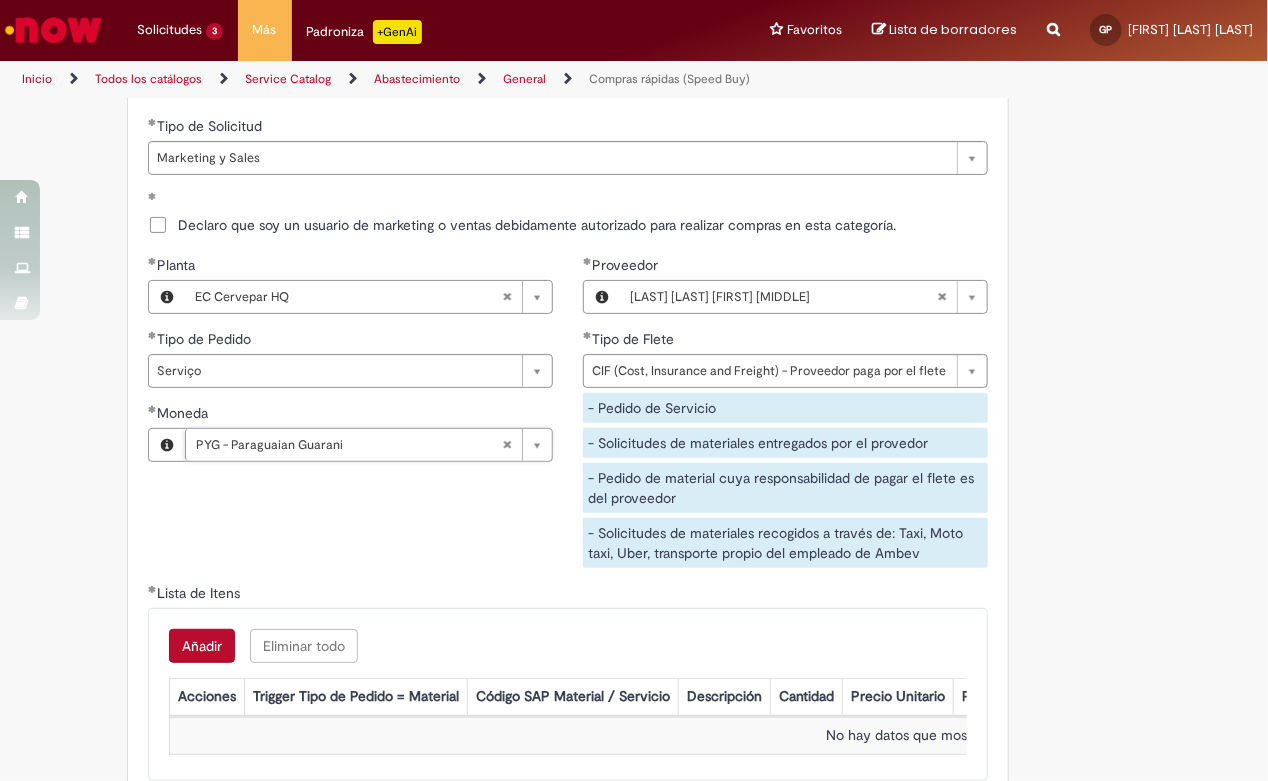 scroll, scrollTop: 2555, scrollLeft: 0, axis: vertical 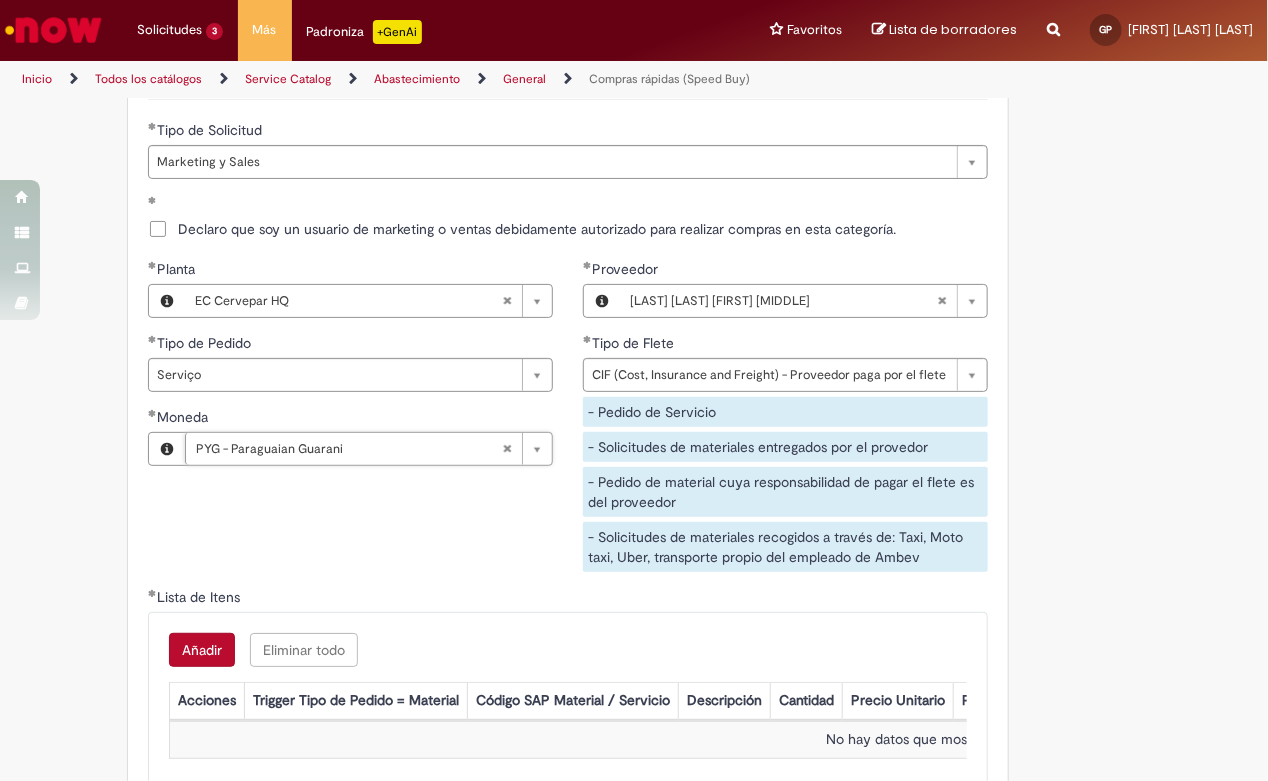 click on "Añadir" at bounding box center [202, 650] 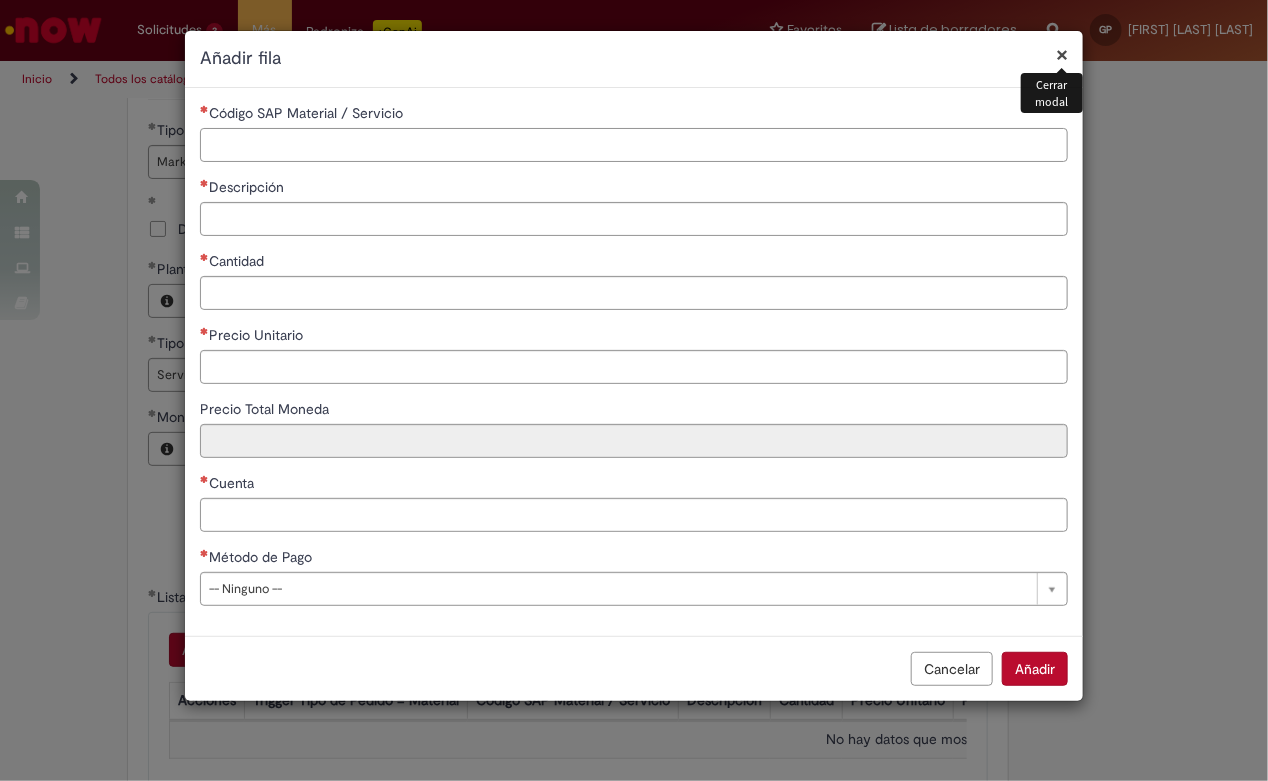 click on "Código SAP Material / Servicio" at bounding box center [634, 145] 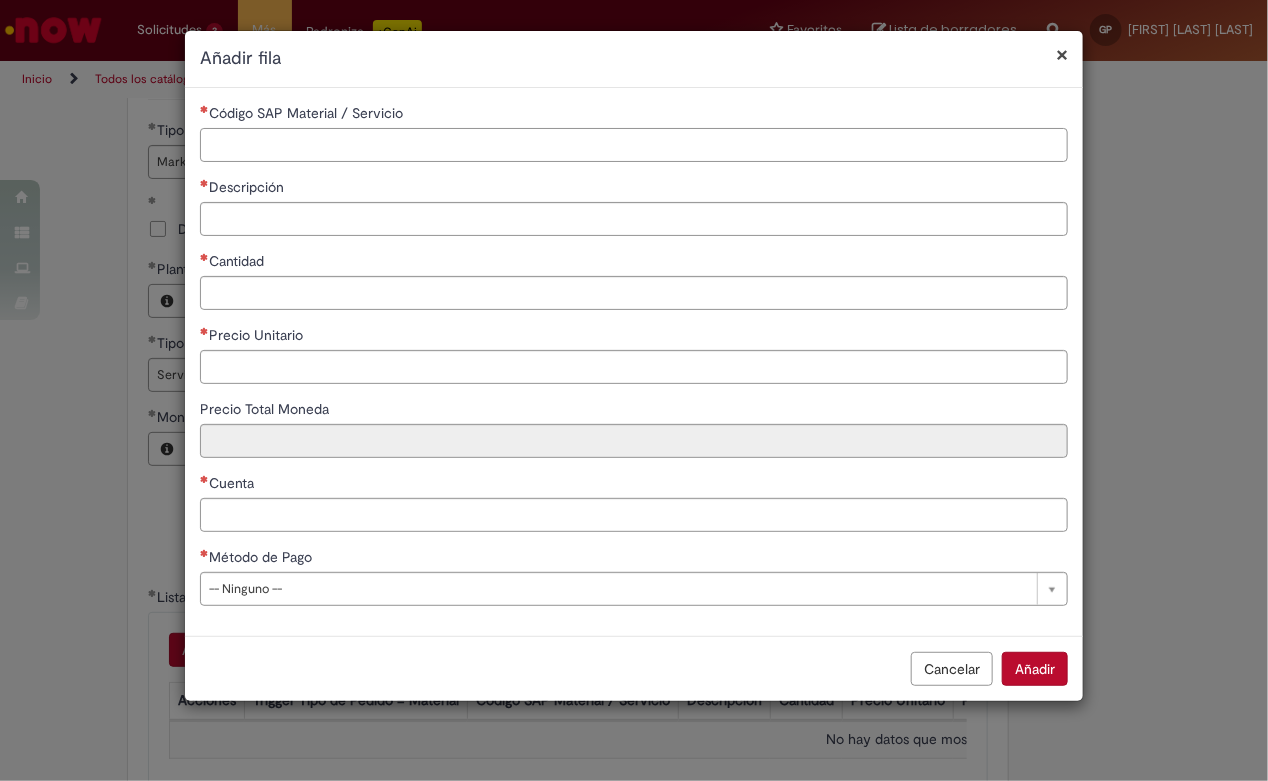 paste on "*******" 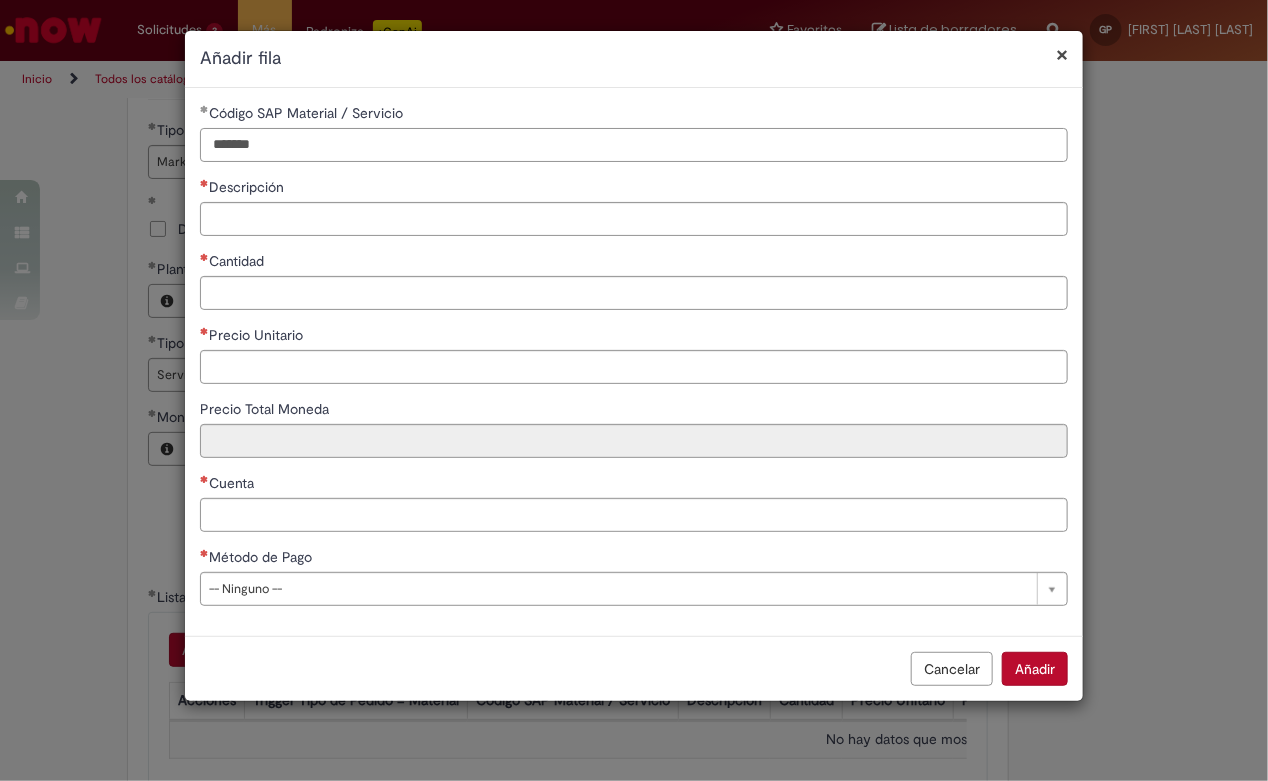 type on "*******" 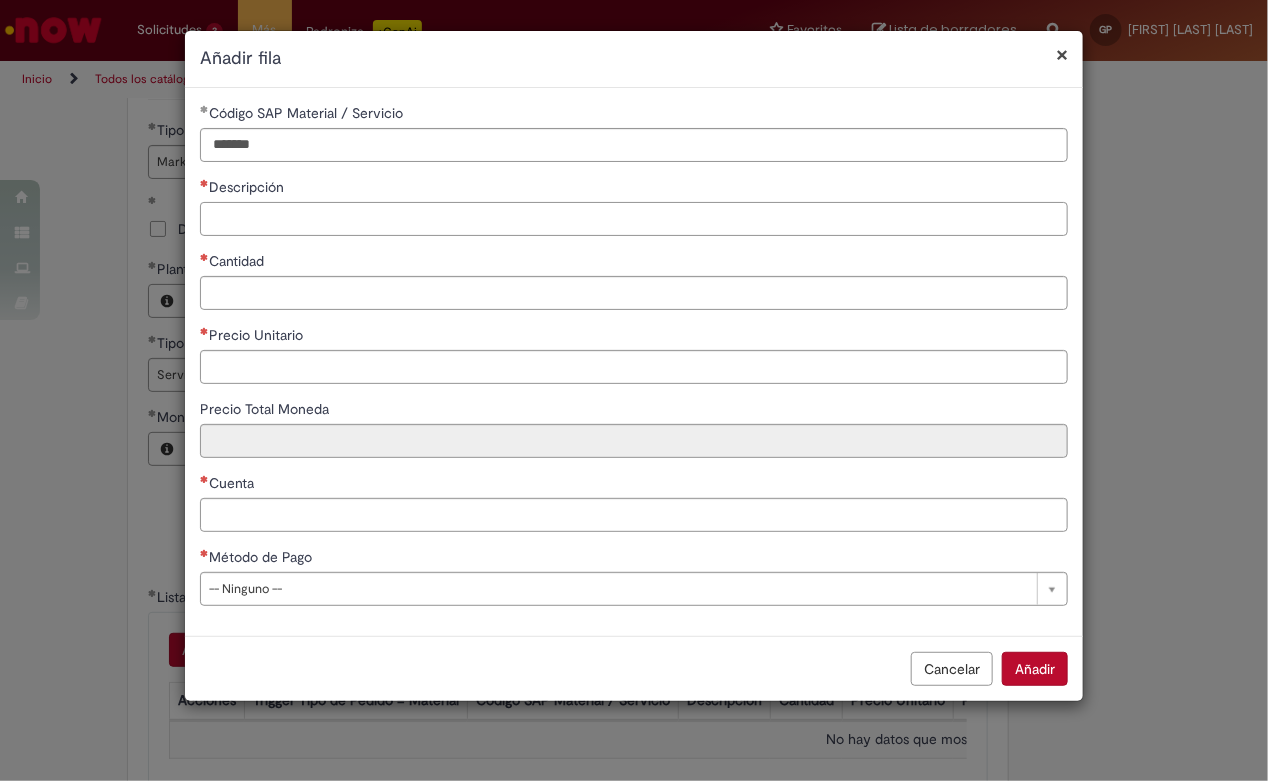 click on "Descripción" at bounding box center (634, 219) 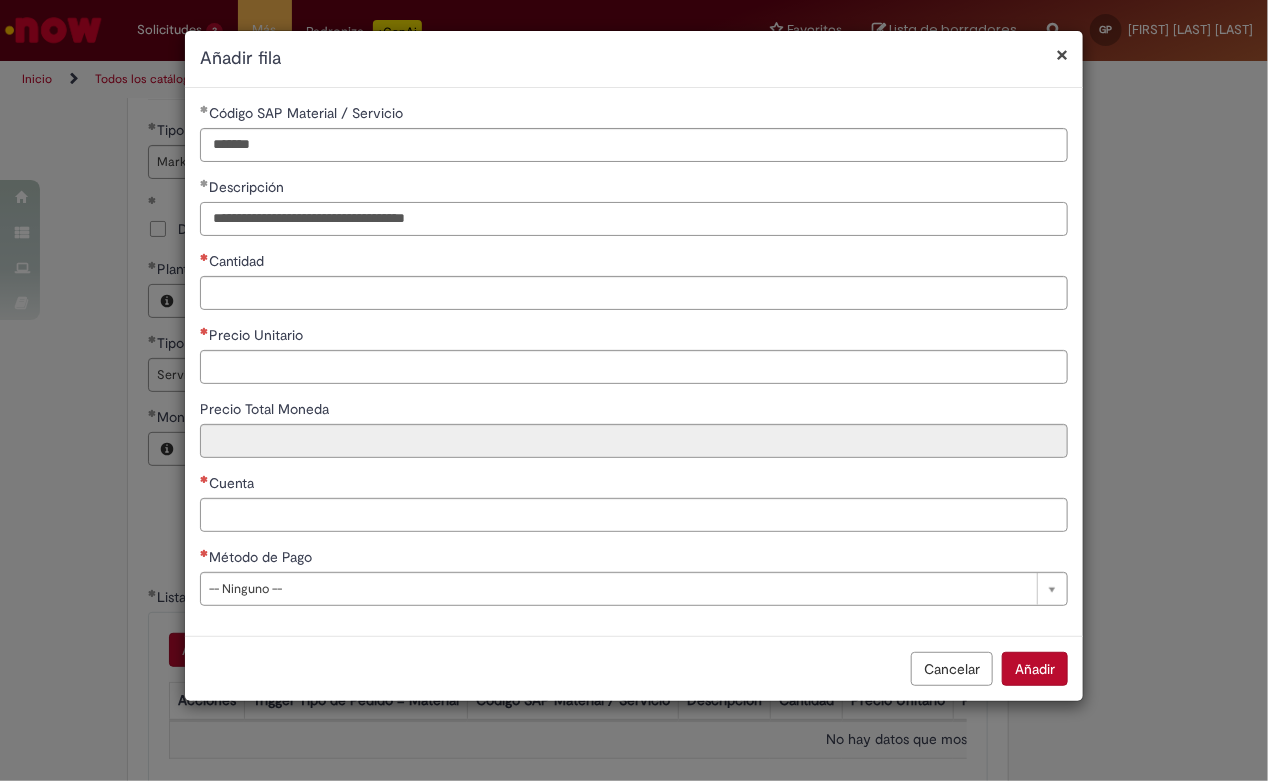type on "**********" 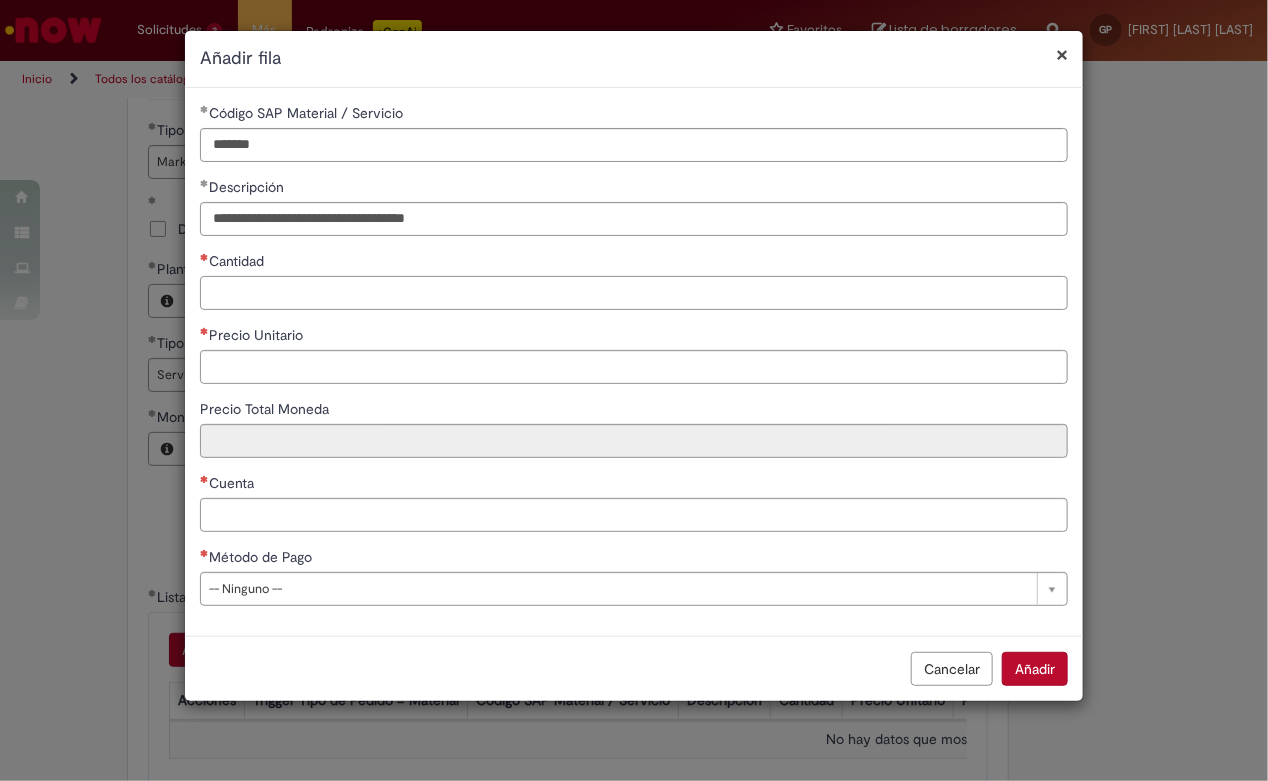 click on "Cantidad" at bounding box center [634, 293] 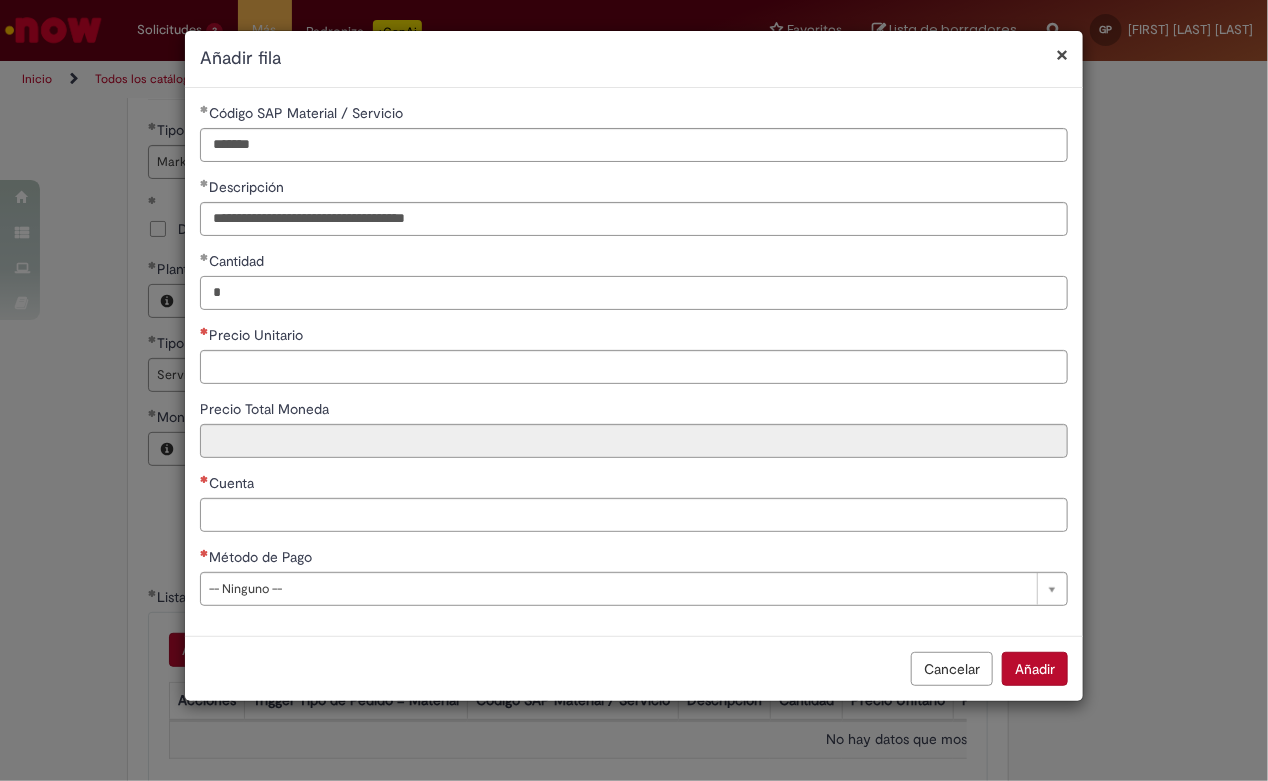 type on "*" 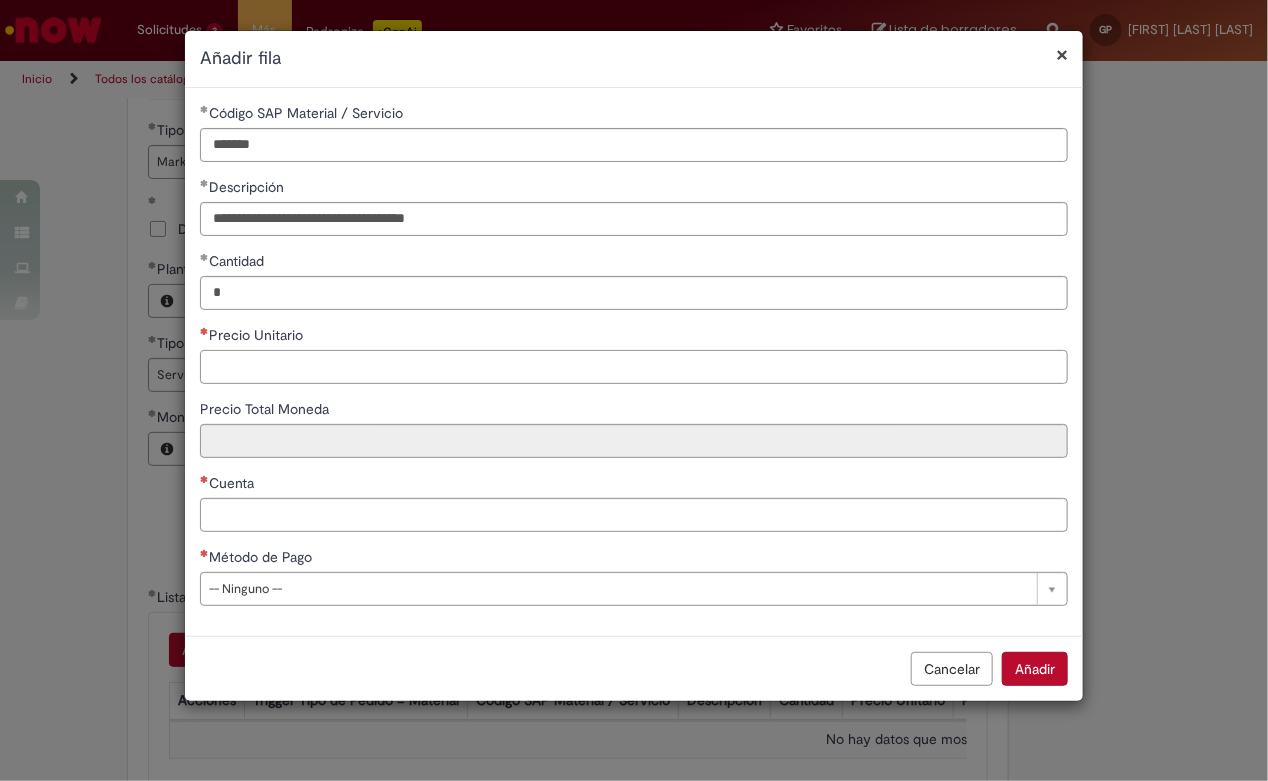 click on "Precio Unitario" at bounding box center (634, 367) 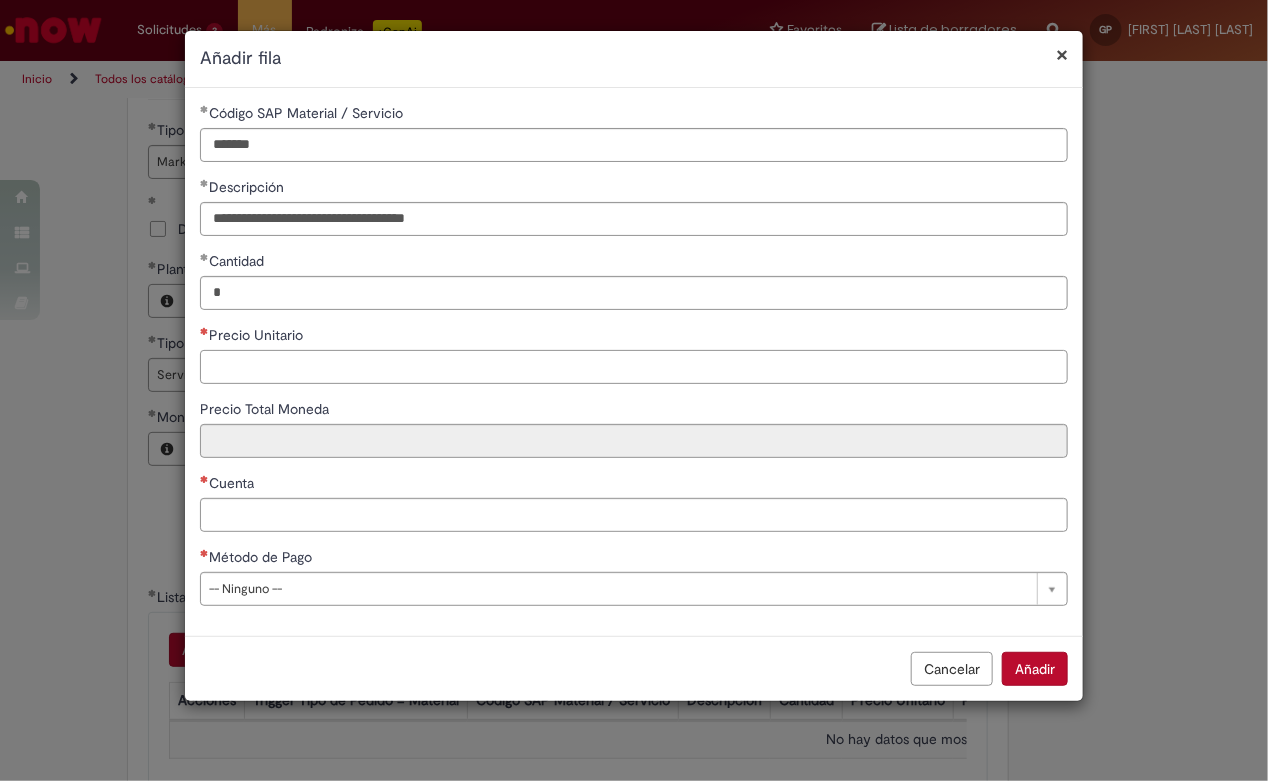 paste on "**********" 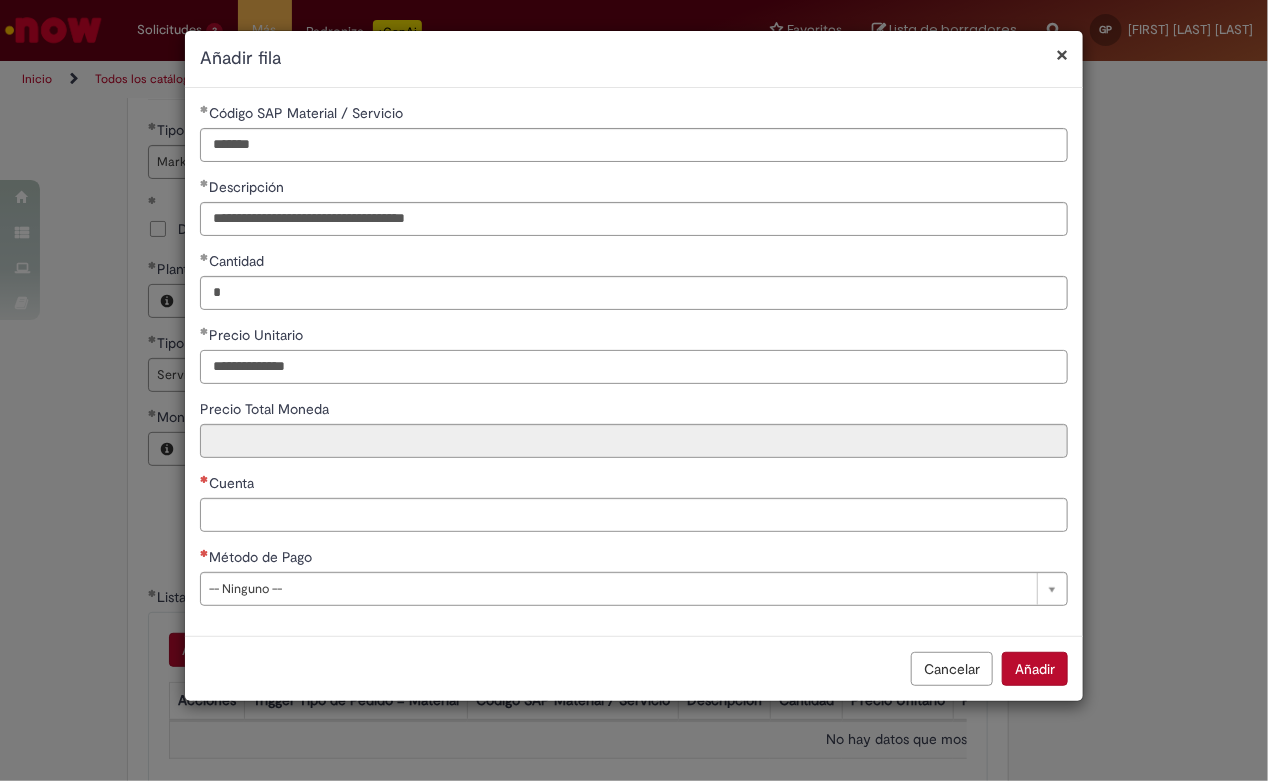type on "**********" 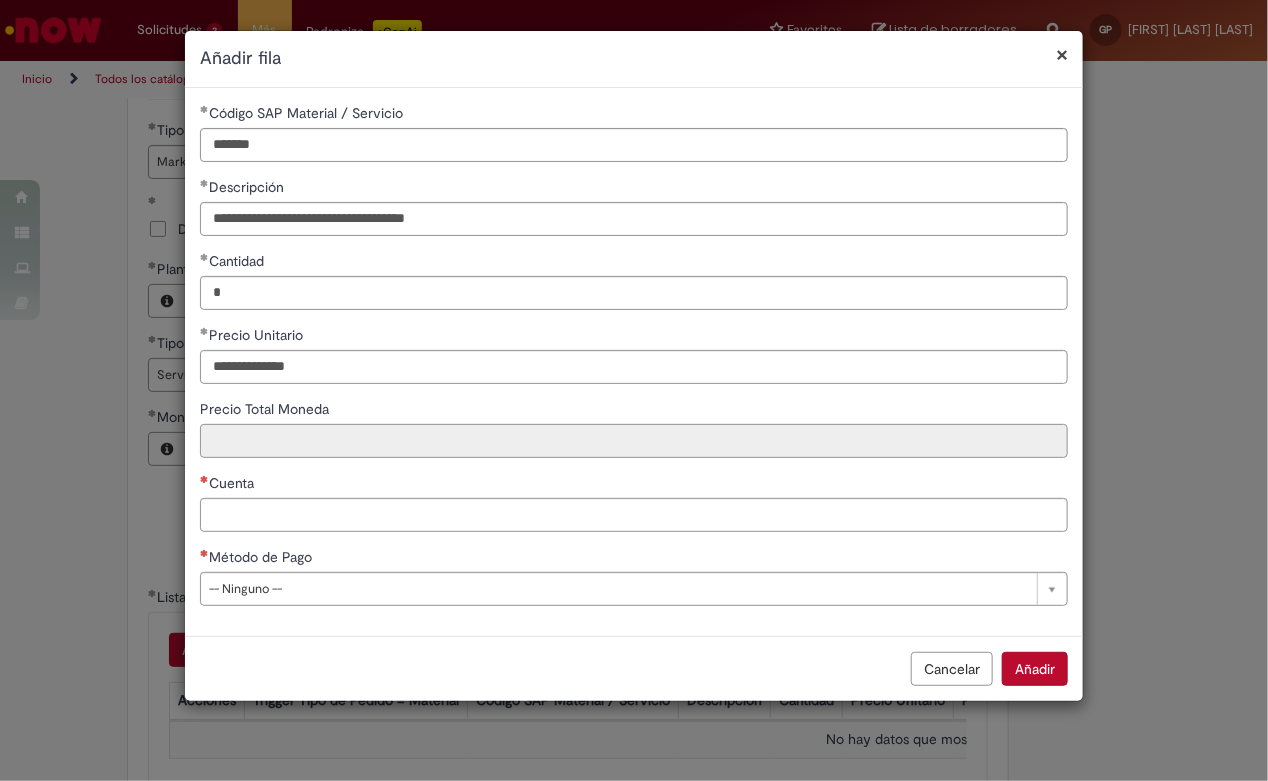 type on "**********" 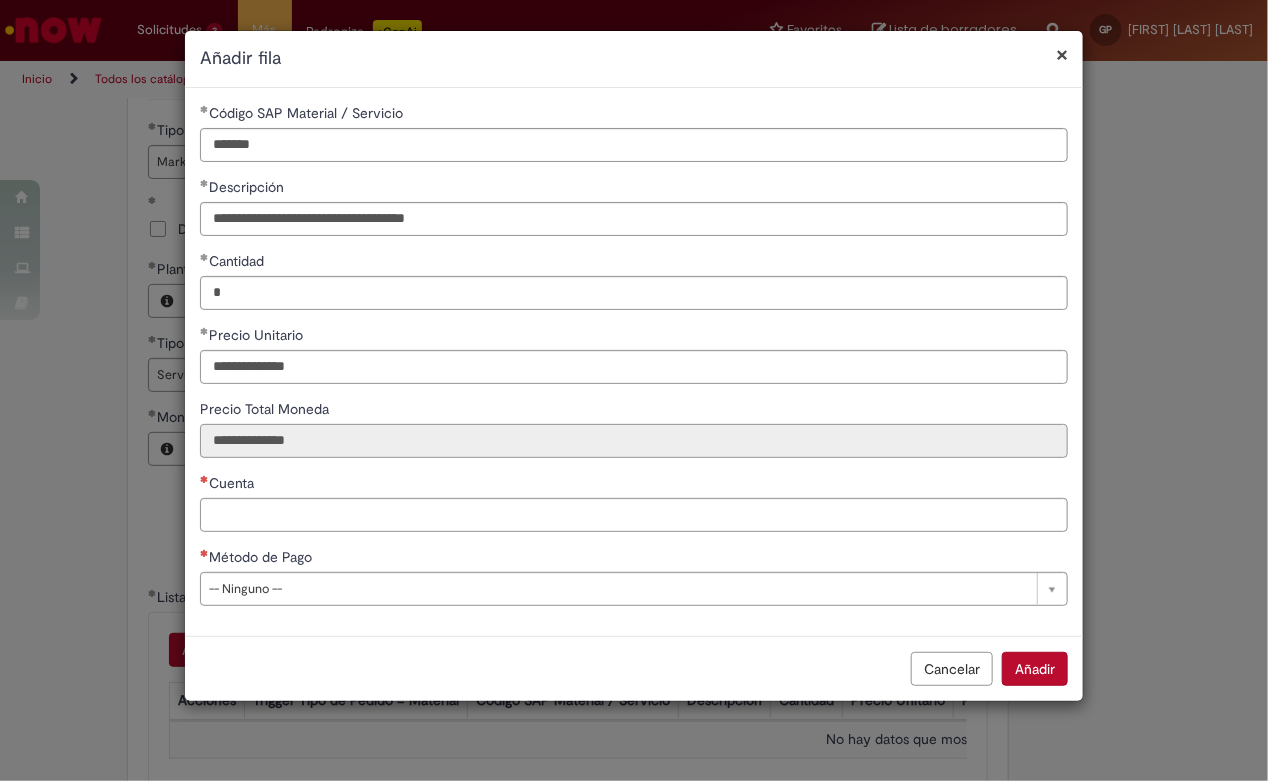 click on "**********" at bounding box center (634, 441) 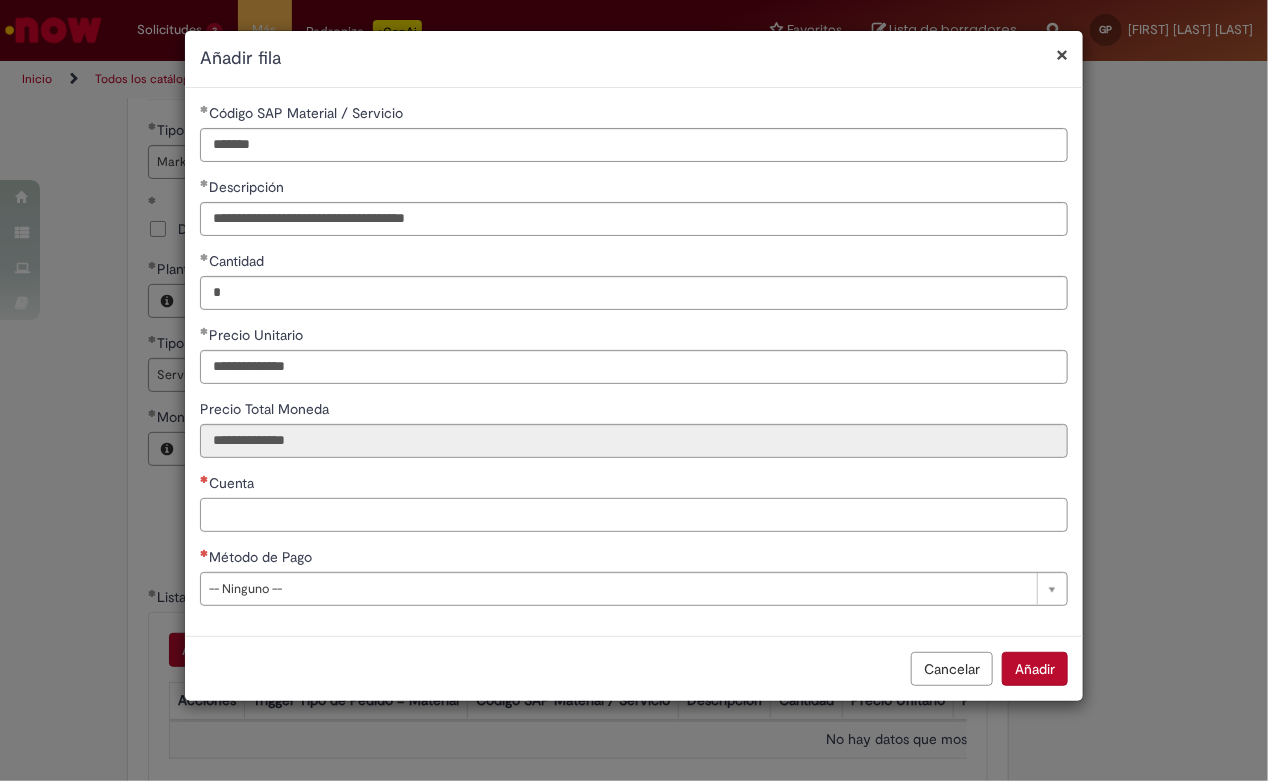 click on "Cuenta" at bounding box center [634, 515] 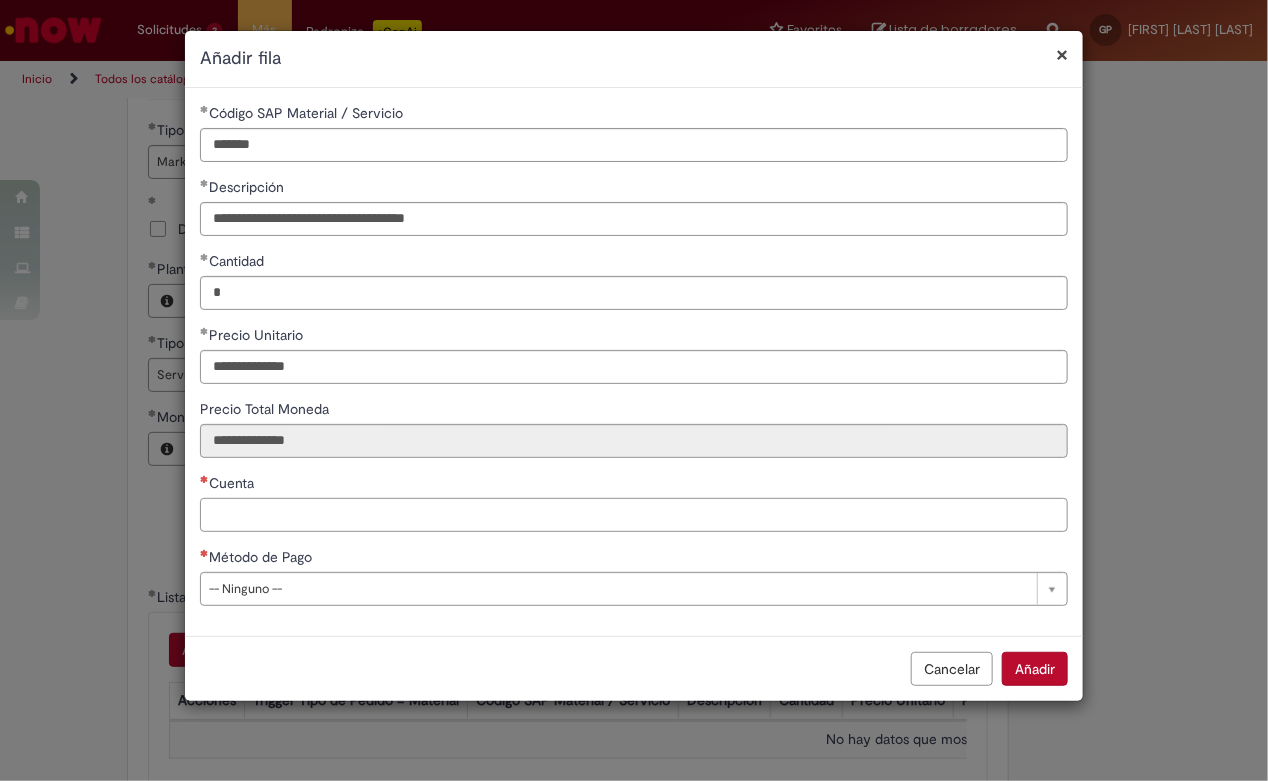 click on "Cuenta" at bounding box center (634, 515) 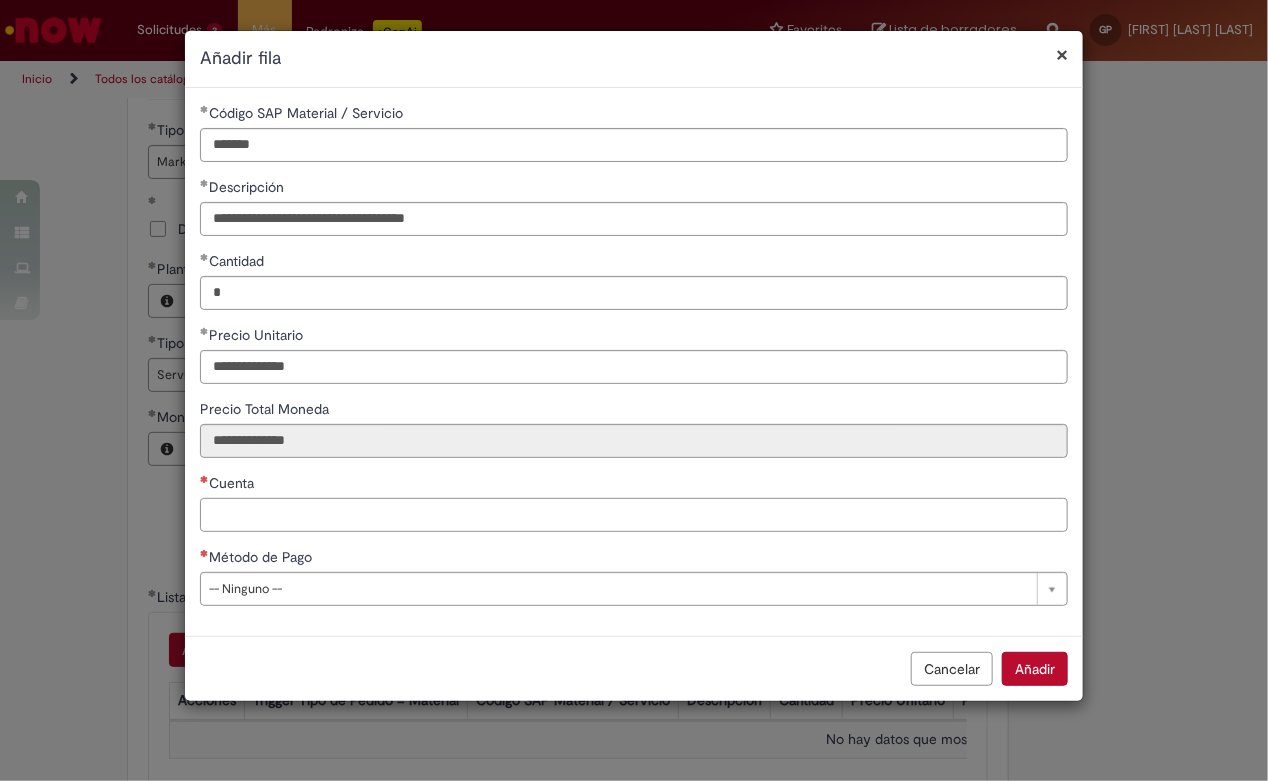 paste on "*******" 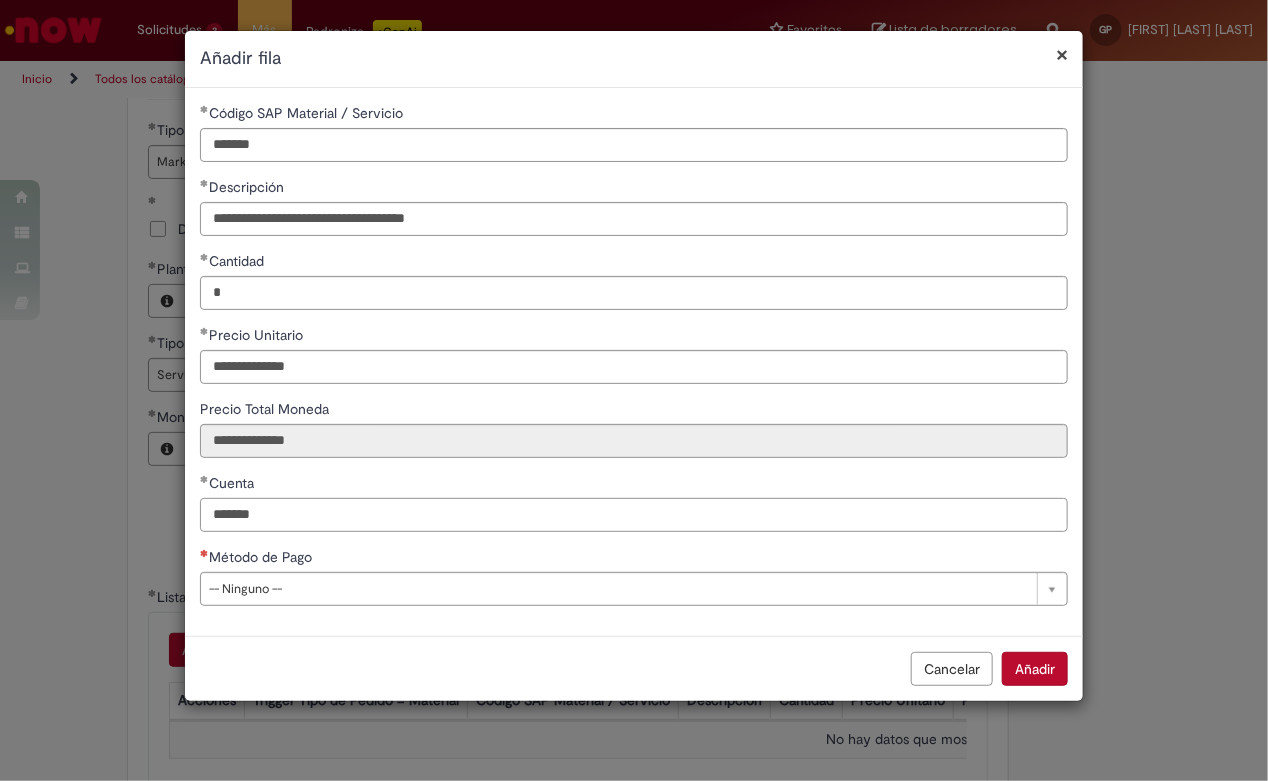 type on "*******" 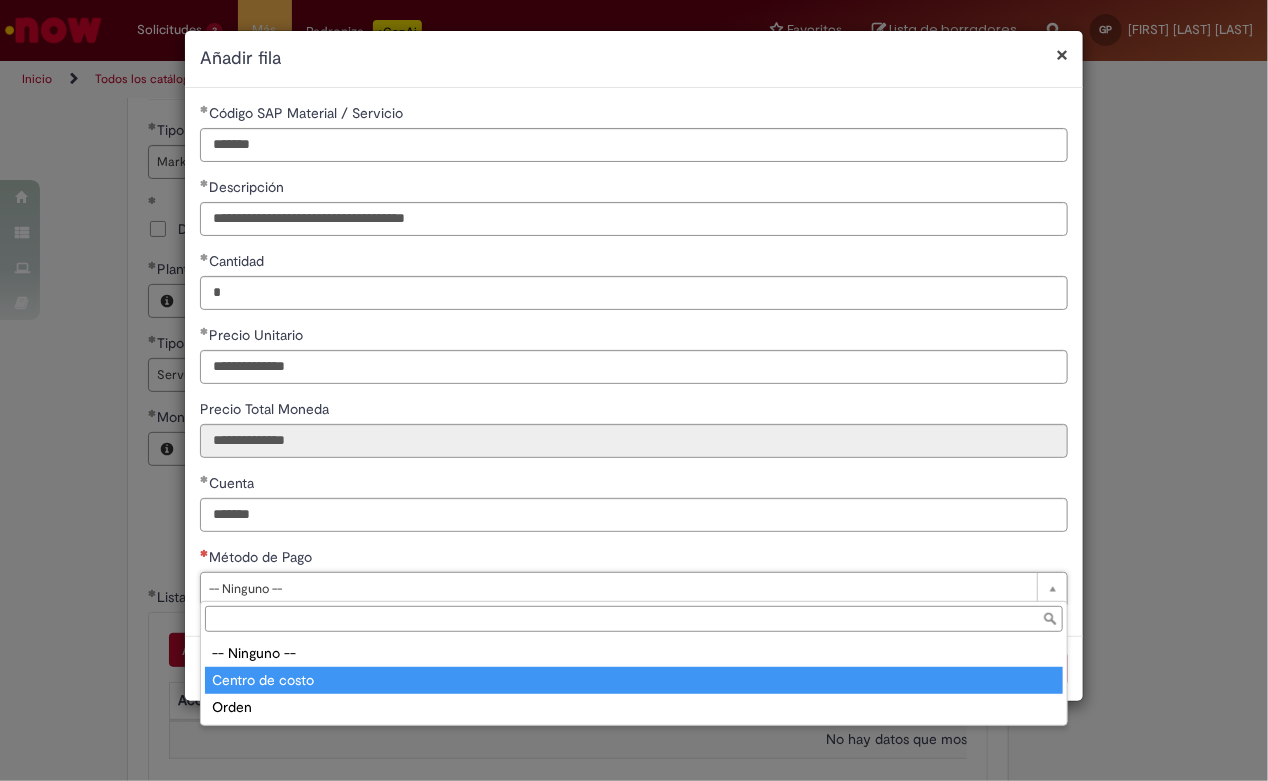type on "*****" 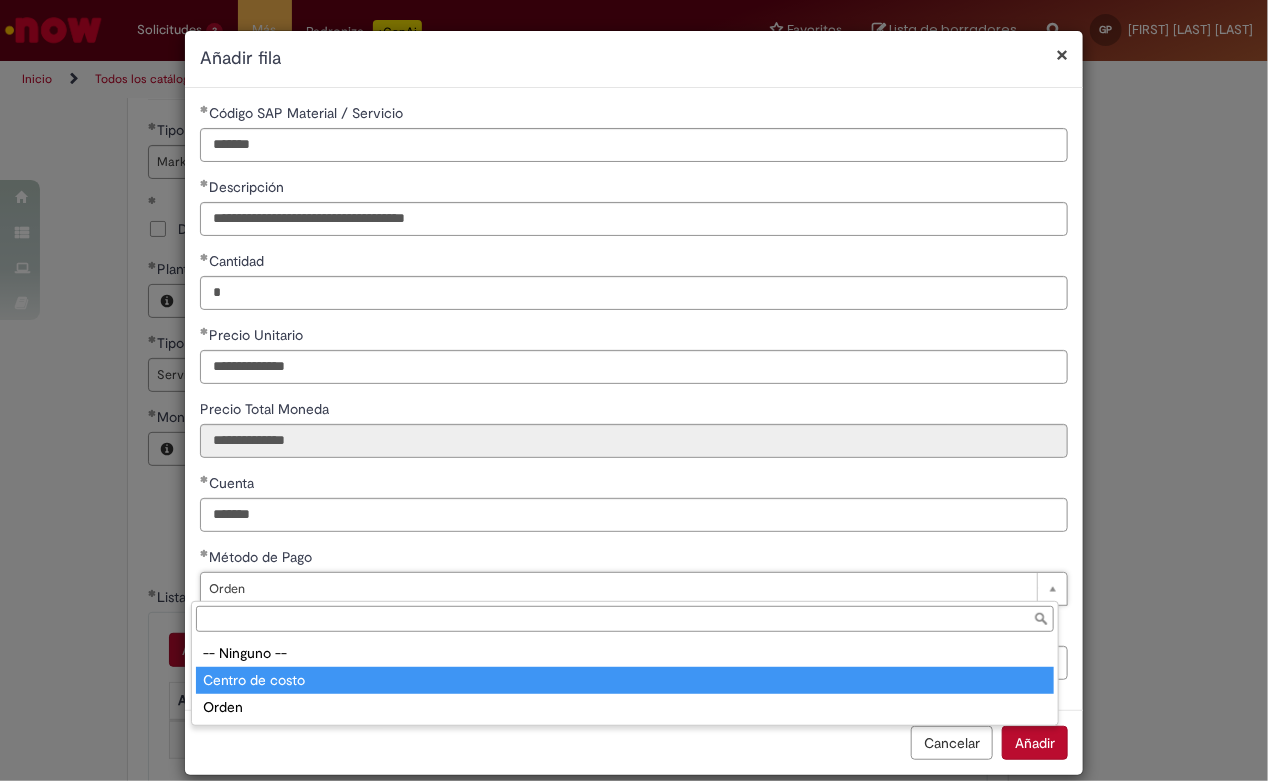 type on "**********" 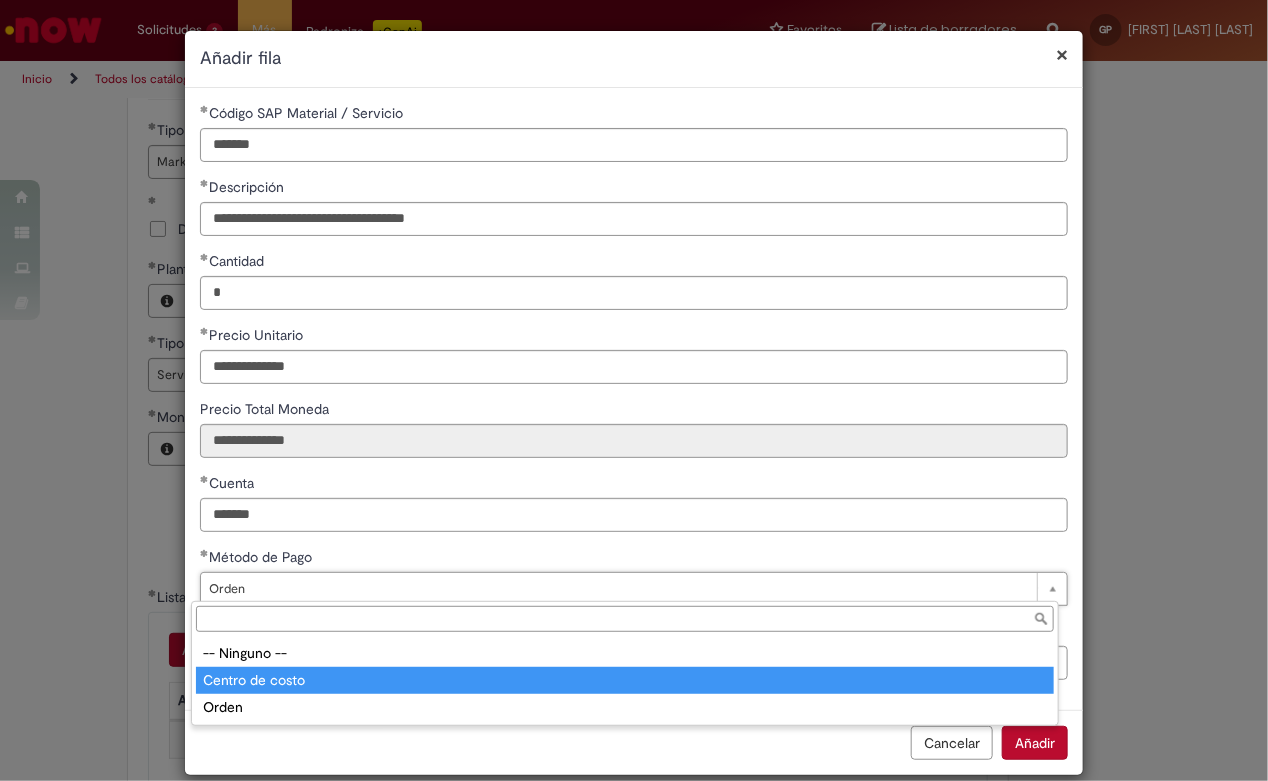scroll, scrollTop: 0, scrollLeft: 38, axis: horizontal 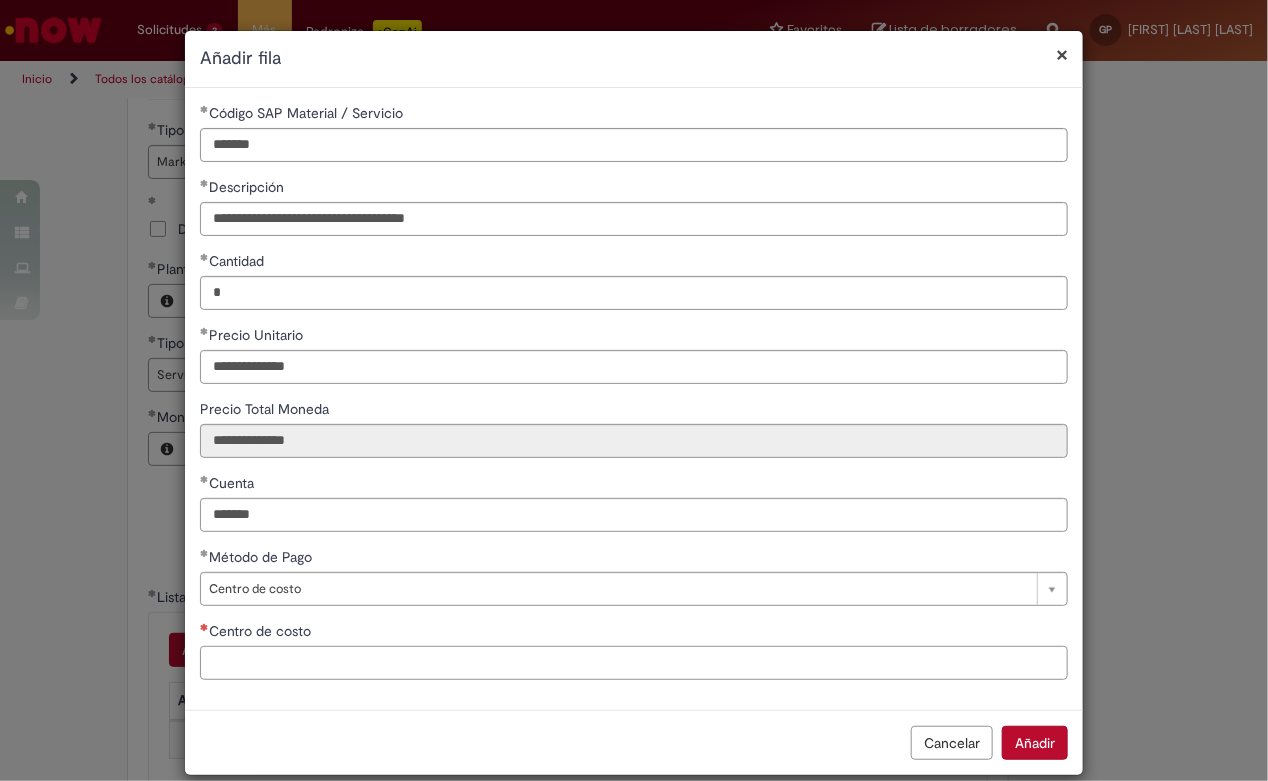 click on "Centro de costo" at bounding box center [634, 663] 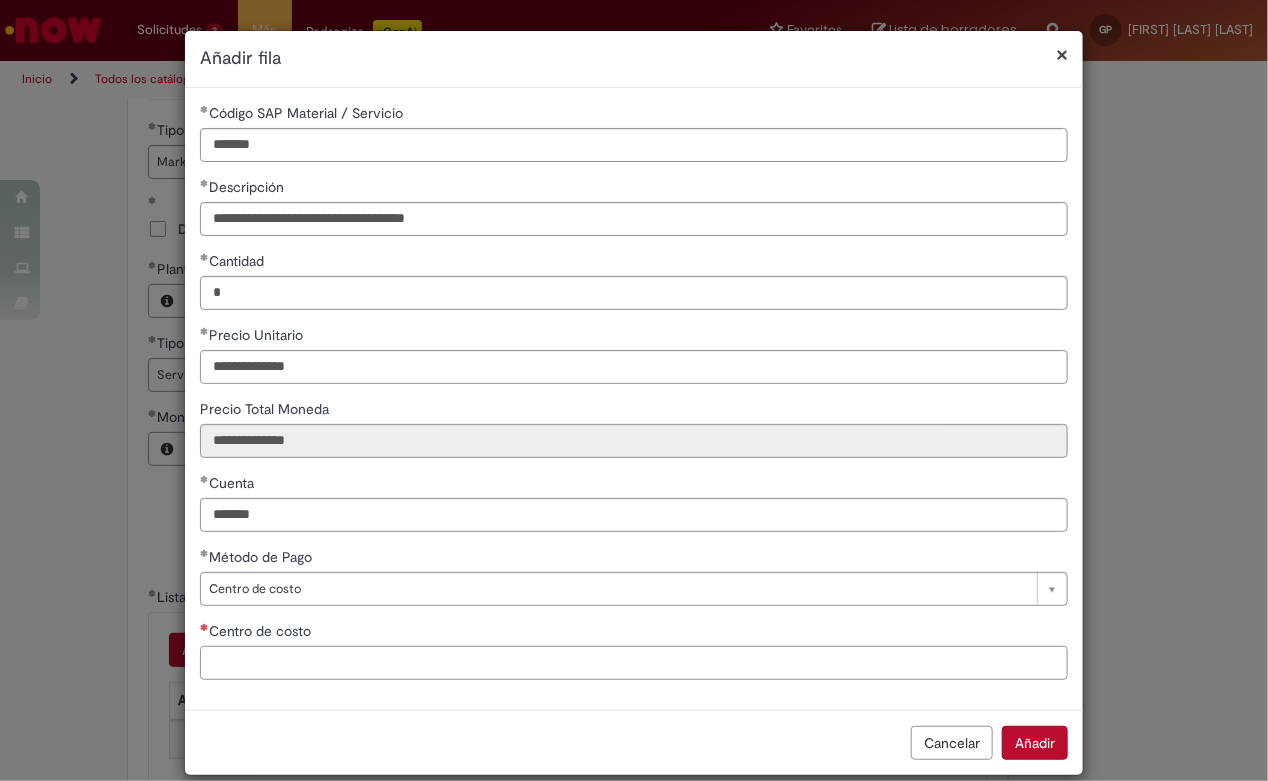 paste on "**********" 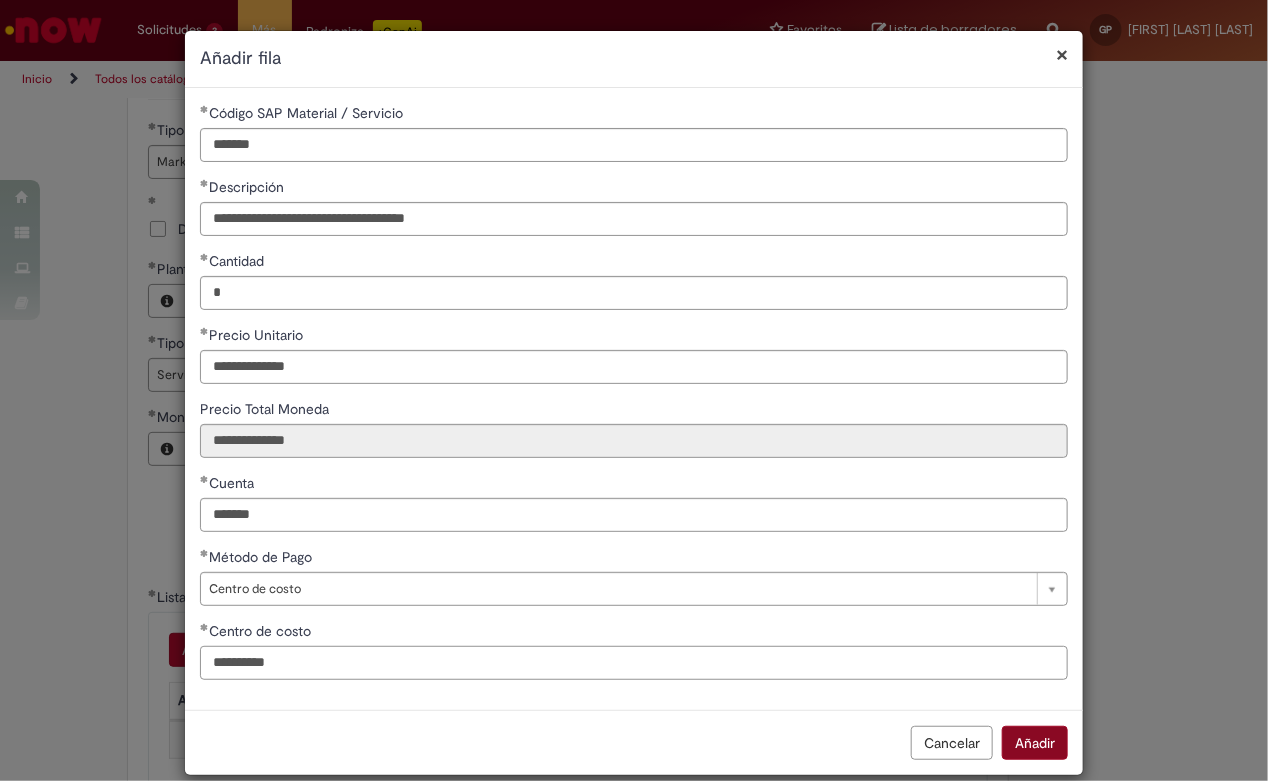 type on "**********" 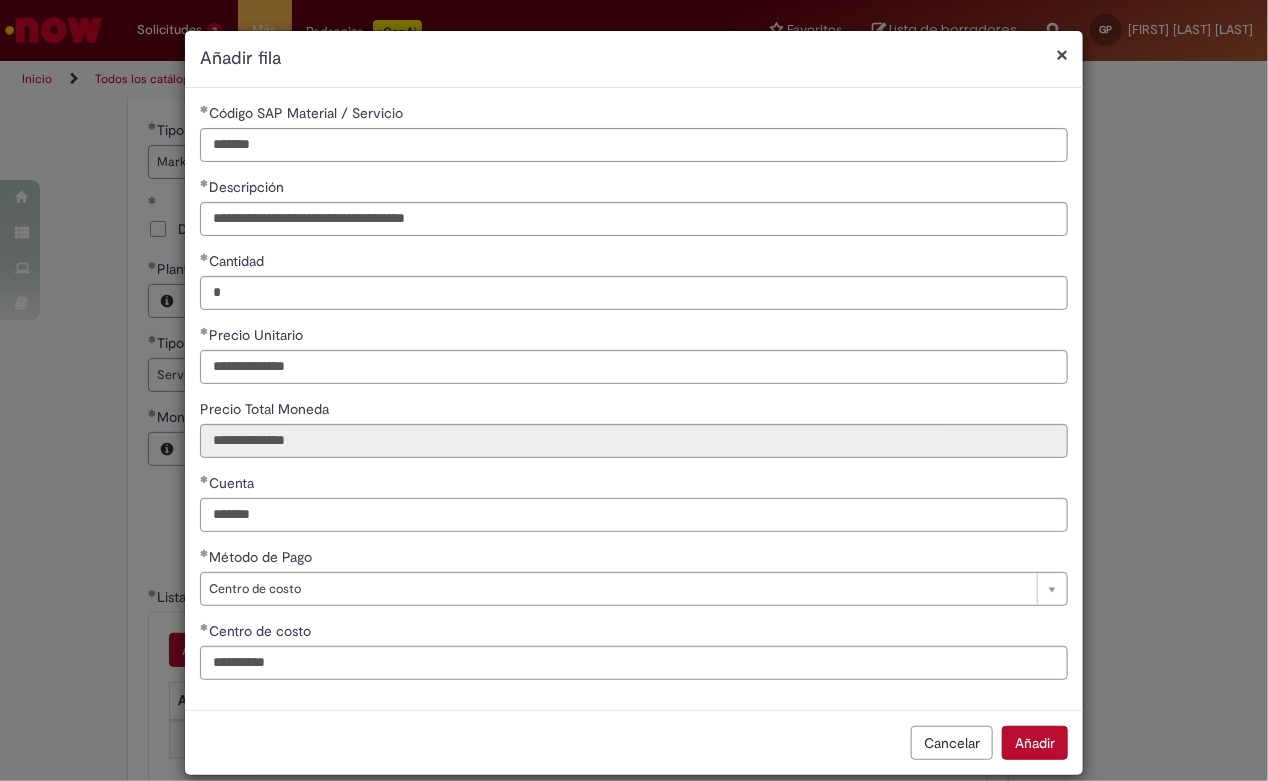 click on "Añadir" at bounding box center (1035, 743) 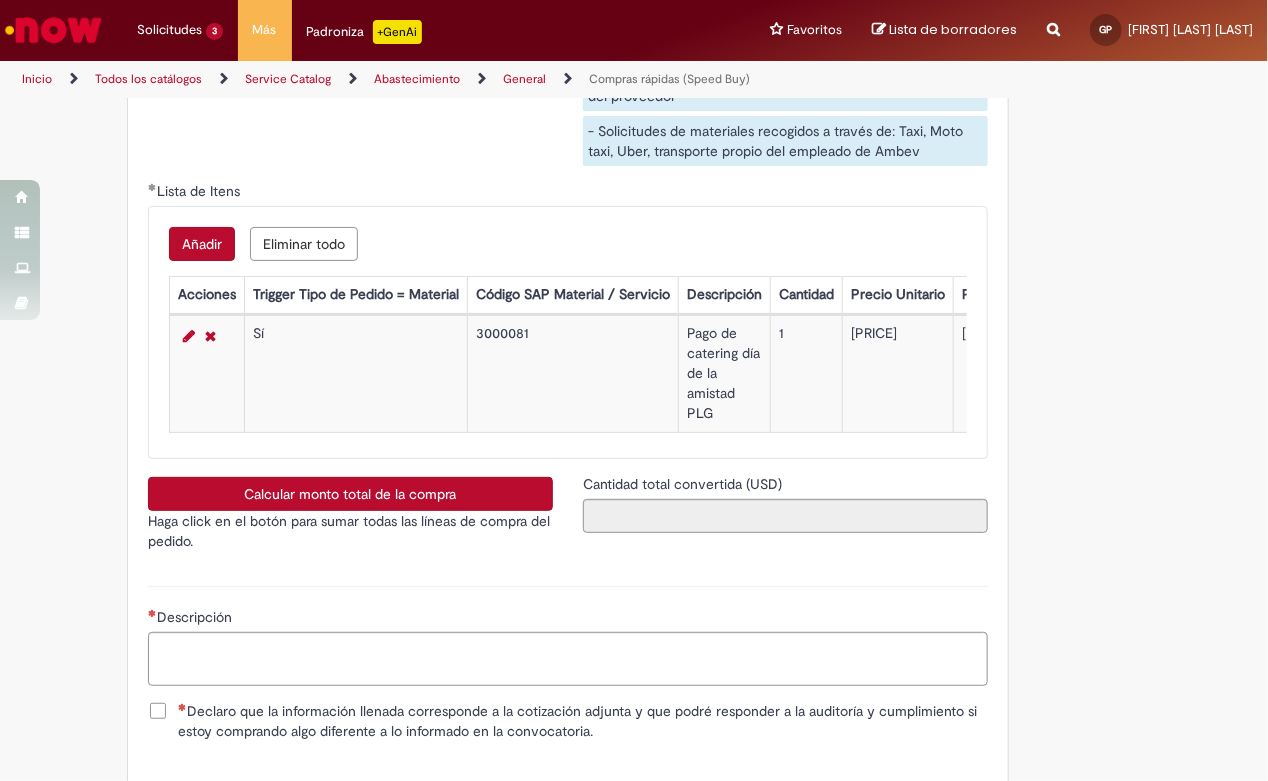 scroll, scrollTop: 3000, scrollLeft: 0, axis: vertical 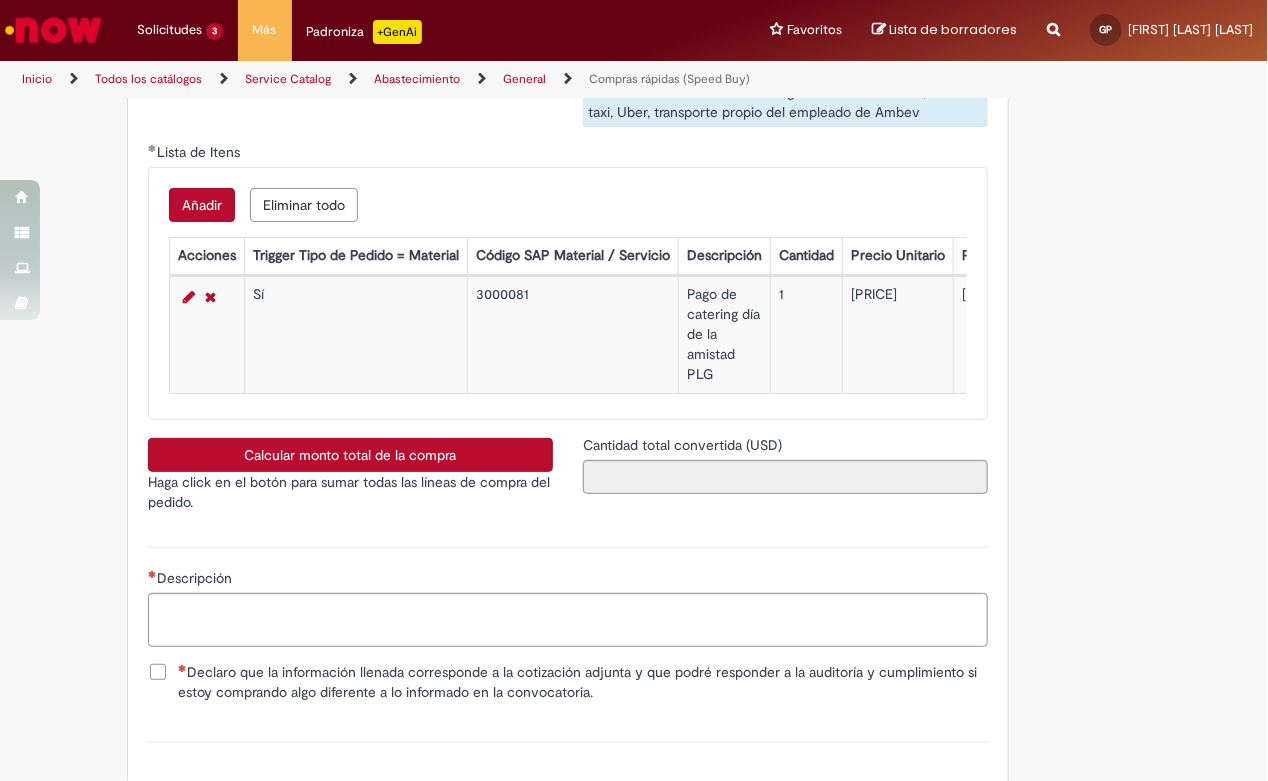 click on "Declaro que la información llenada corresponde a la cotización adjunta y que podré responder a la auditoría y cumplimiento si estoy comprando algo diferente a lo informado en la convocatoria." at bounding box center [568, 682] 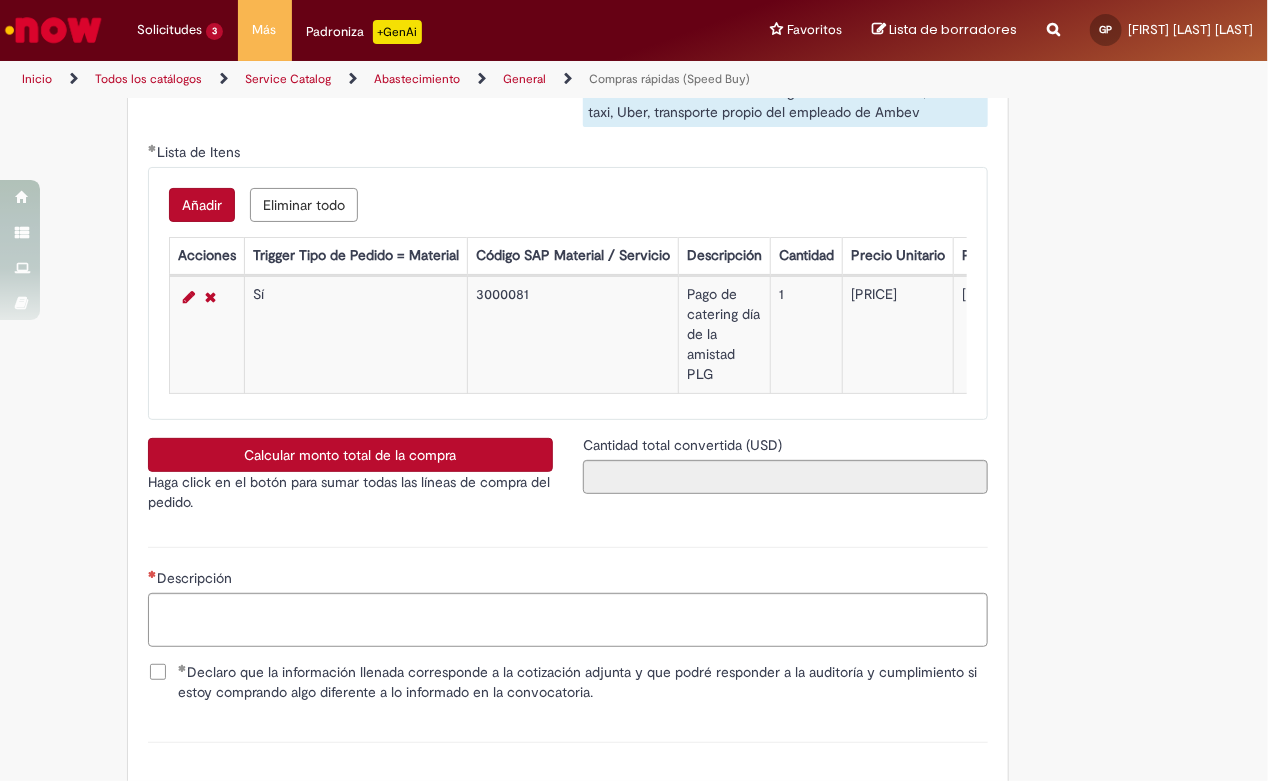 click on "Calcular monto total de la compra" at bounding box center [350, 455] 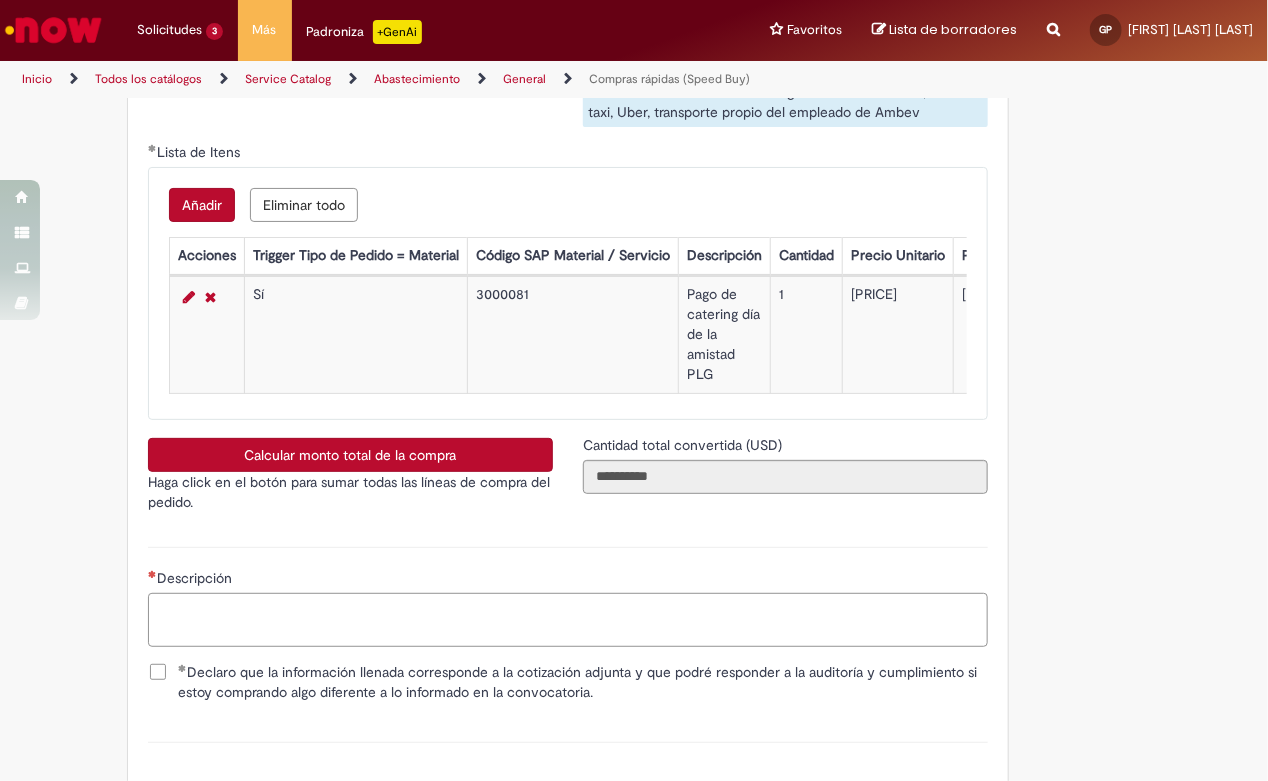 click on "Descripción" at bounding box center [568, 620] 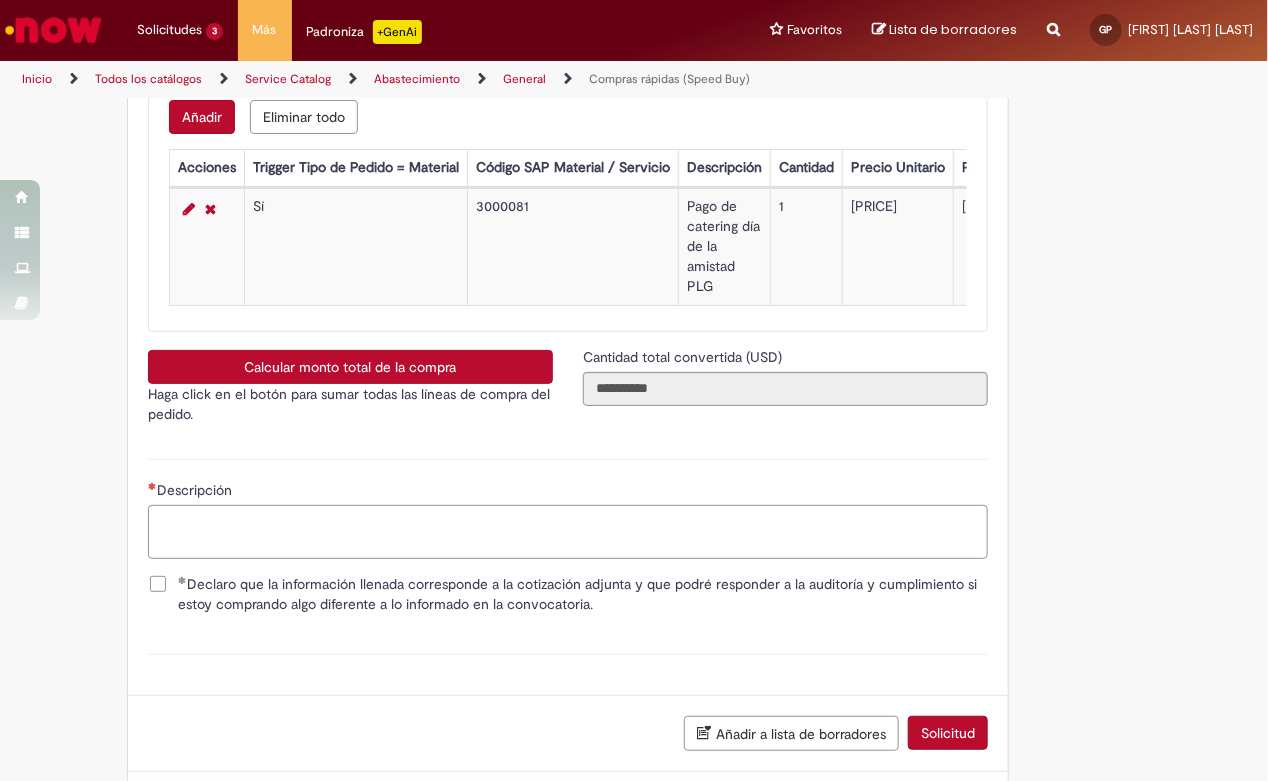 scroll, scrollTop: 3199, scrollLeft: 0, axis: vertical 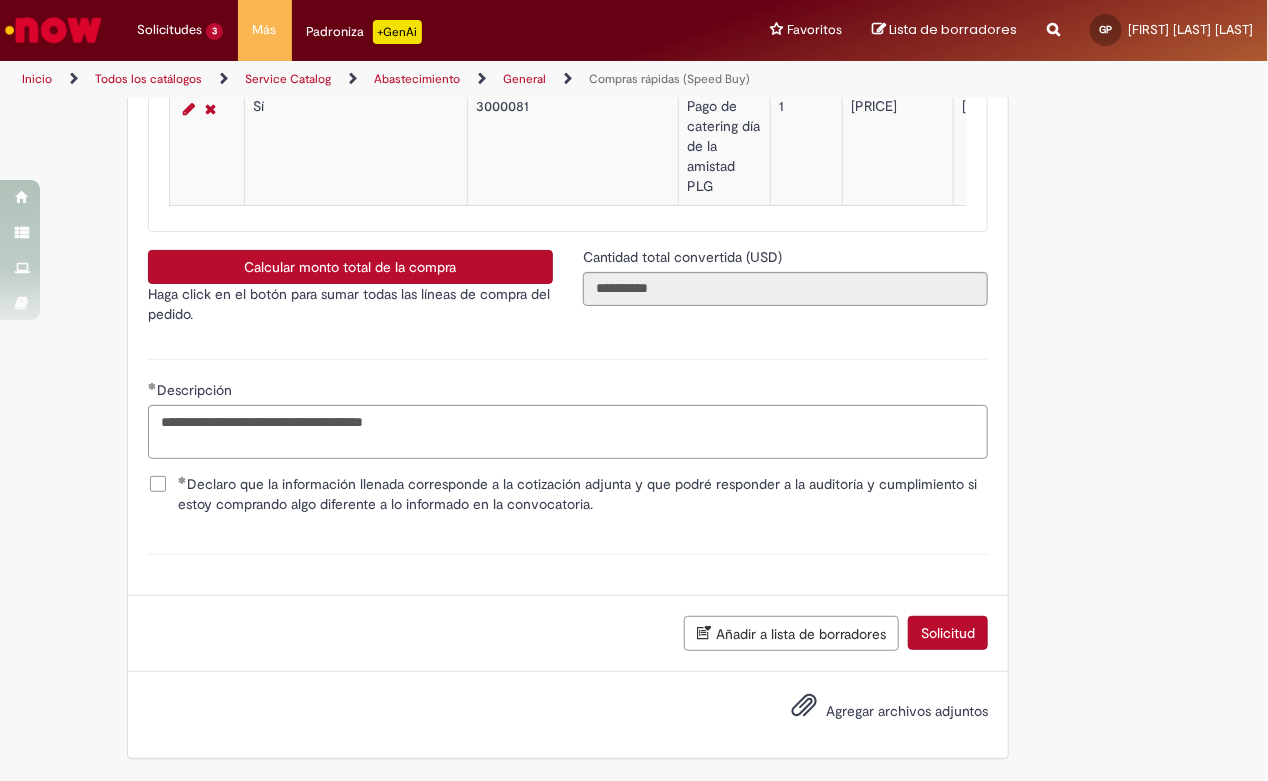 type on "**********" 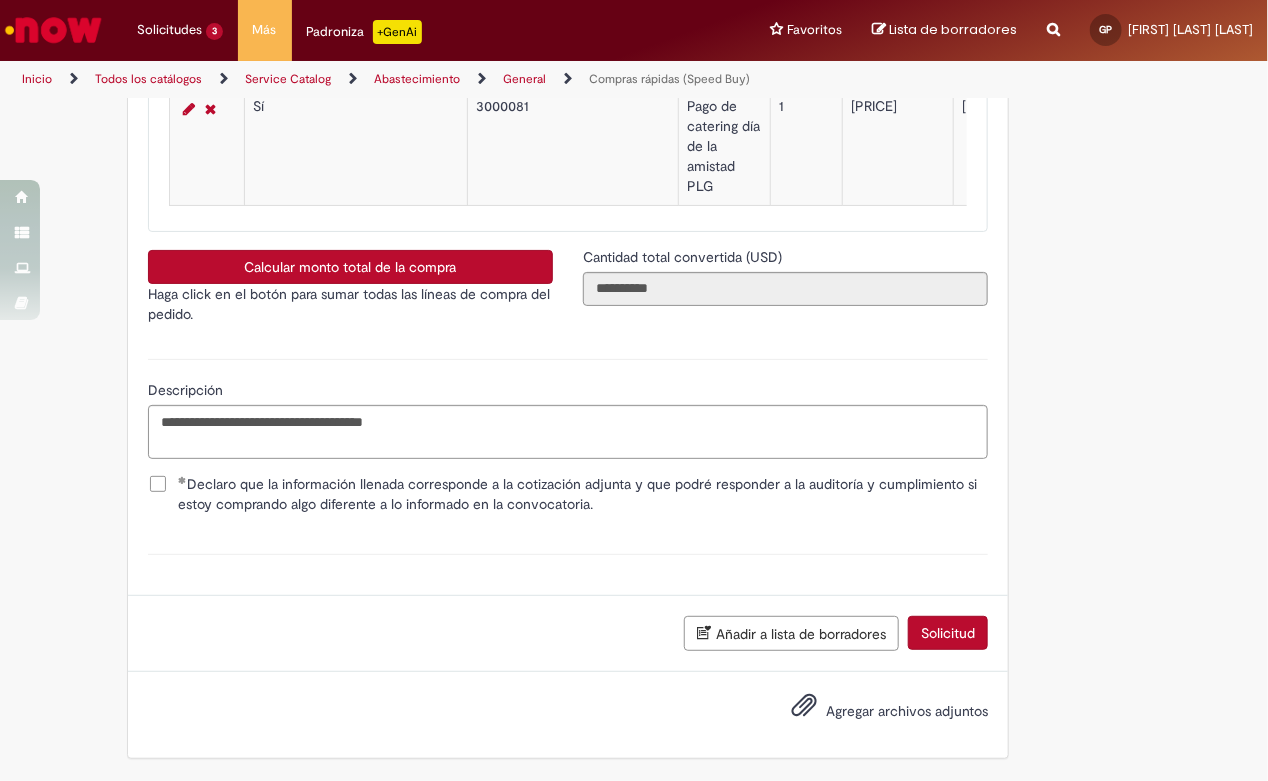 click on "Agregar archivos adjuntos" at bounding box center (907, 711) 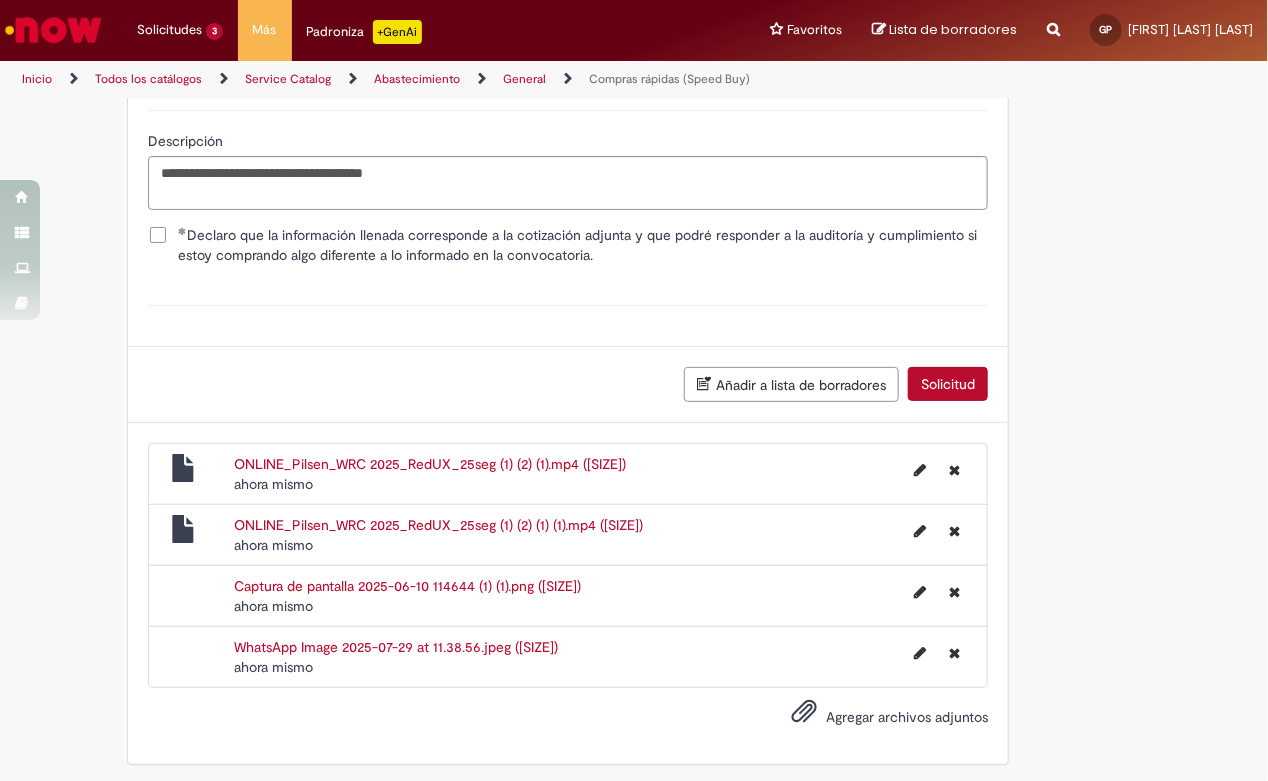 scroll, scrollTop: 3458, scrollLeft: 0, axis: vertical 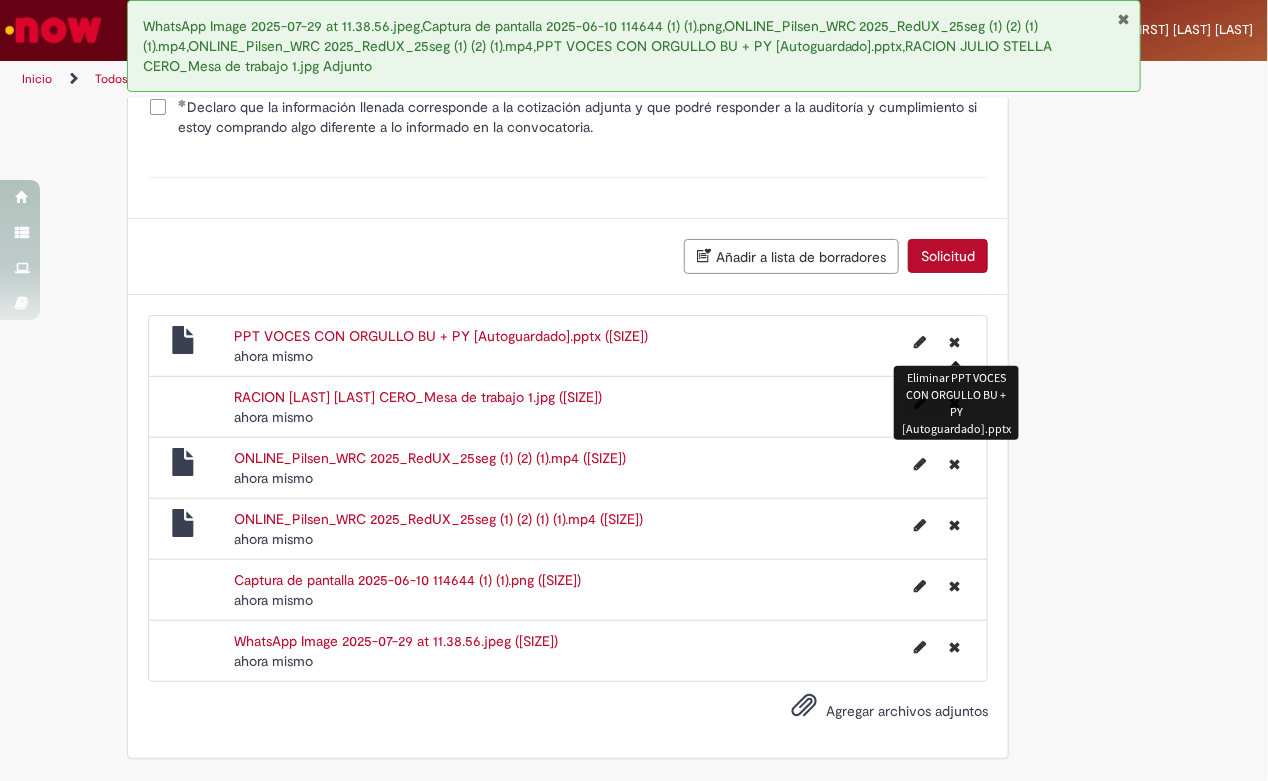 click at bounding box center [954, 342] 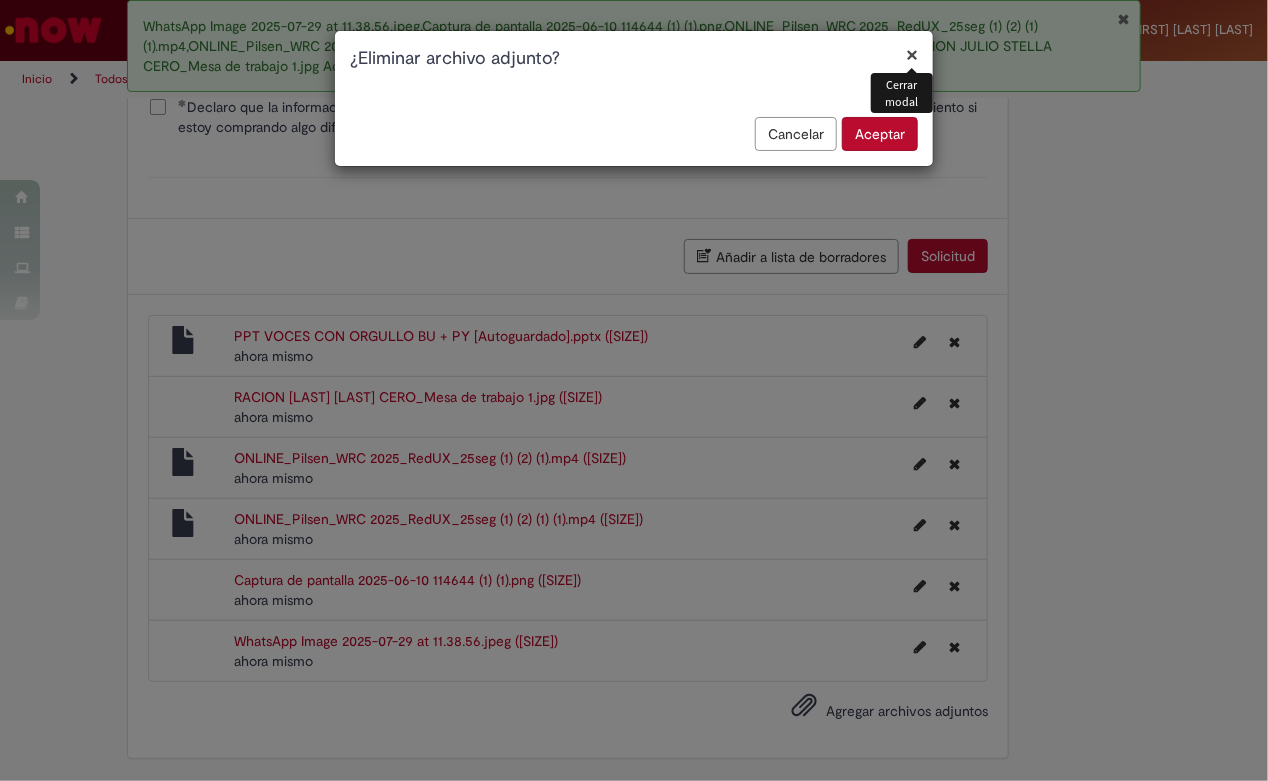 click on "Aceptar" at bounding box center [880, 134] 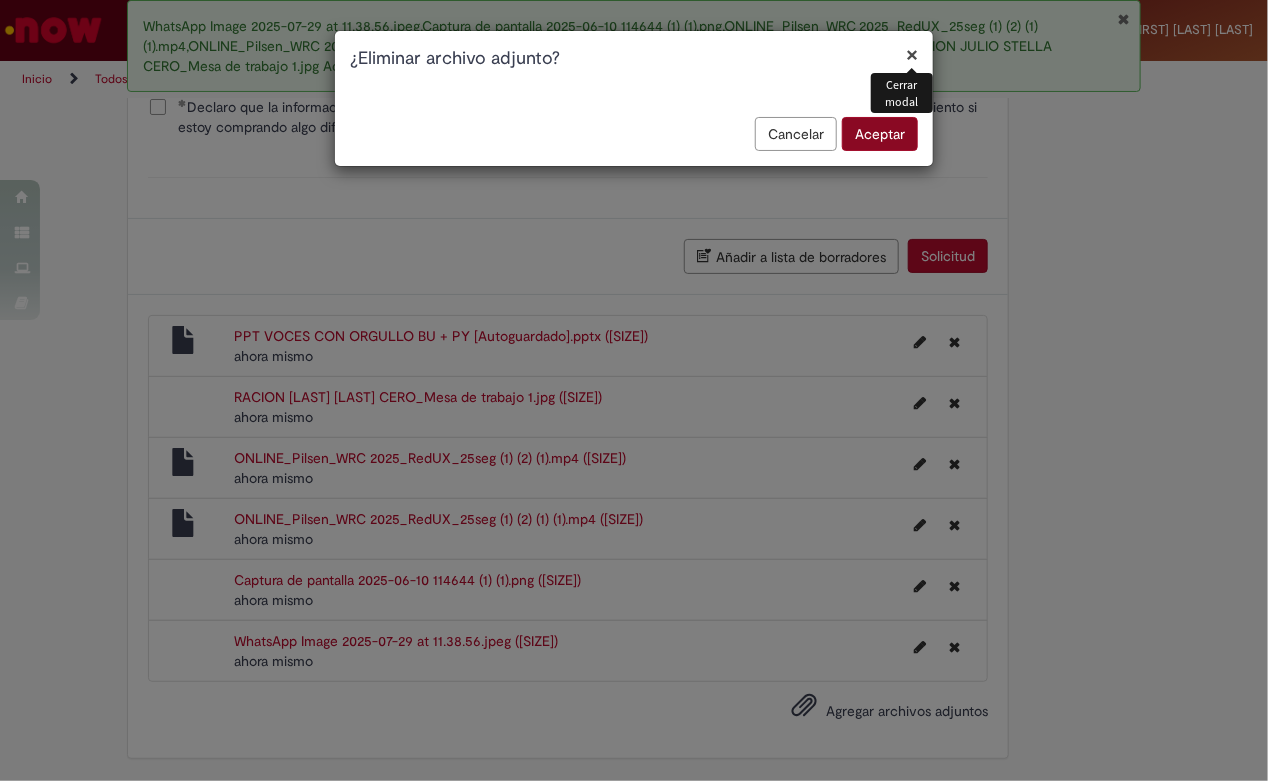 scroll, scrollTop: 3529, scrollLeft: 0, axis: vertical 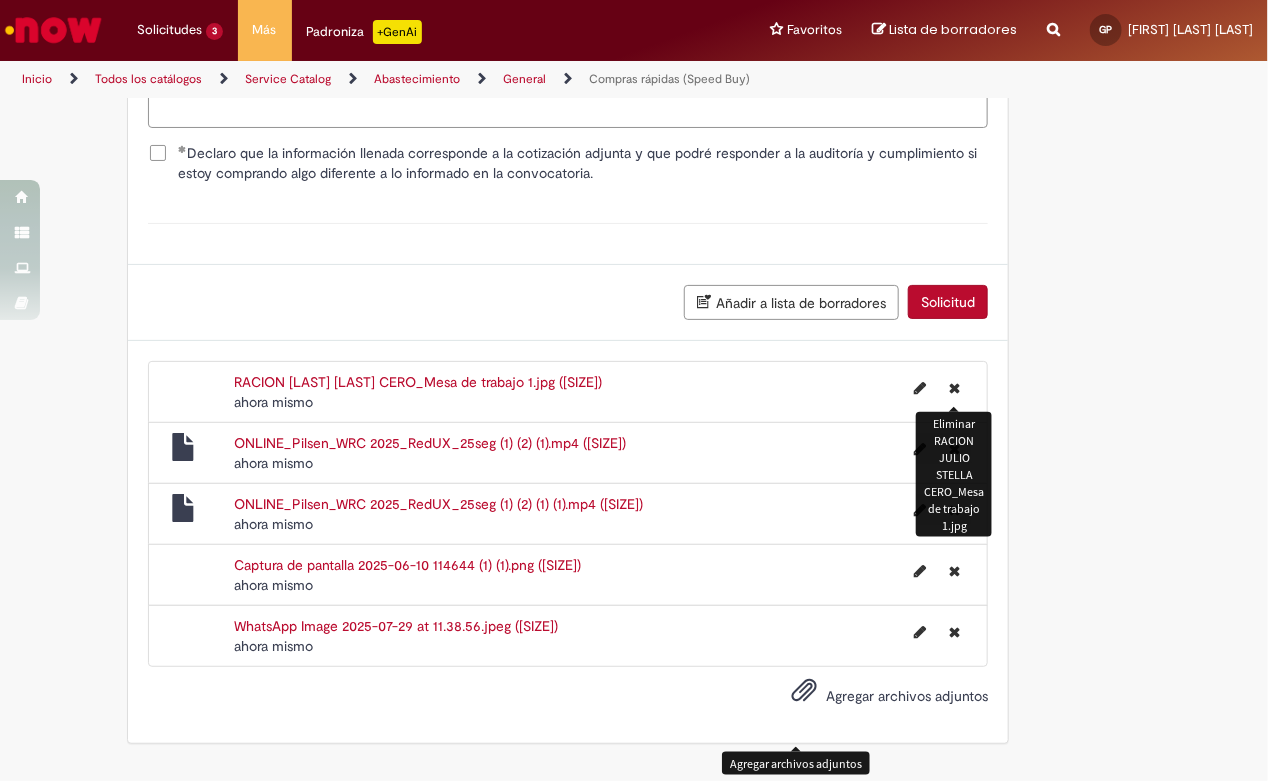 click at bounding box center (954, 388) 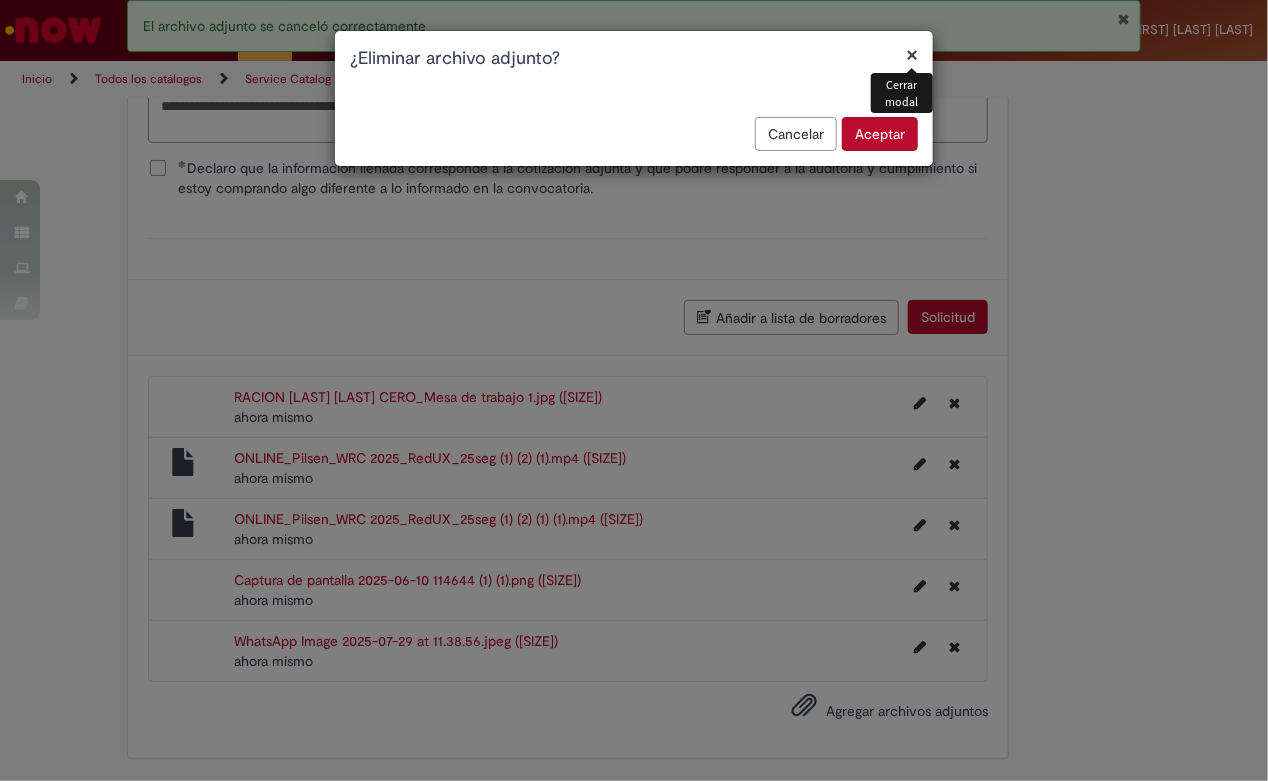 click on "Aceptar" at bounding box center [880, 134] 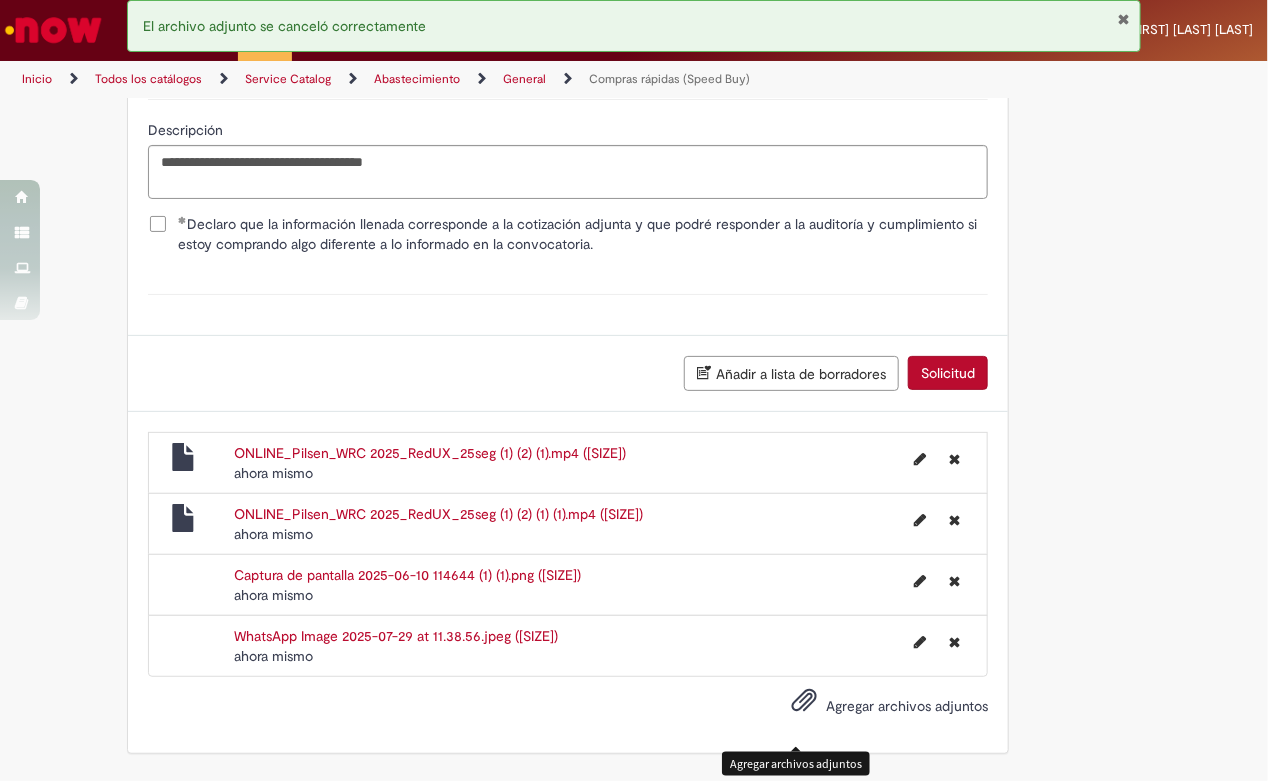 scroll, scrollTop: 3458, scrollLeft: 0, axis: vertical 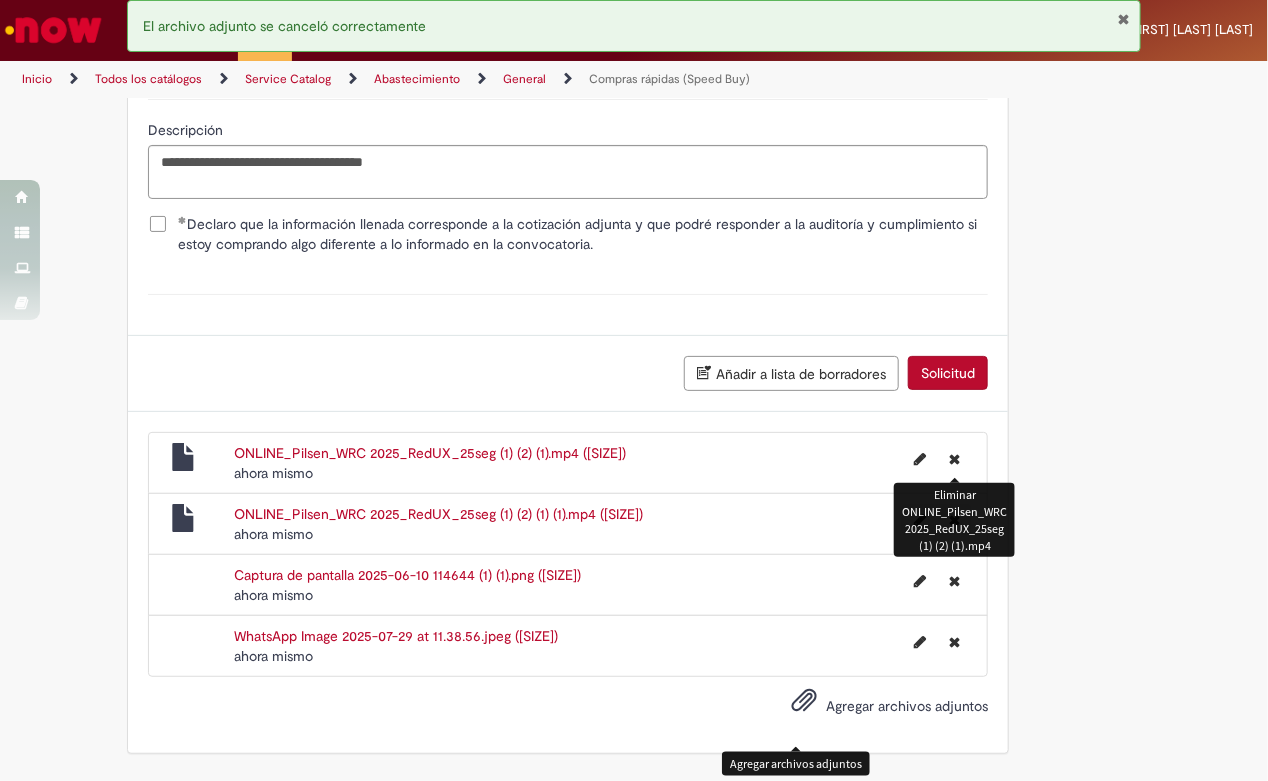 click at bounding box center (954, 459) 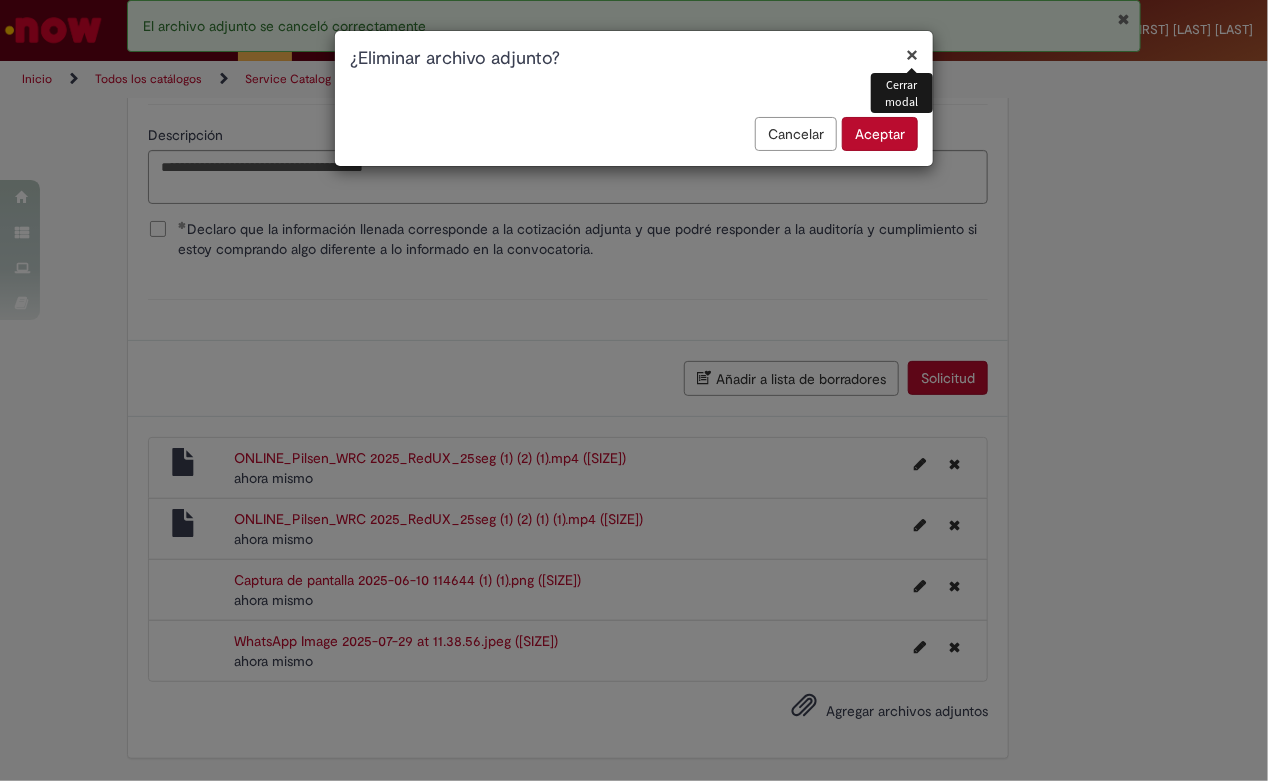 click on "Aceptar" at bounding box center [880, 134] 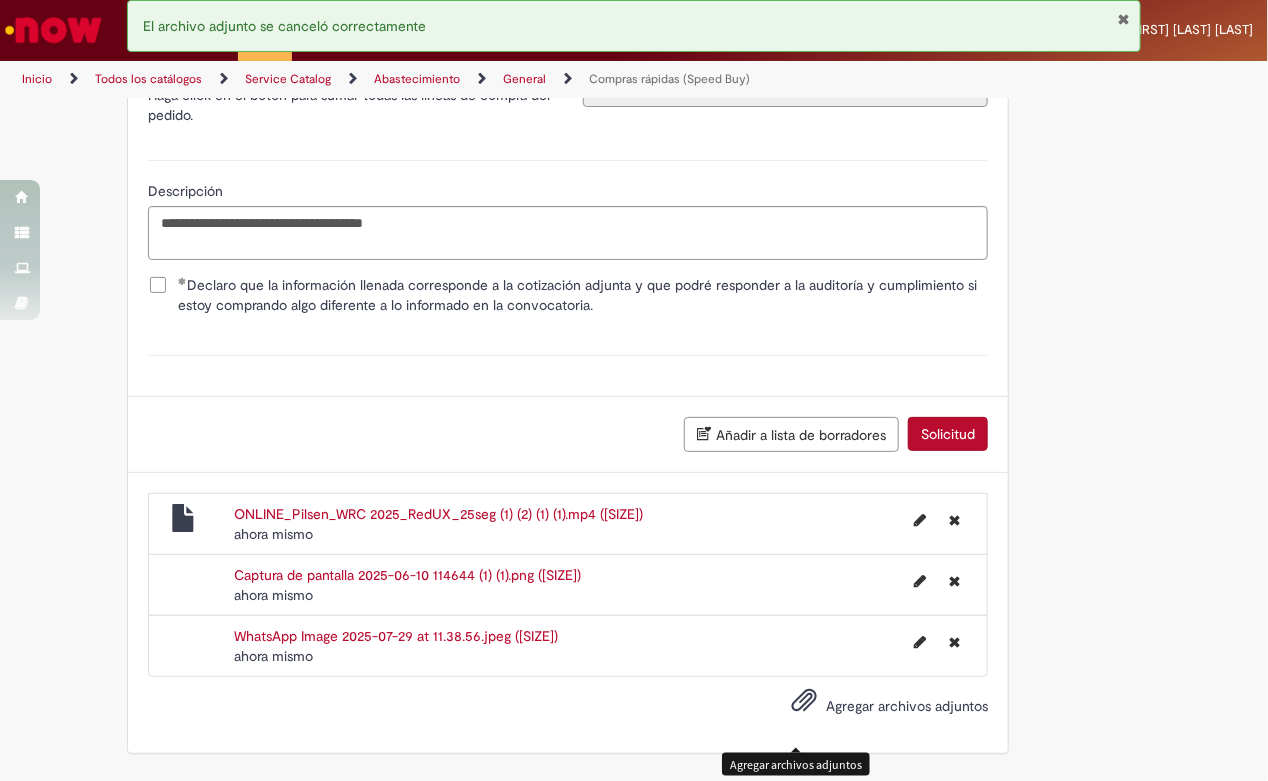 scroll, scrollTop: 3398, scrollLeft: 0, axis: vertical 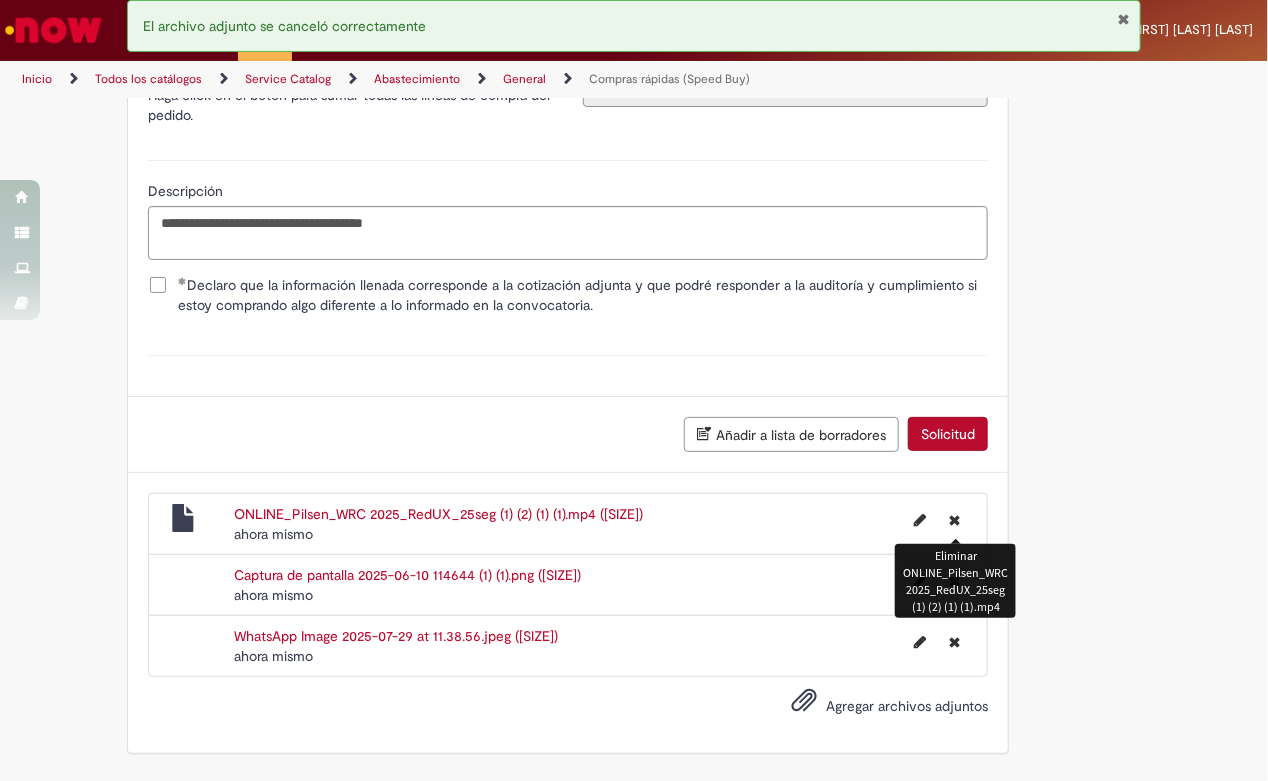 click at bounding box center (954, 520) 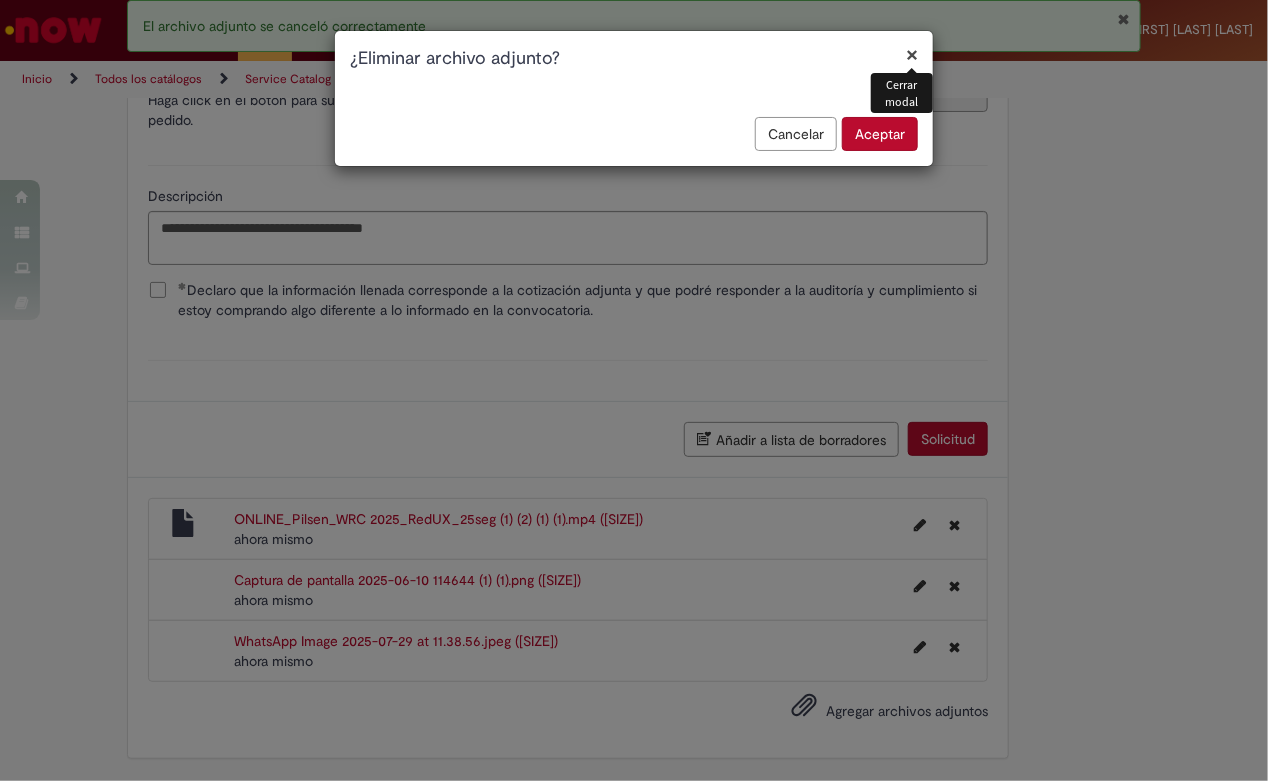 click on "Aceptar" at bounding box center [880, 134] 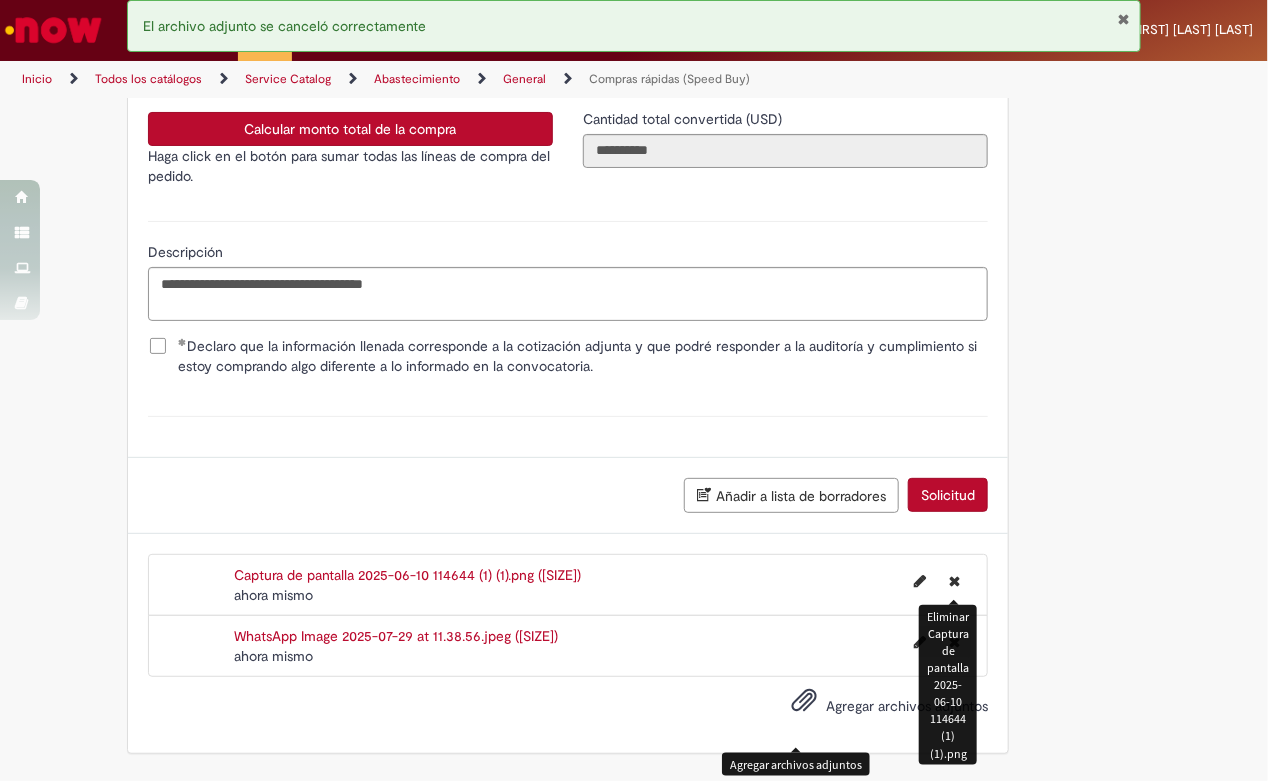 click at bounding box center [954, 581] 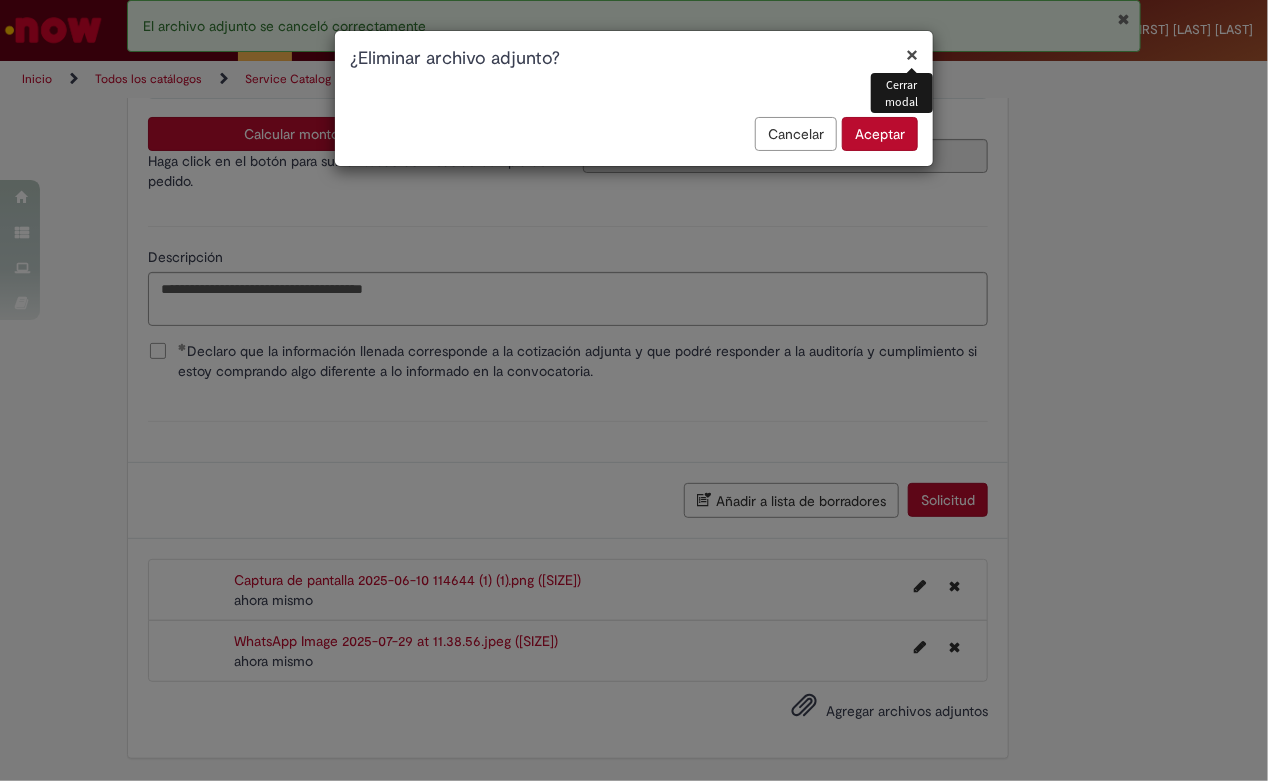 click on "Aceptar" at bounding box center (880, 134) 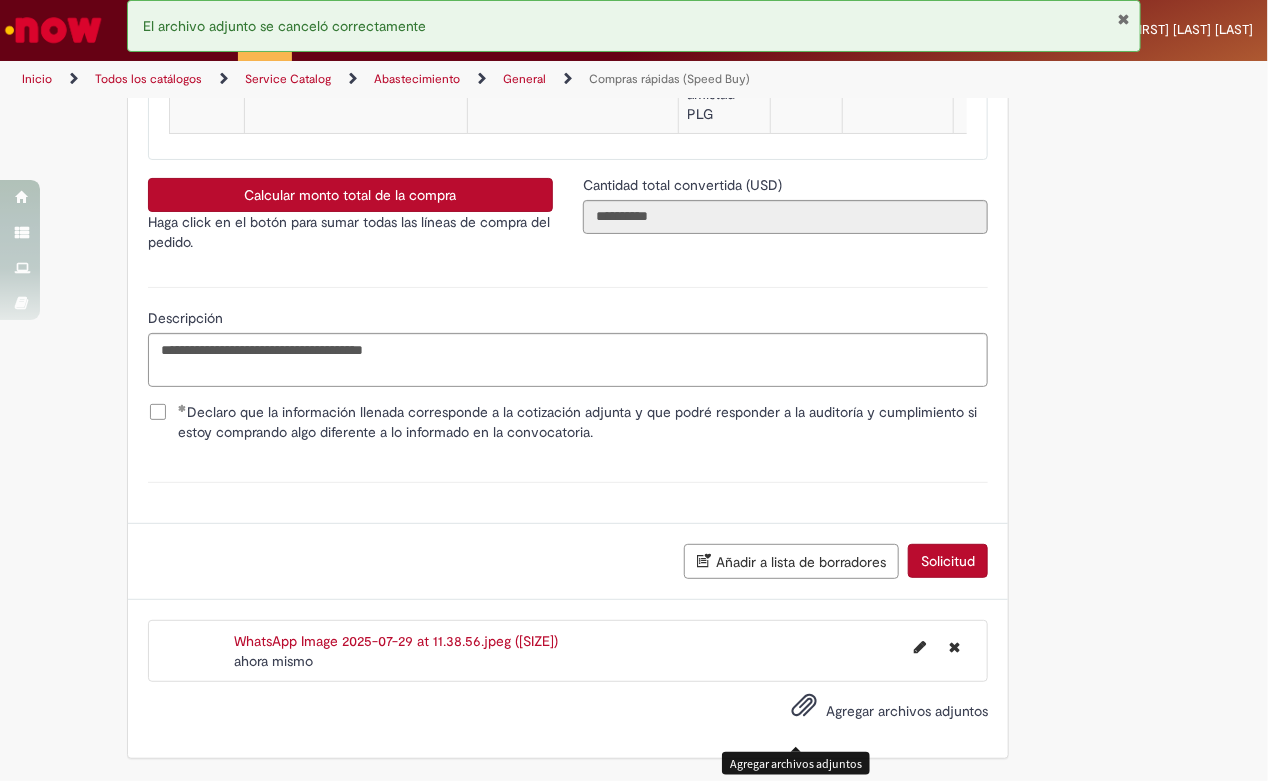 scroll, scrollTop: 3270, scrollLeft: 0, axis: vertical 